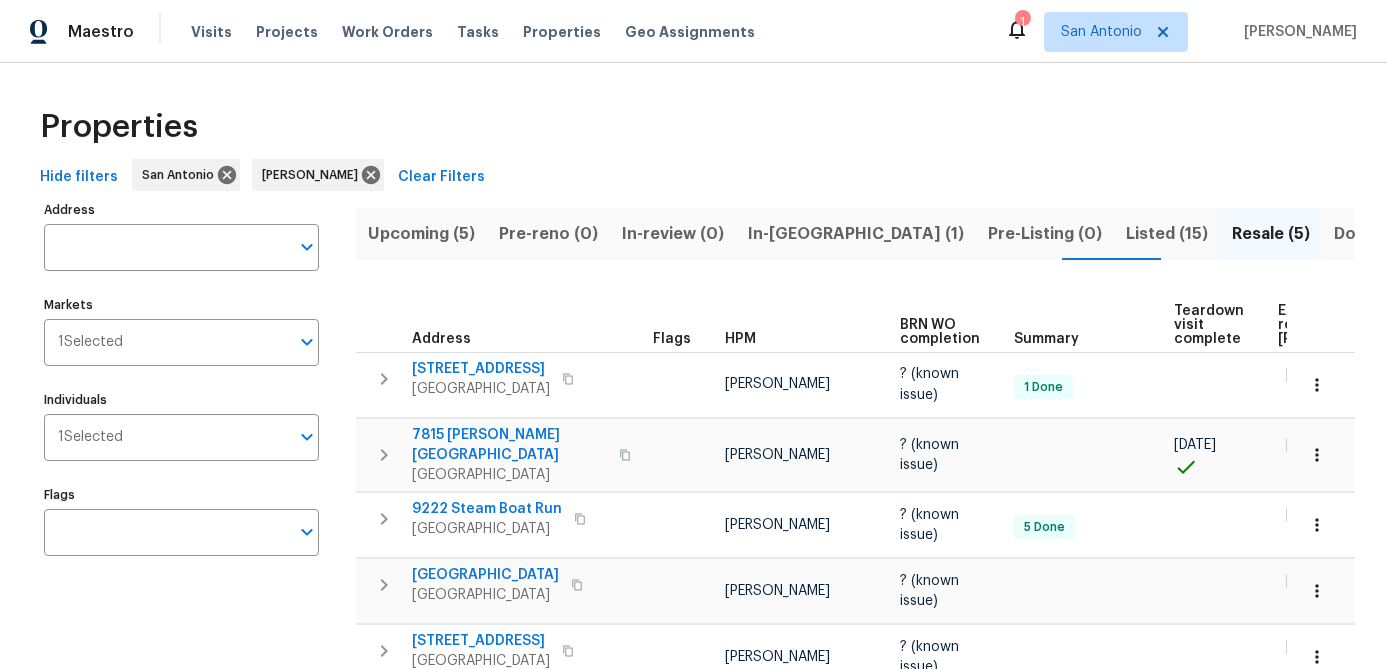 scroll, scrollTop: 0, scrollLeft: 0, axis: both 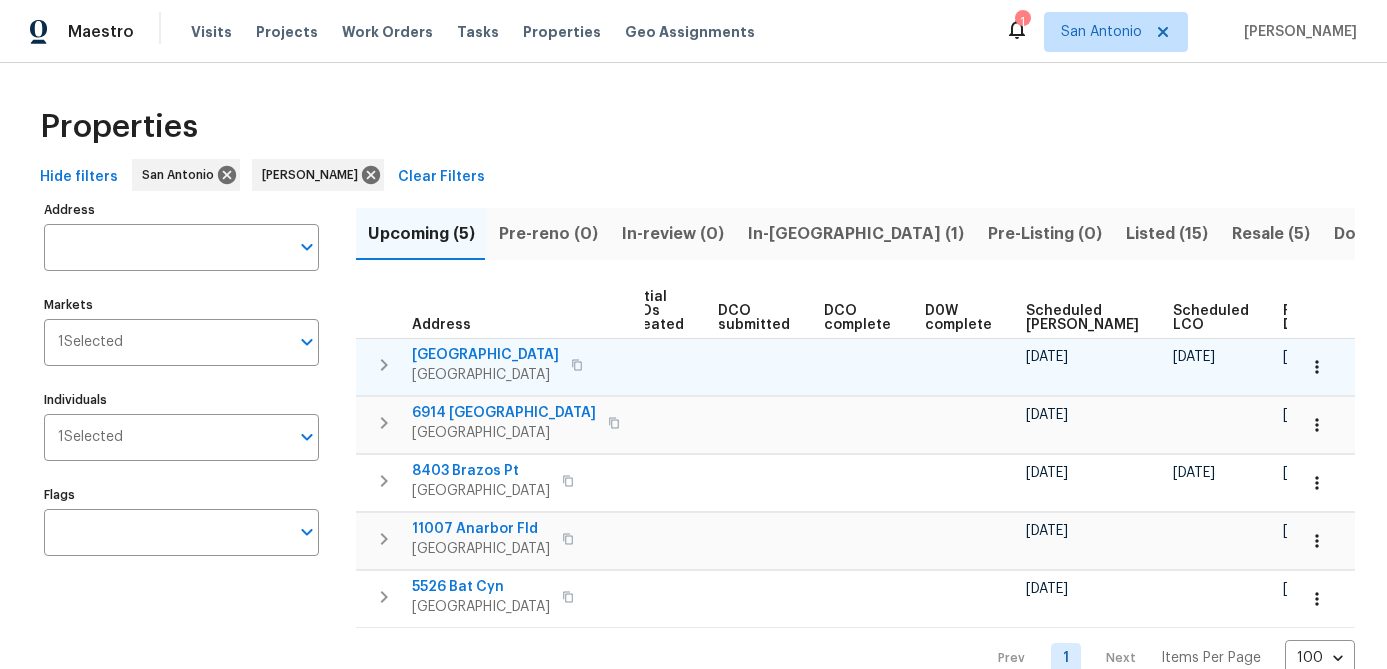 click at bounding box center (1317, 367) 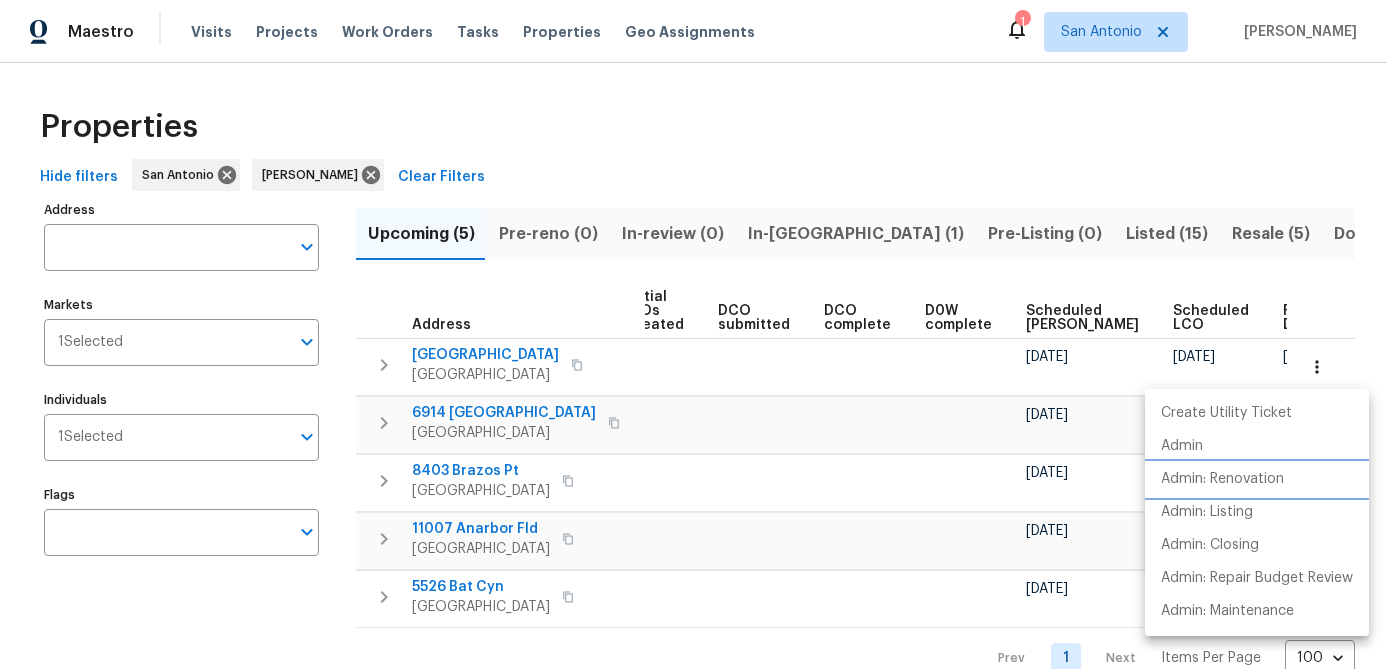 click on "Admin: Renovation" at bounding box center (1222, 479) 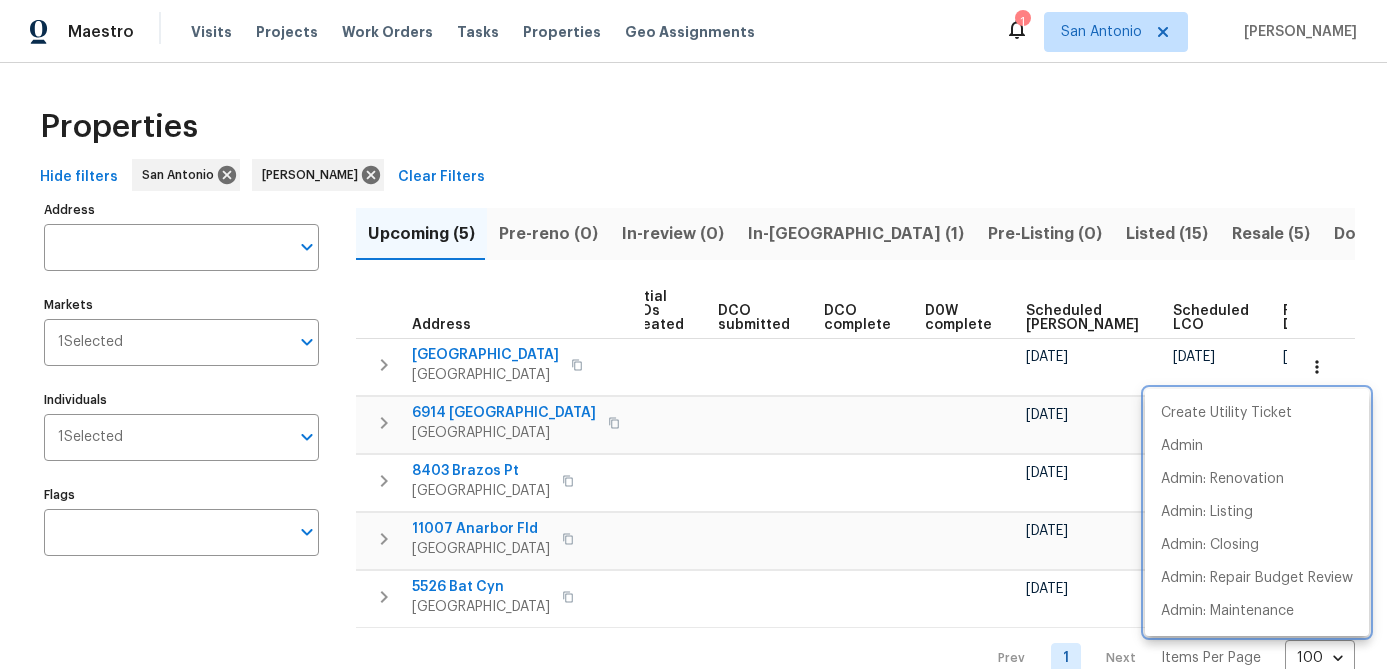click at bounding box center [693, 334] 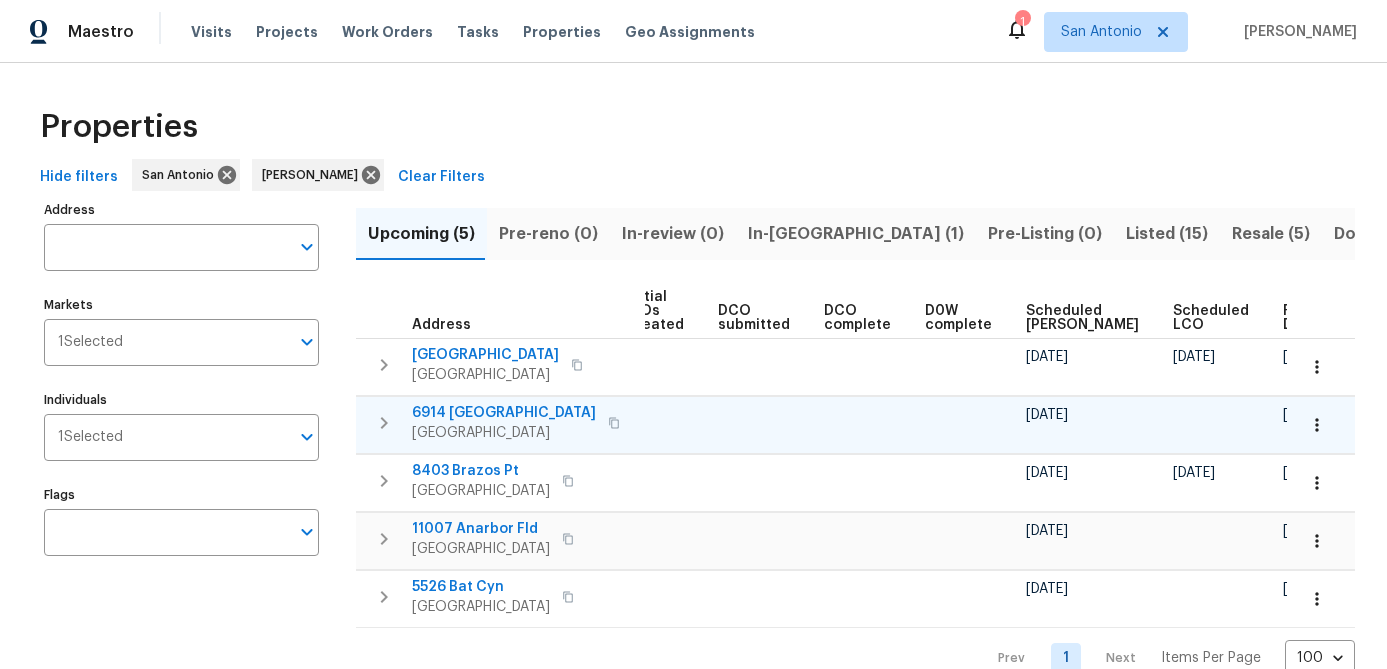 click 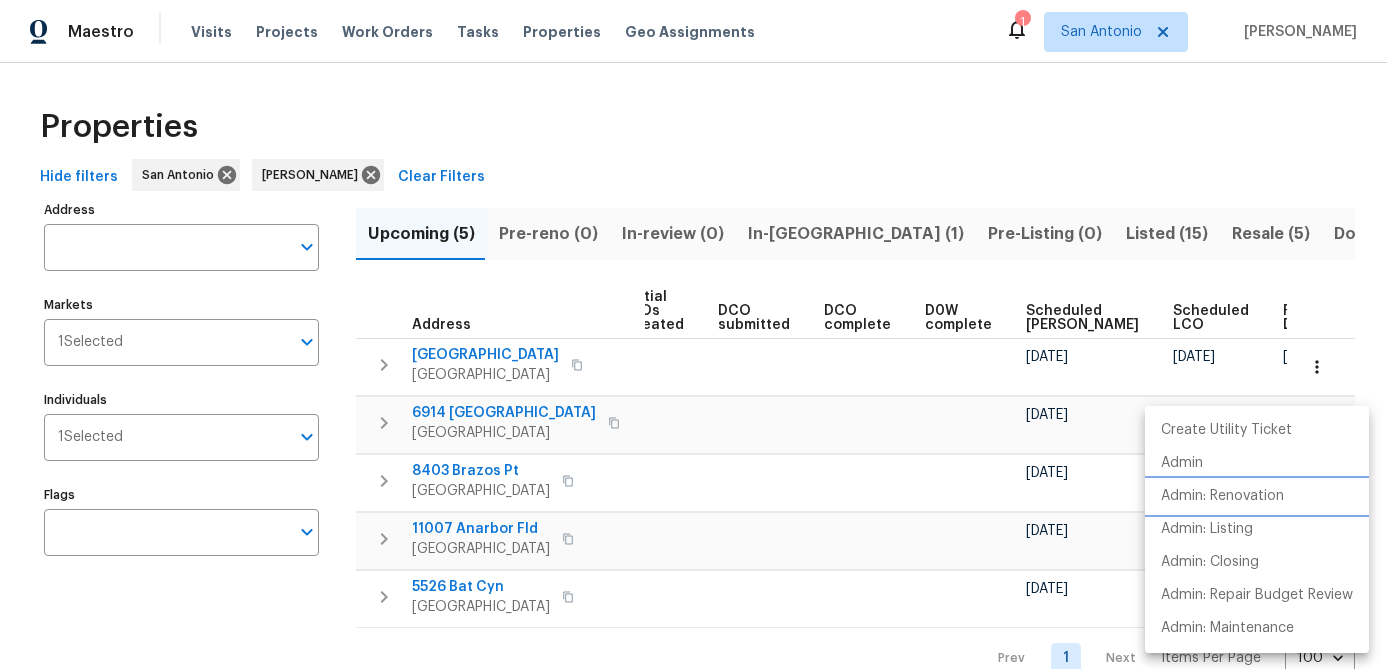 click on "Admin: Renovation" at bounding box center (1222, 496) 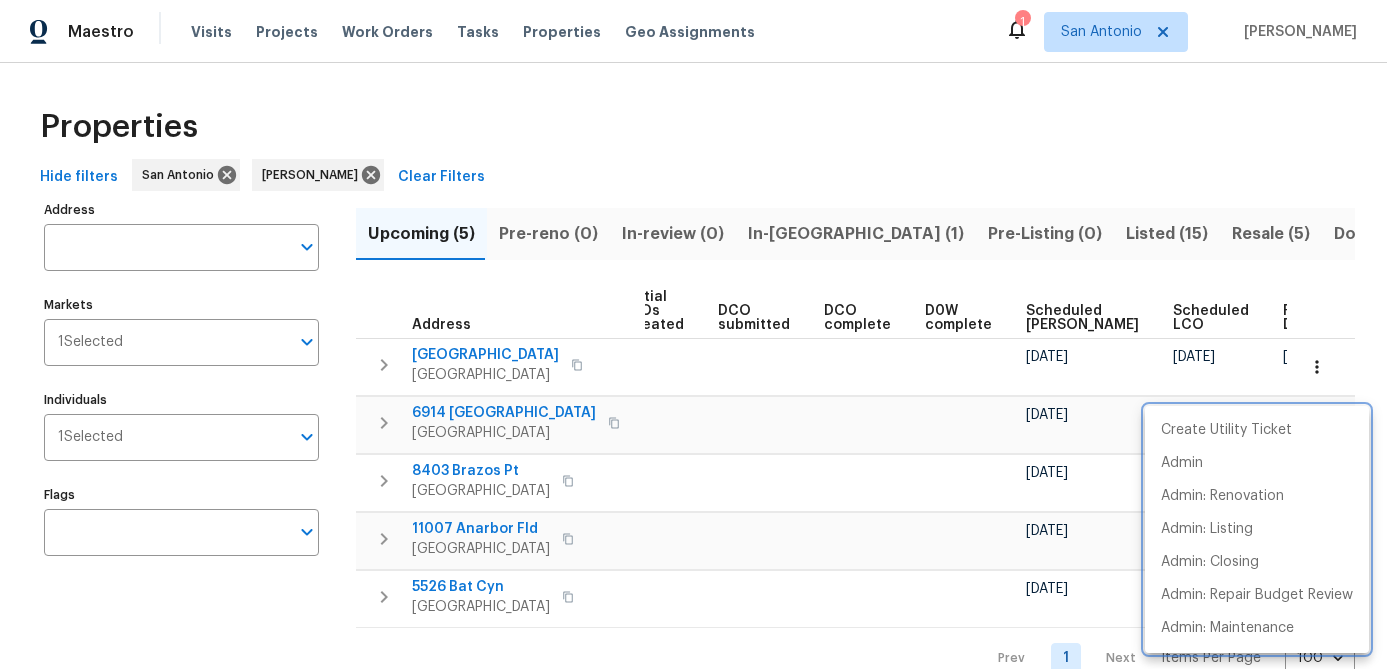 click at bounding box center [693, 334] 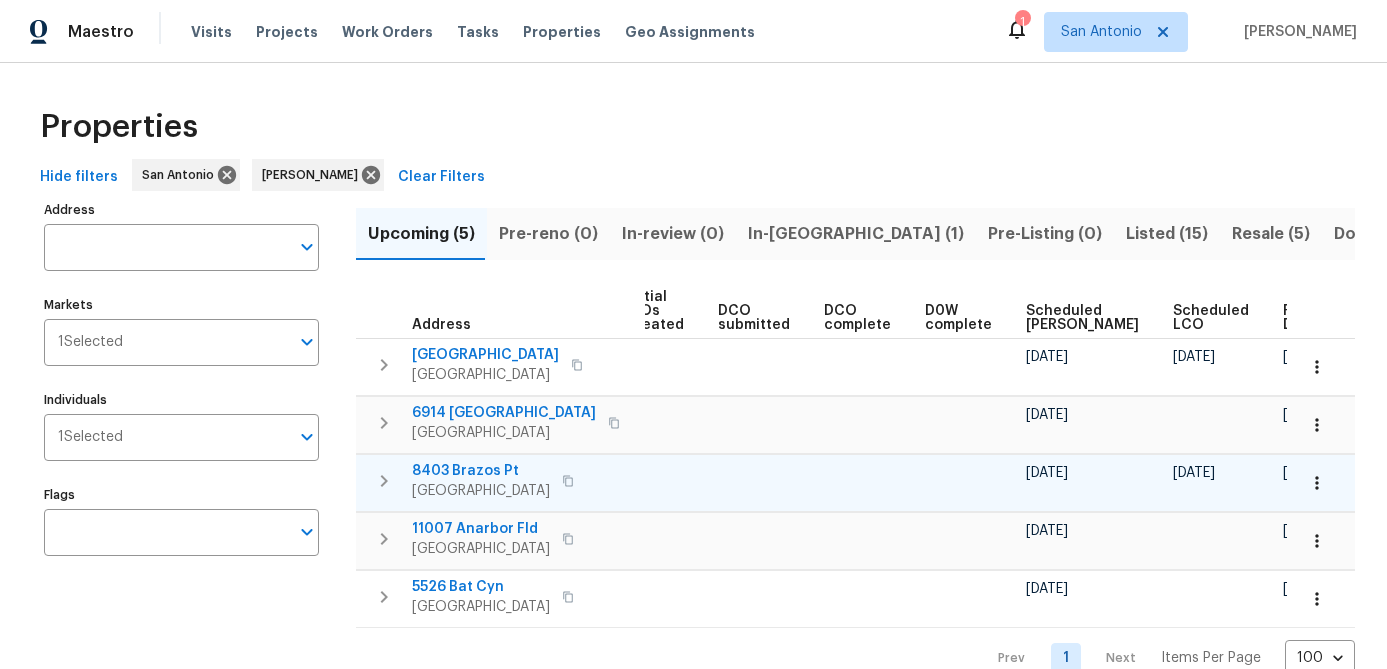 click 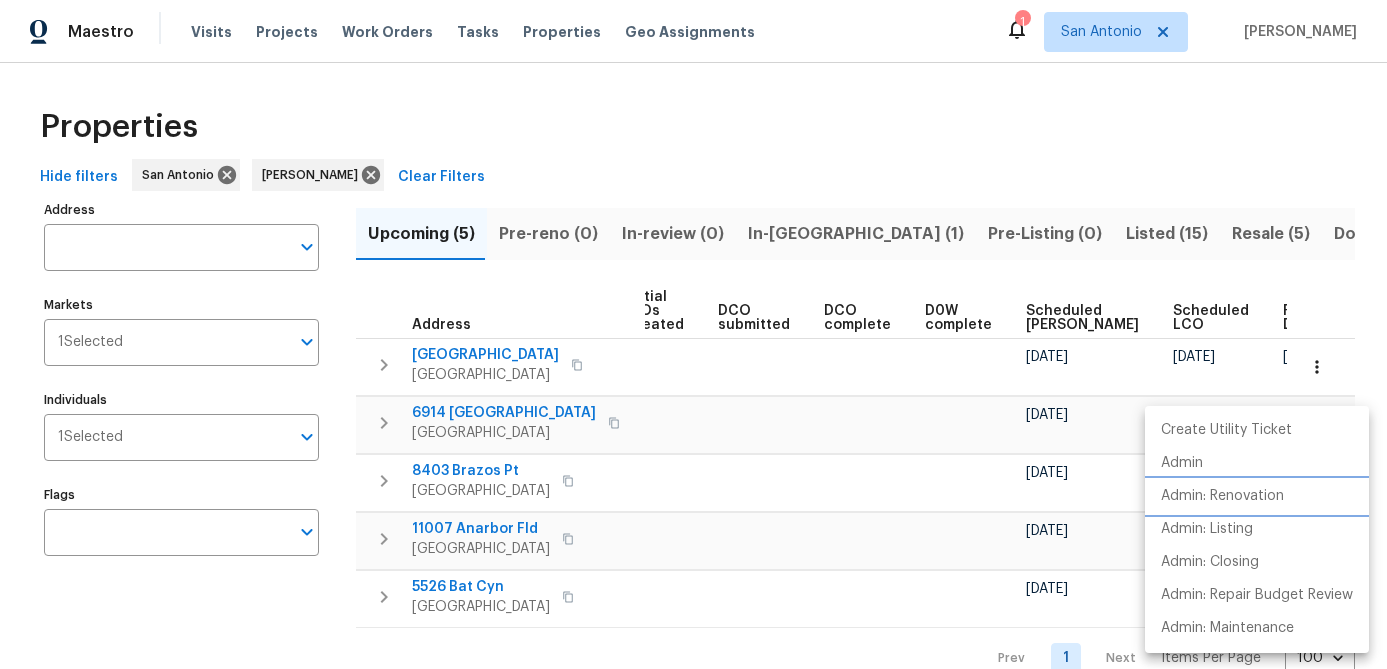 click on "Admin: Renovation" at bounding box center [1222, 496] 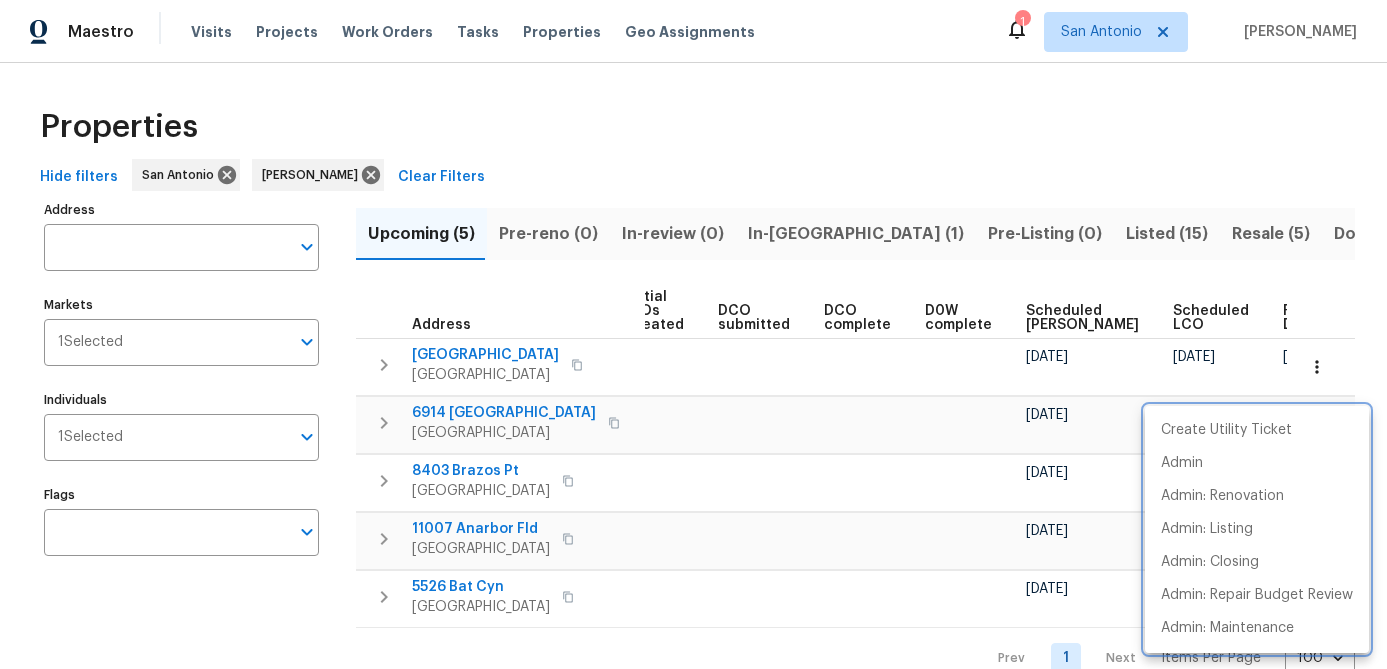 click at bounding box center [693, 334] 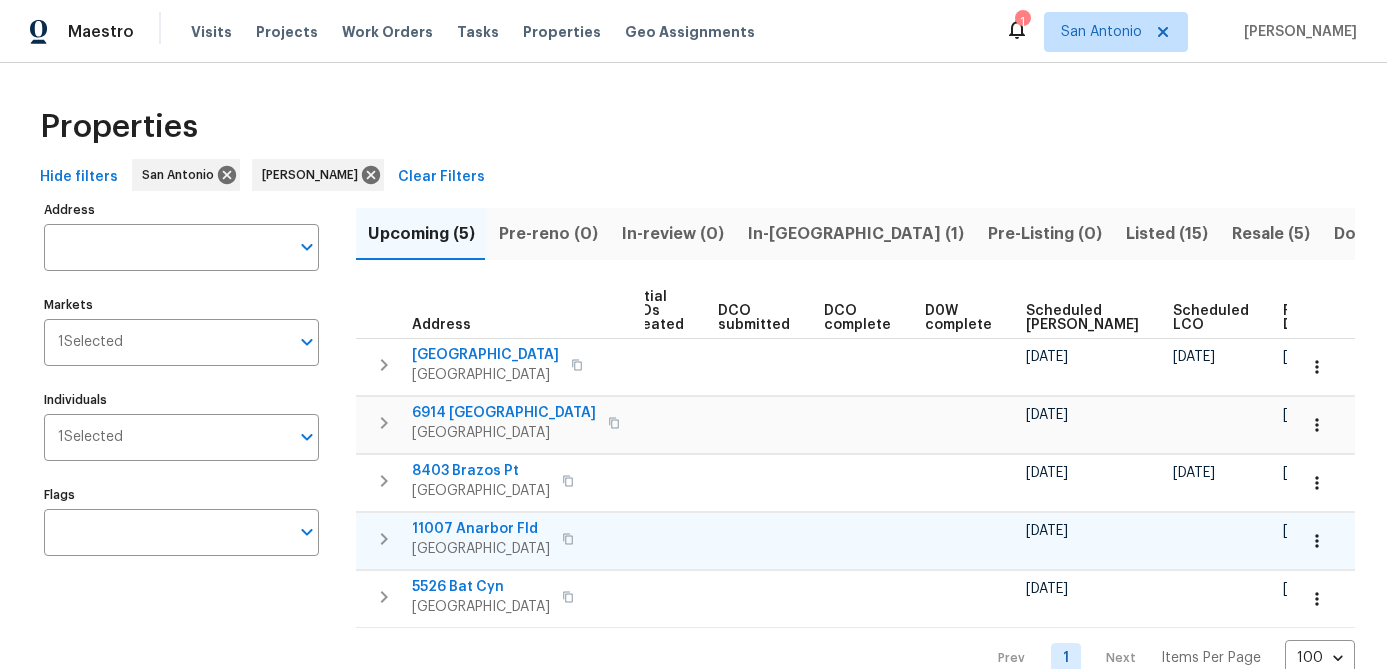 click 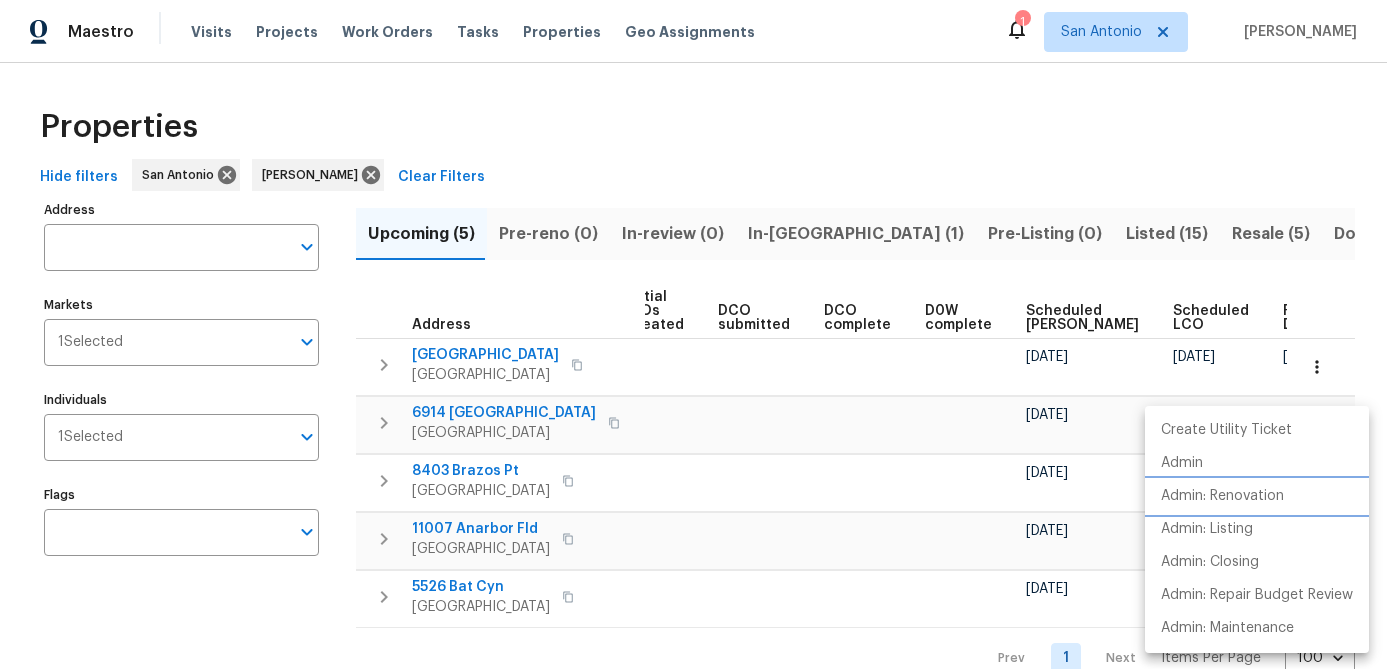 click on "Admin: Renovation" at bounding box center [1222, 496] 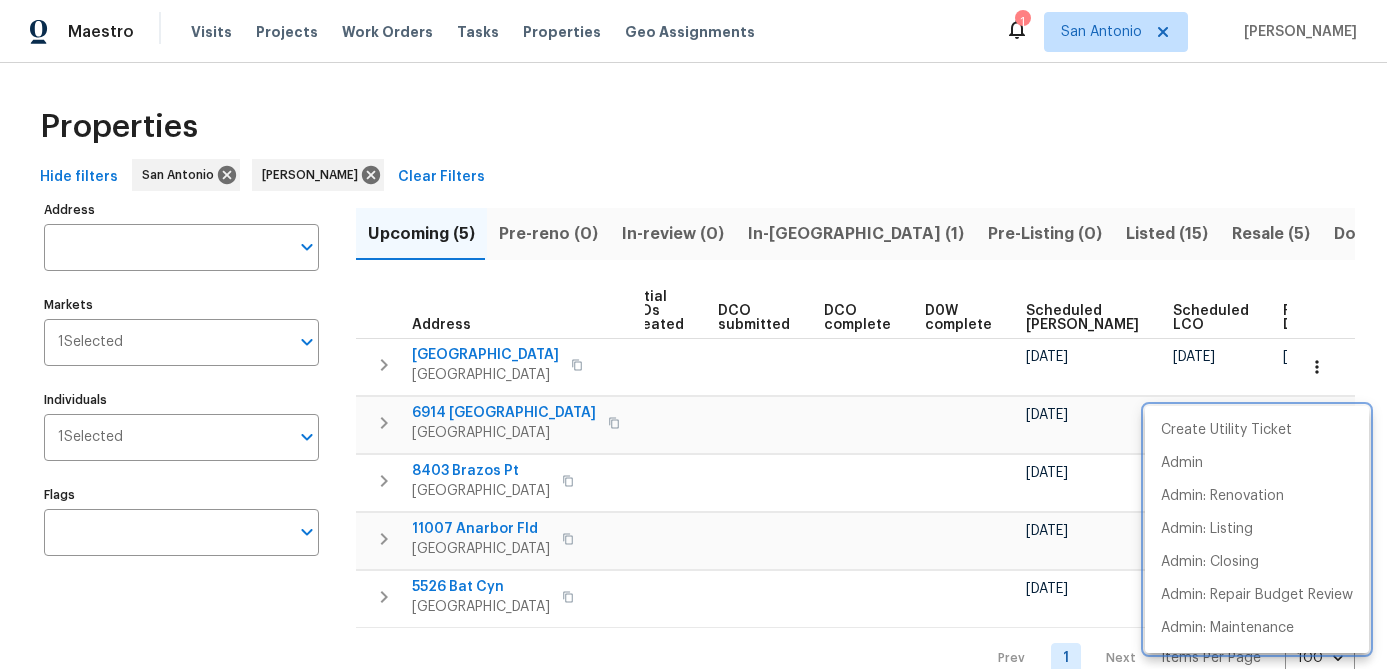 click at bounding box center (693, 334) 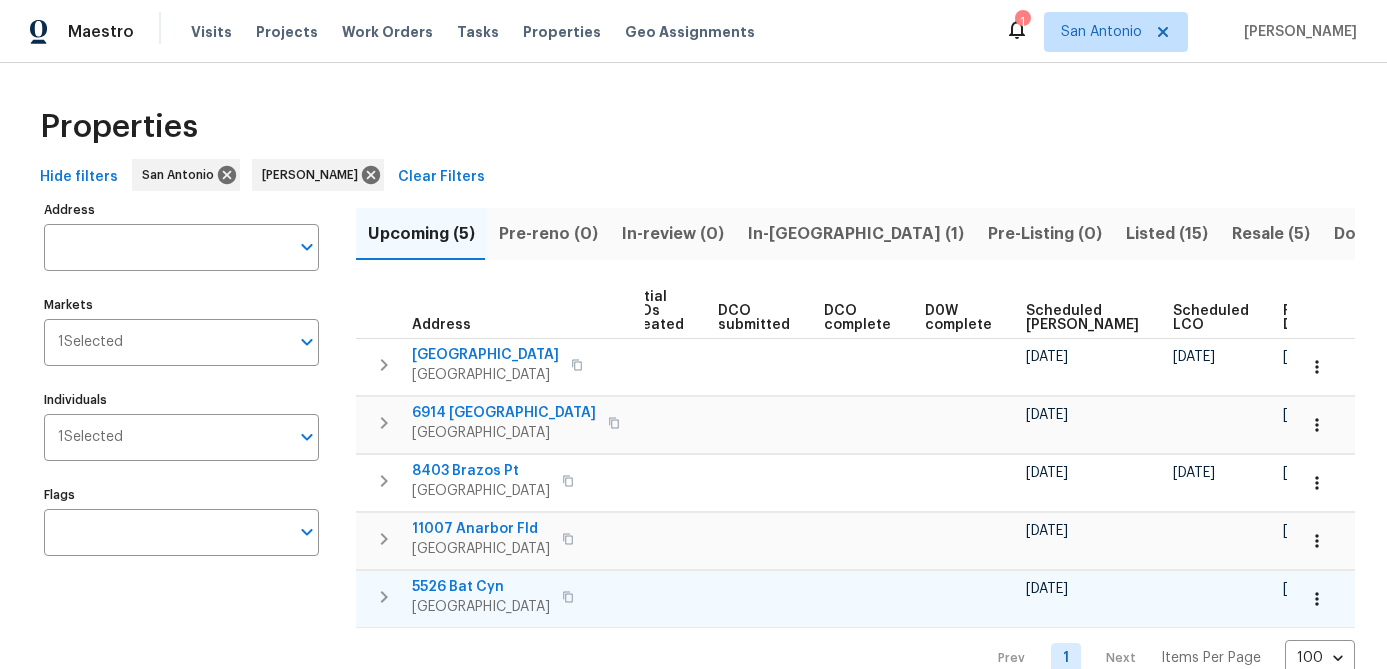 scroll, scrollTop: 39, scrollLeft: 0, axis: vertical 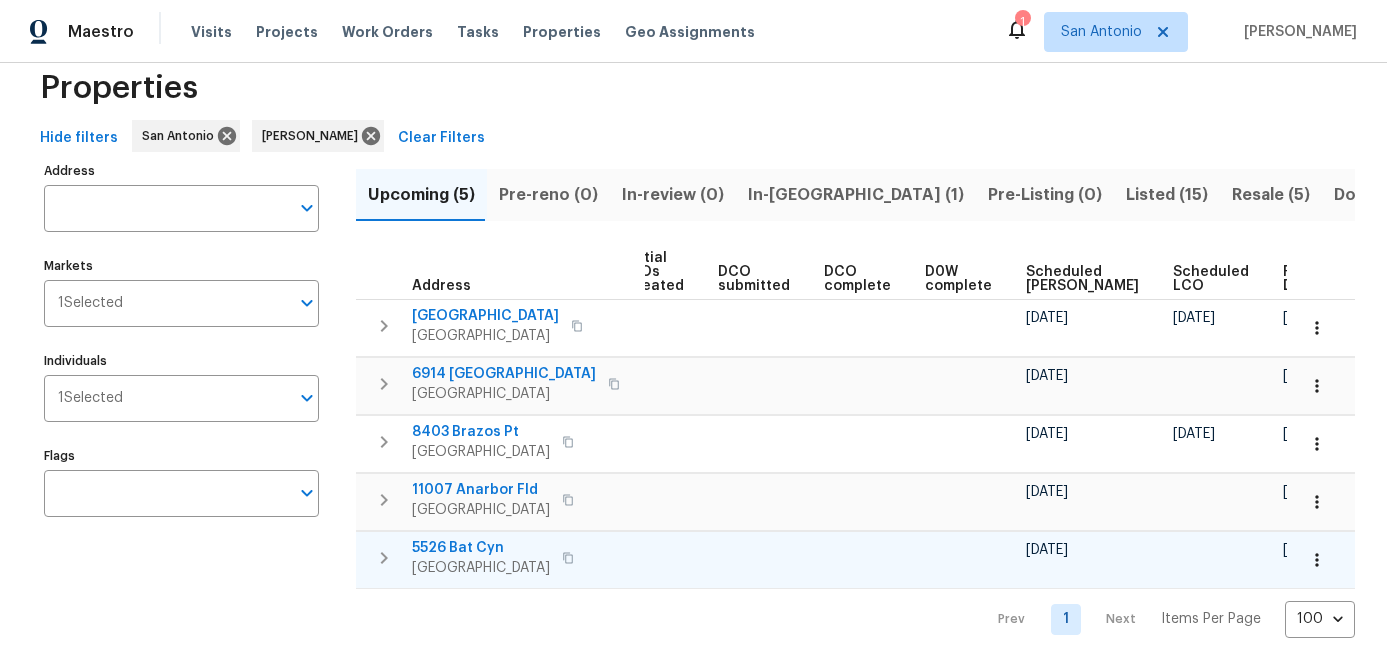 click 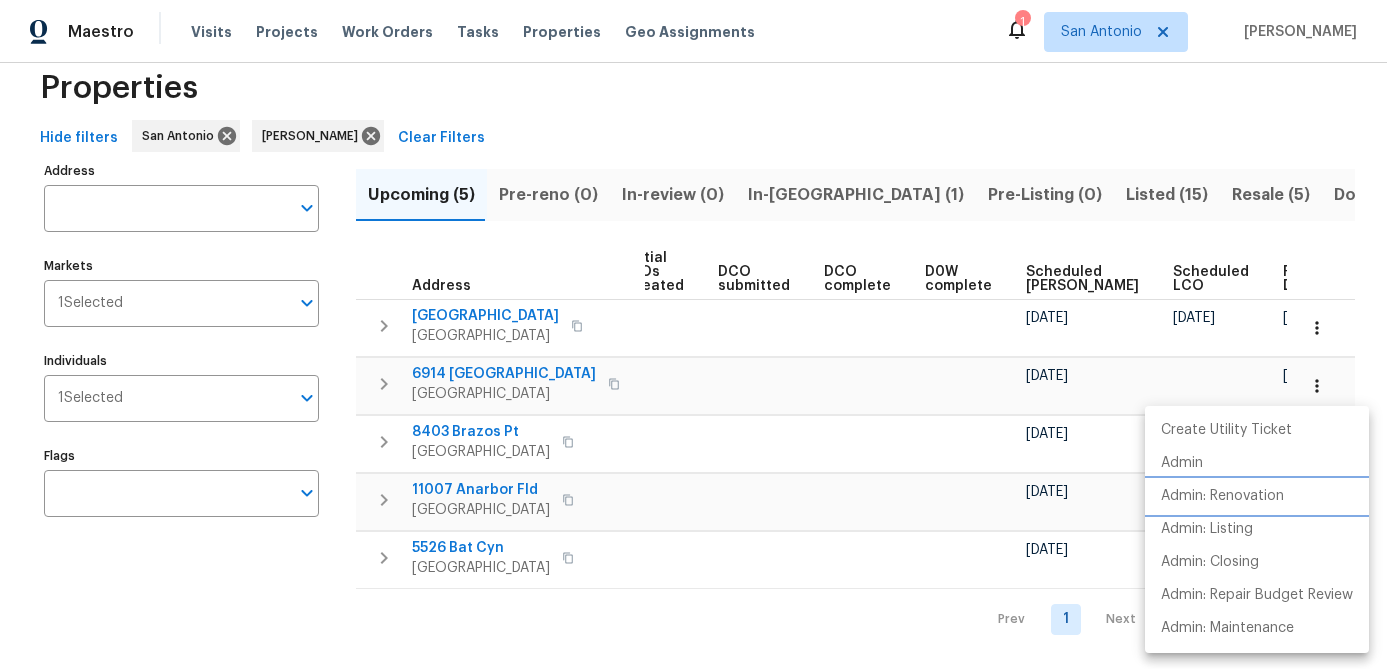 click on "Admin: Renovation" at bounding box center (1222, 496) 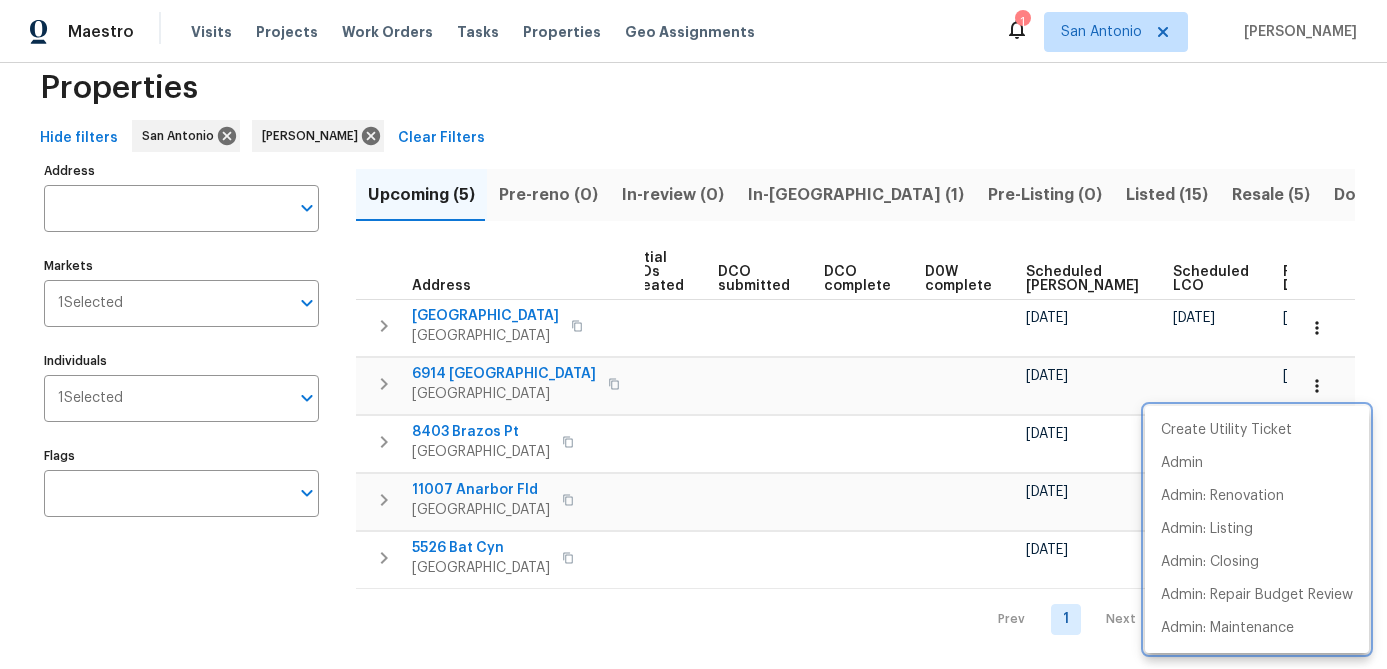 click at bounding box center (693, 334) 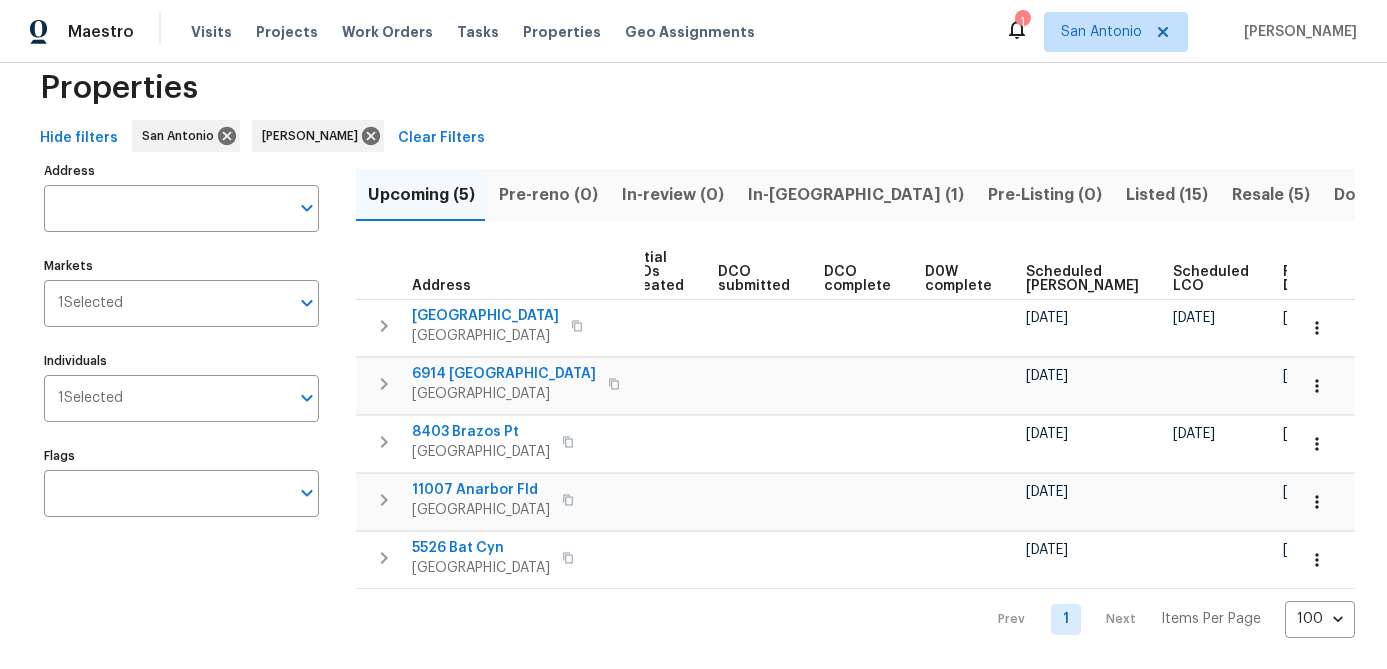 click on "Scheduled COE" at bounding box center (1082, 279) 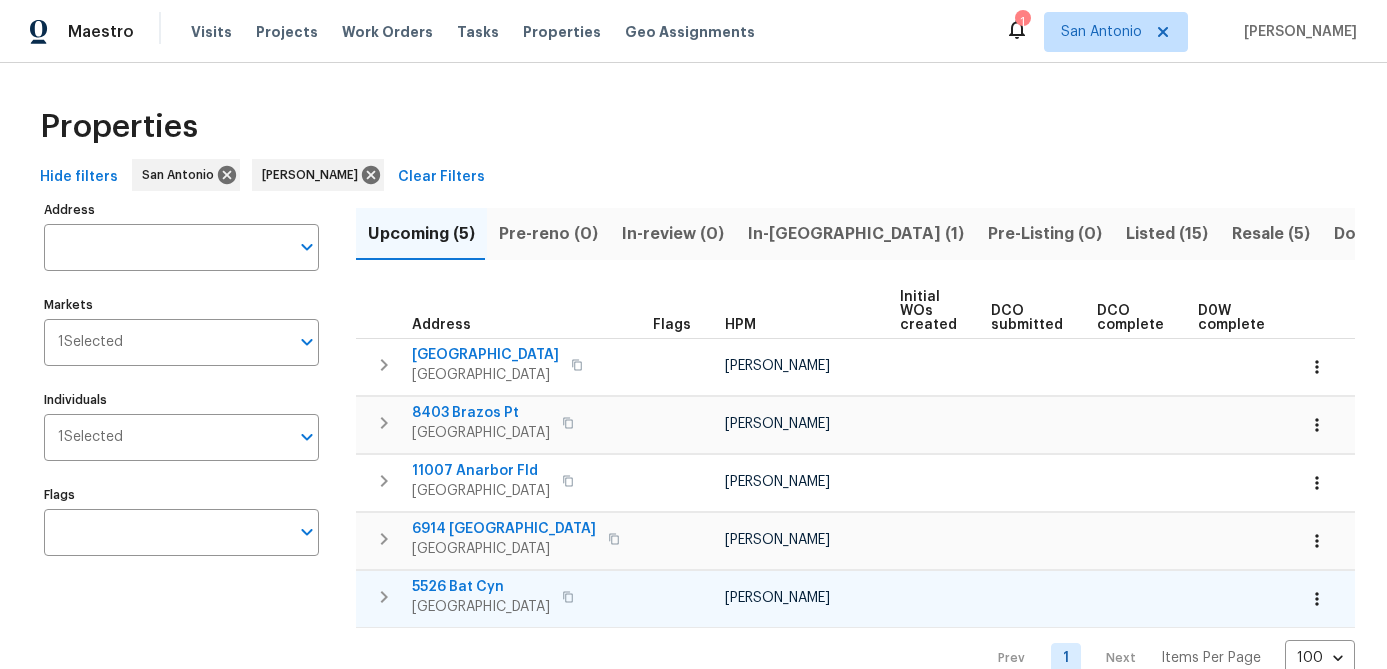 click on "San Antonio, TX 78252" at bounding box center [481, 607] 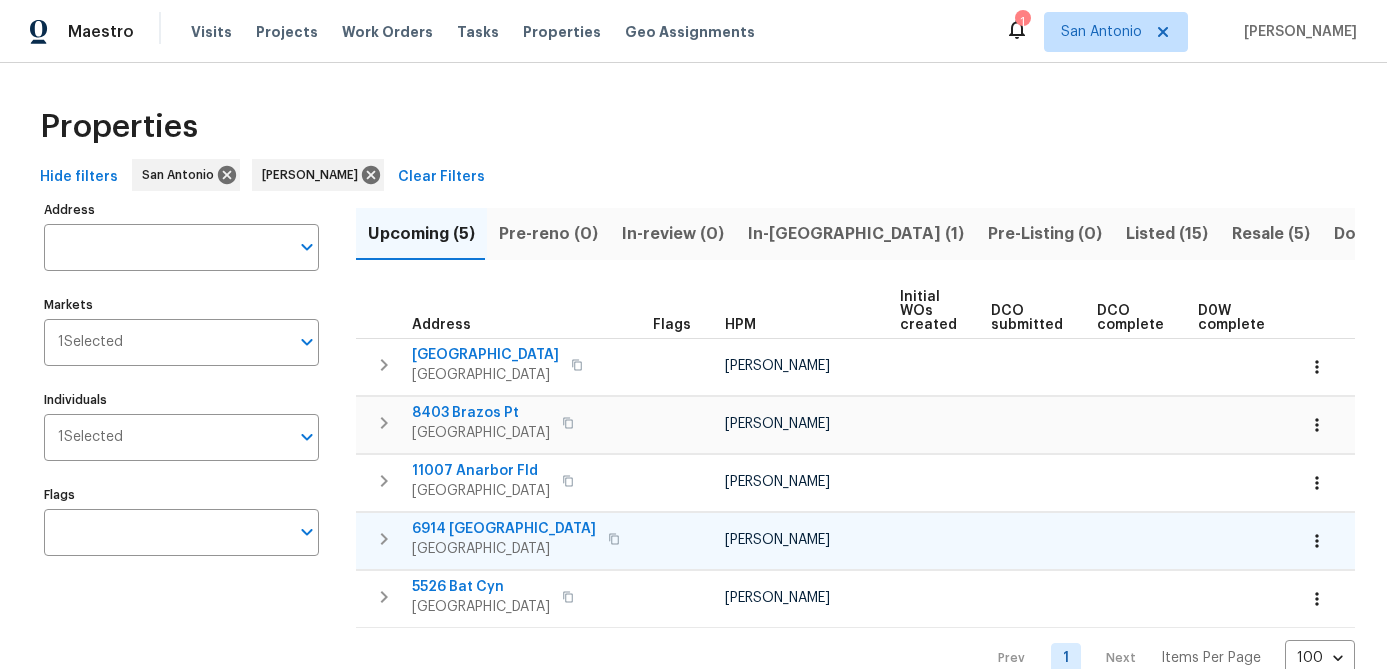 click on "6914 Port Bay" at bounding box center [504, 529] 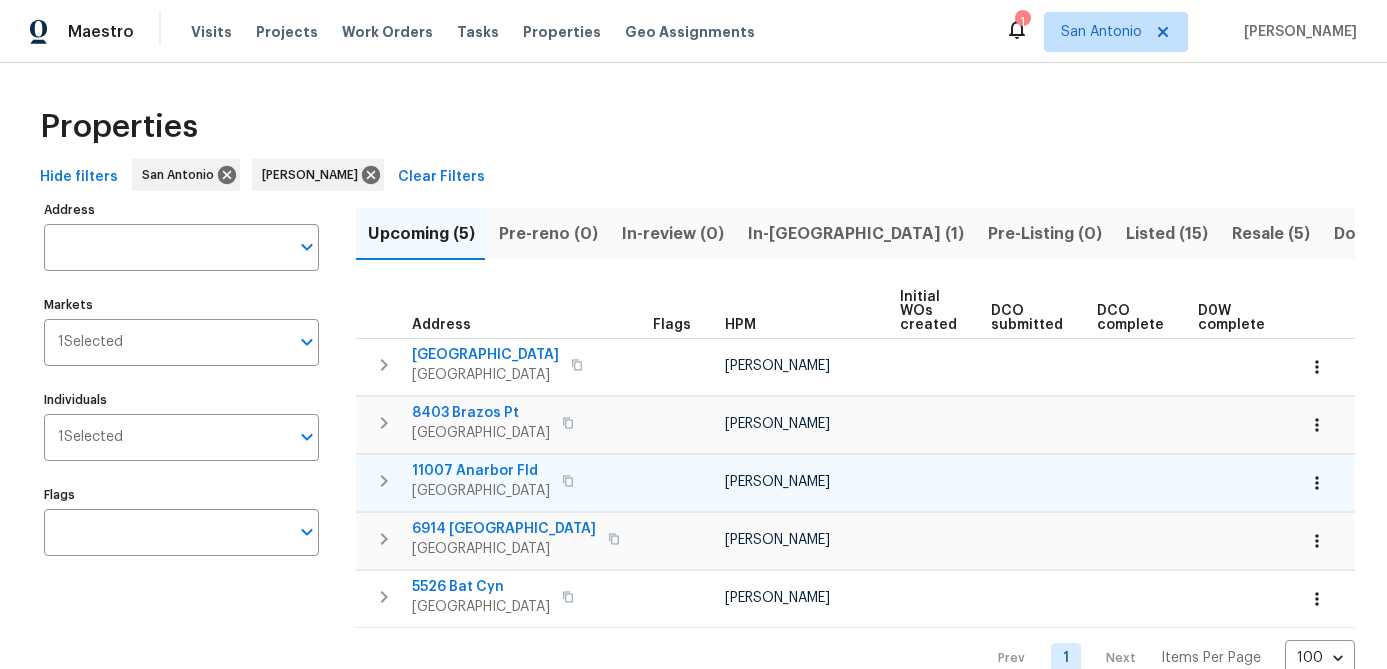 click on "San Antonio, TX 78254" at bounding box center [481, 491] 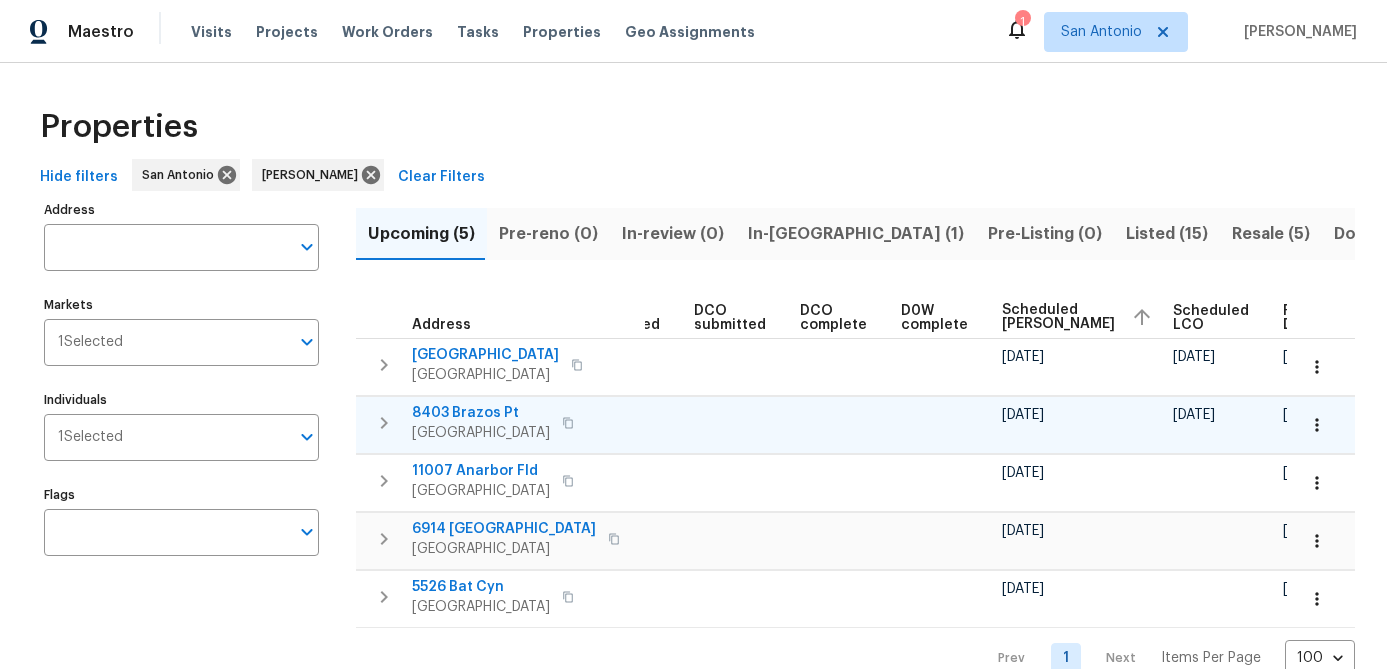 scroll, scrollTop: 0, scrollLeft: 0, axis: both 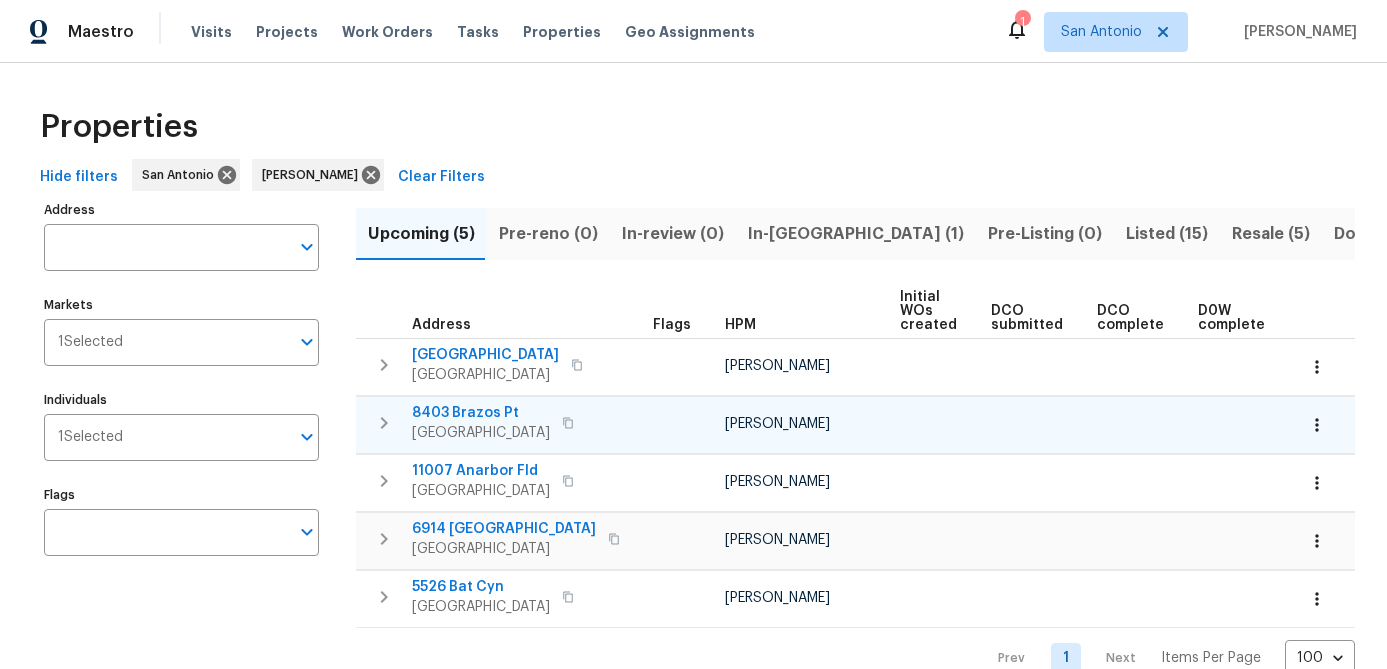 click on "8403 Brazos Pt" at bounding box center (481, 413) 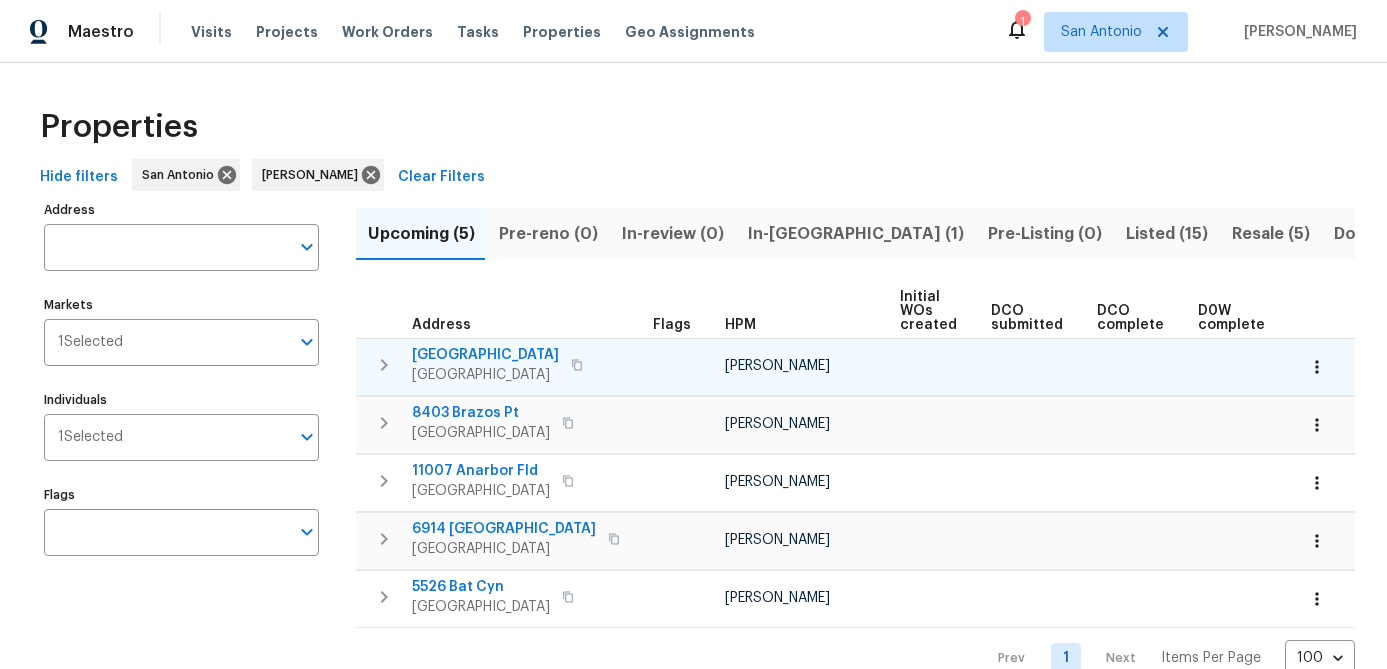 click on "San Antonio, TX 78245" at bounding box center (485, 375) 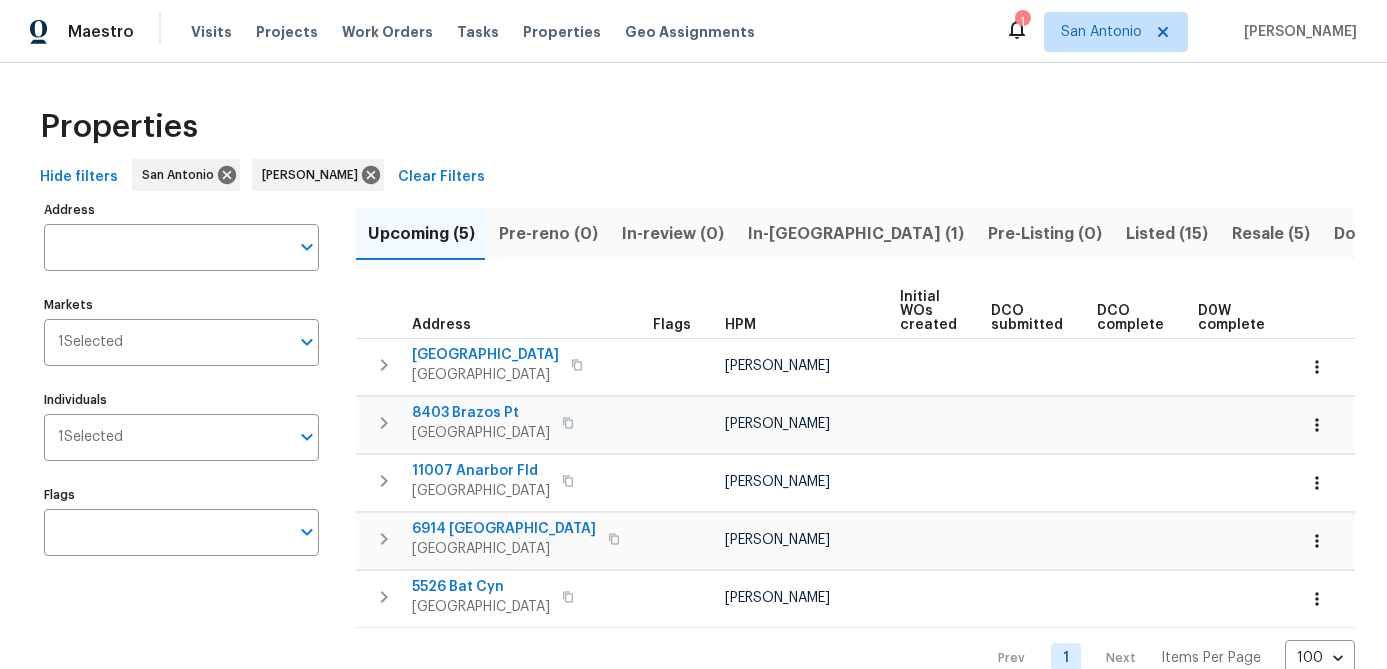 click on "In-reno (1)" at bounding box center [856, 234] 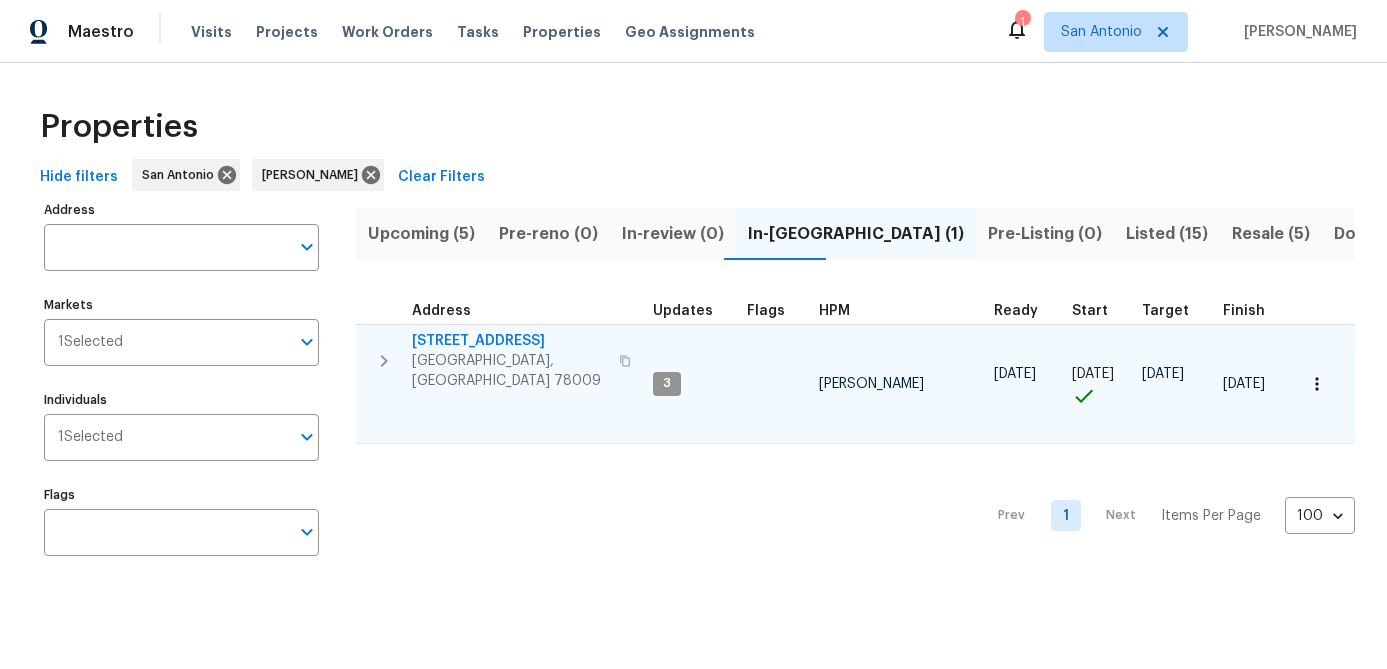 click on "2203 Geneva St" at bounding box center (509, 341) 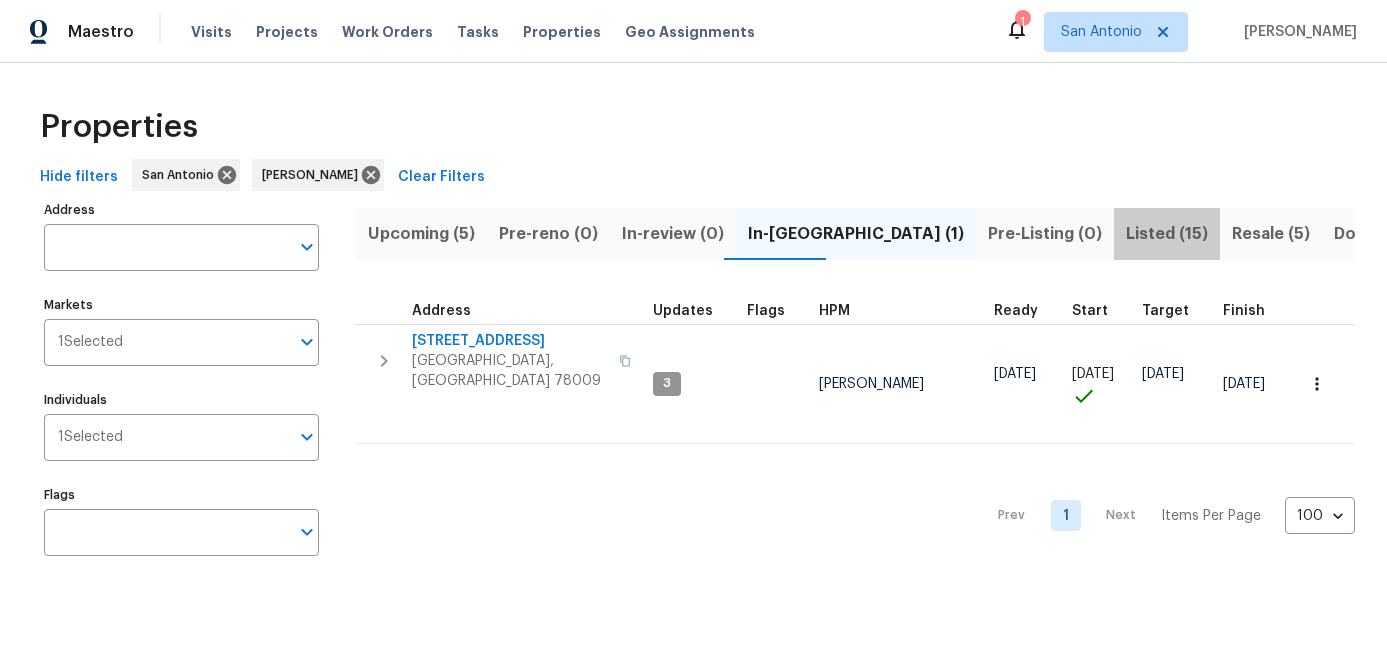 click on "Listed (15)" at bounding box center [1167, 234] 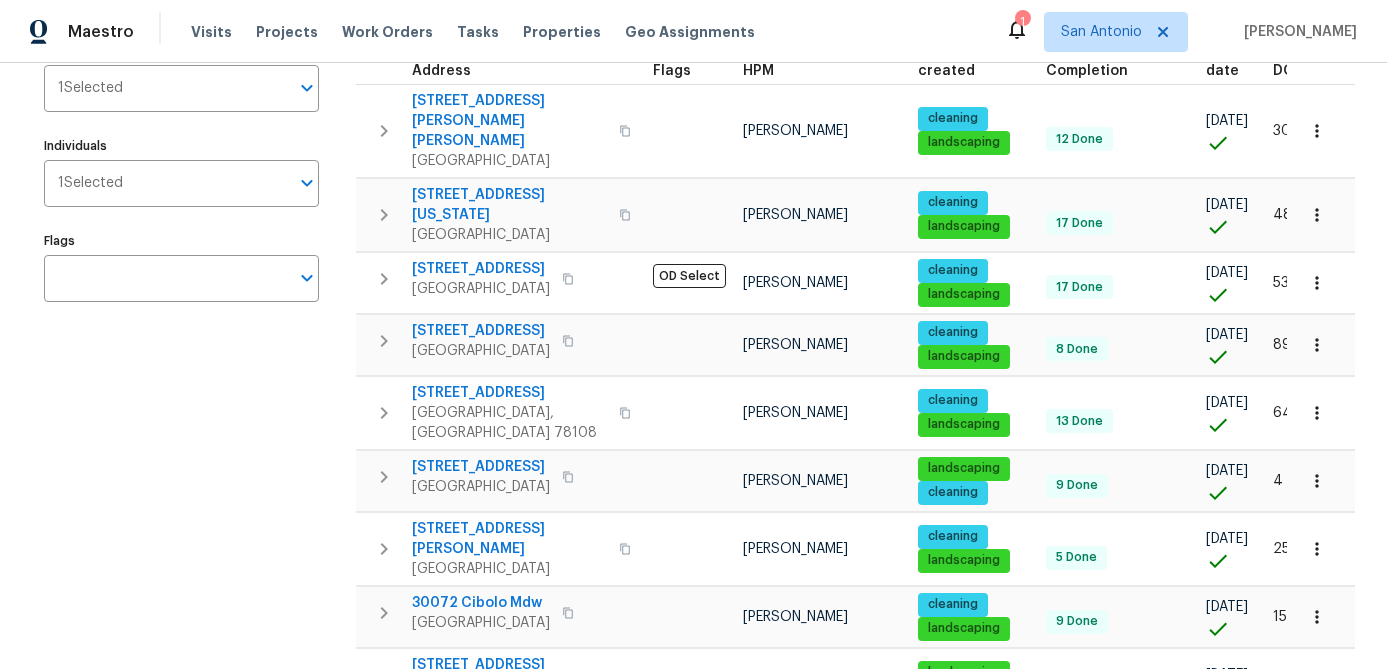 scroll, scrollTop: 0, scrollLeft: 0, axis: both 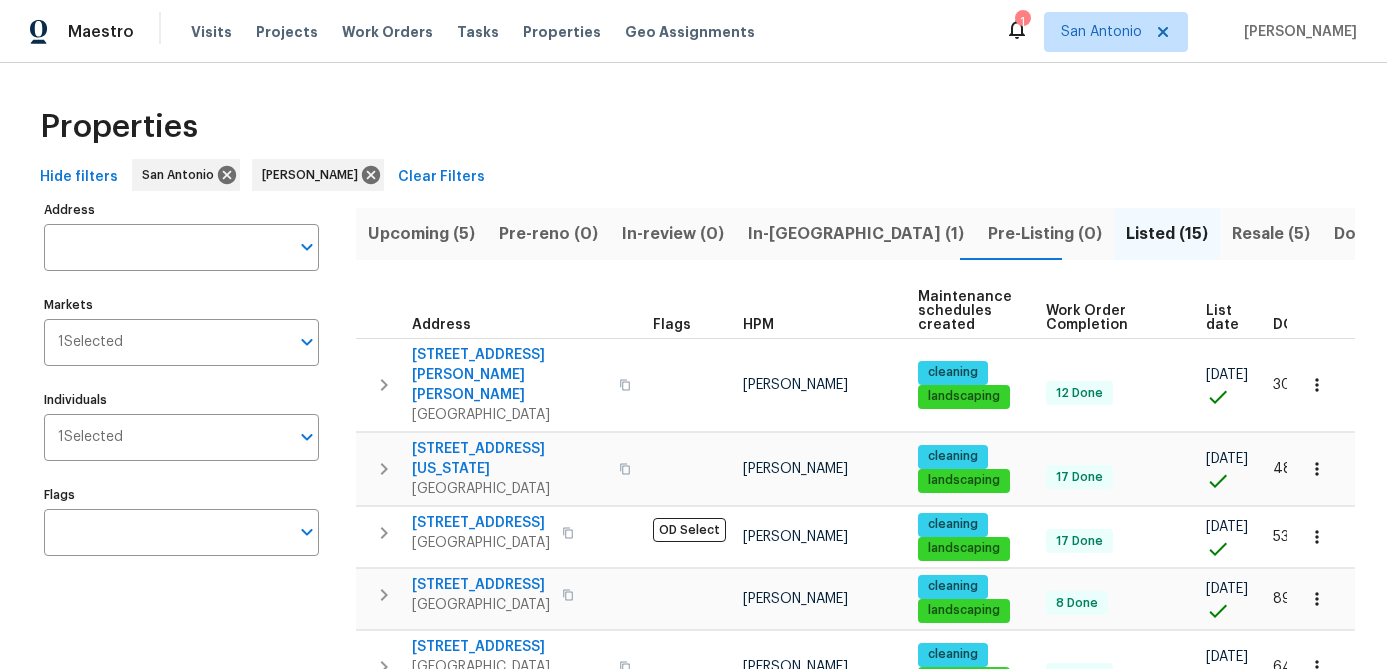 click on "List date" at bounding box center [1231, 311] 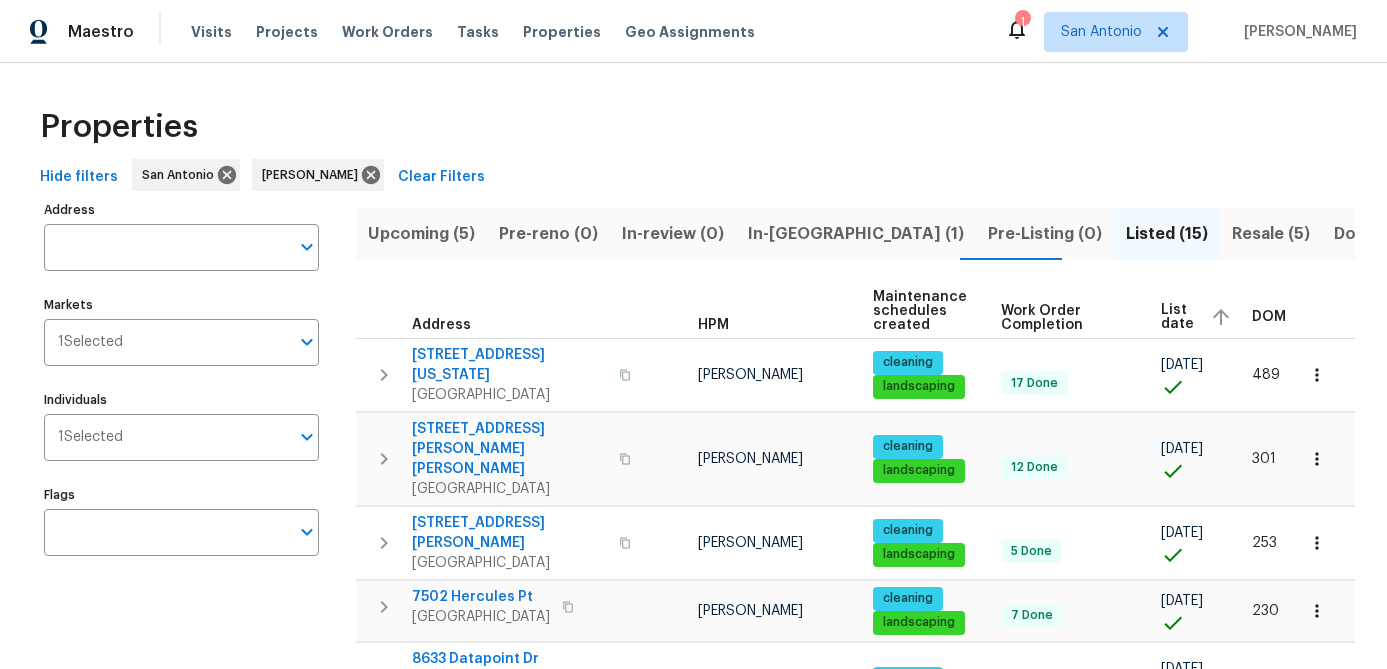 scroll, scrollTop: 0, scrollLeft: 83, axis: horizontal 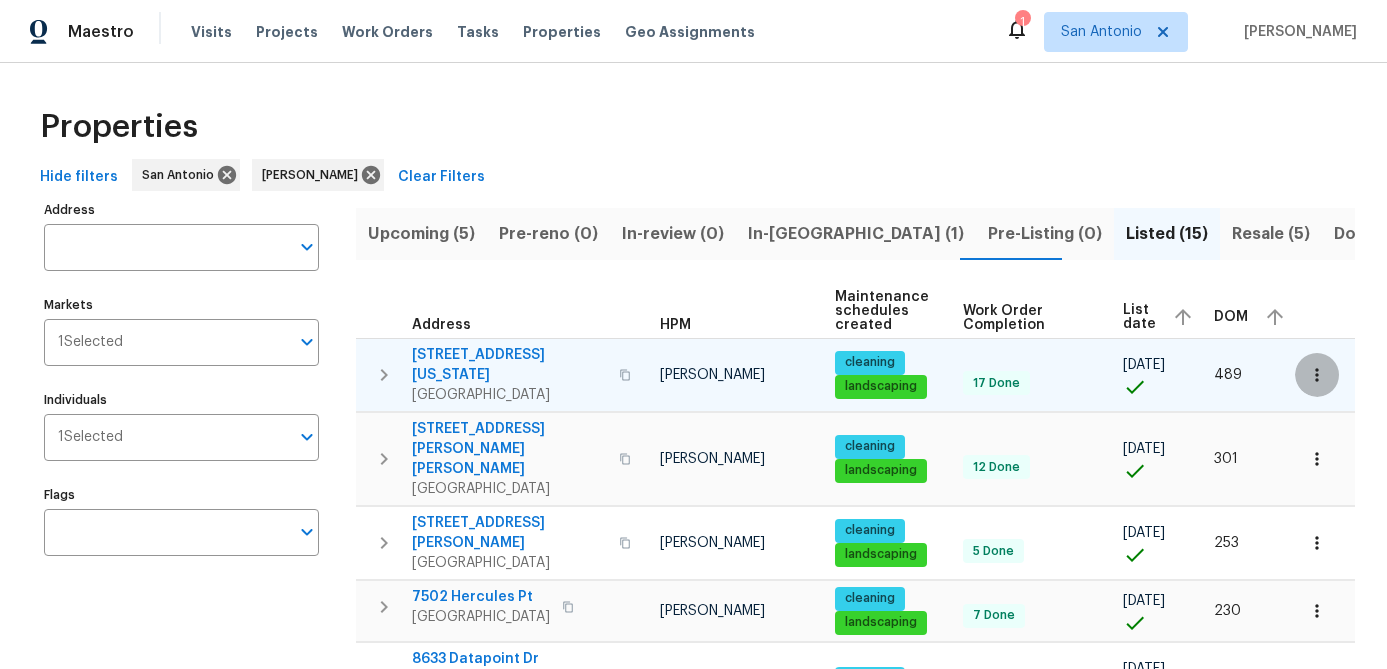 click at bounding box center (1317, 375) 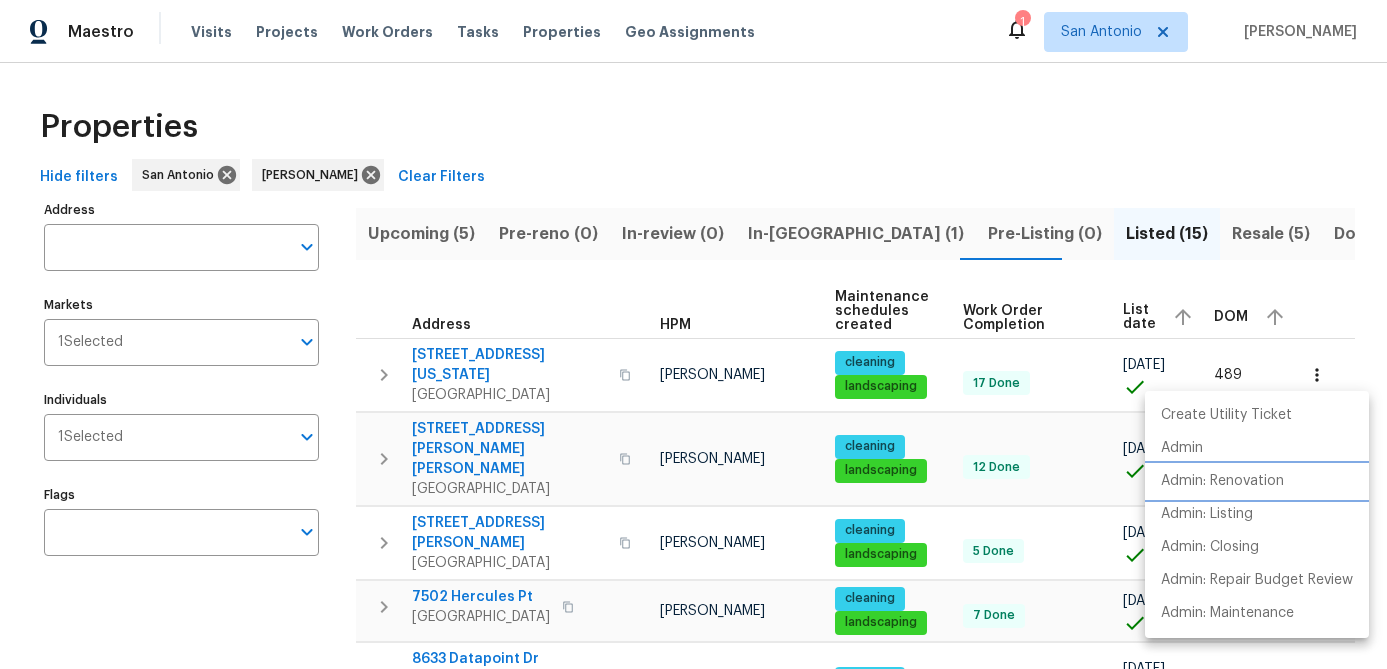 click on "Admin: Renovation" at bounding box center [1222, 481] 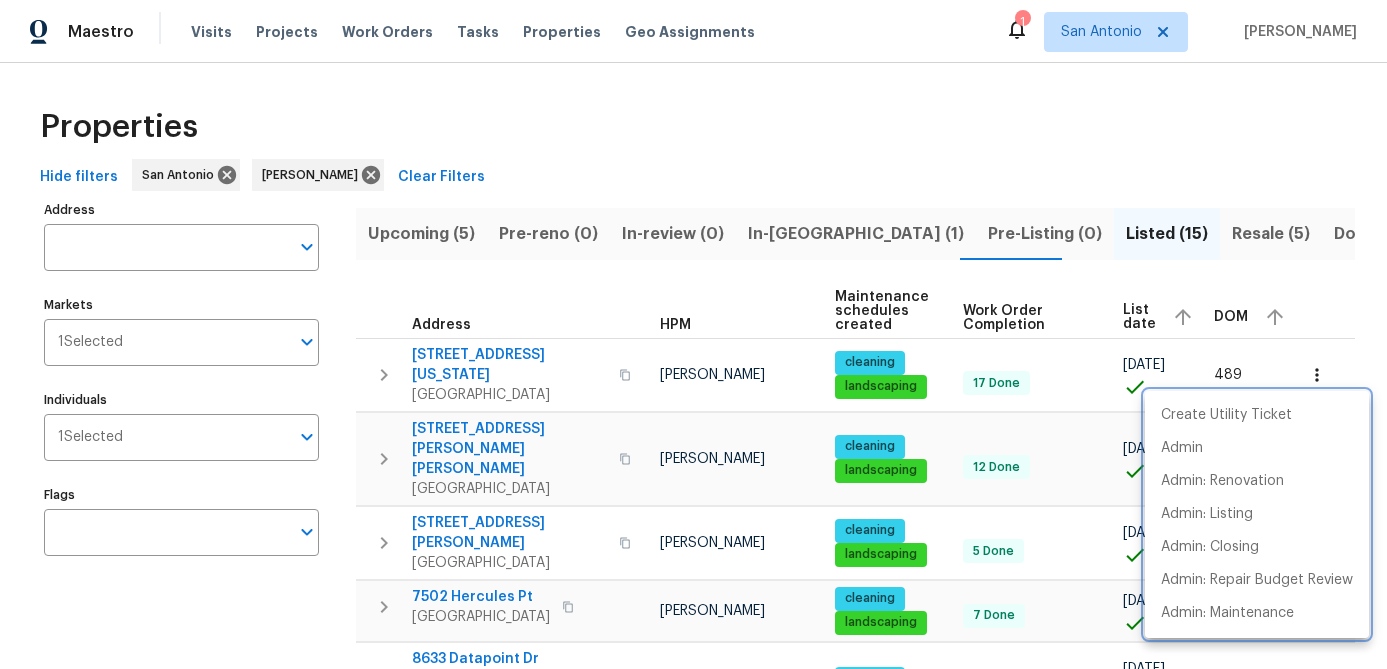 click at bounding box center (693, 334) 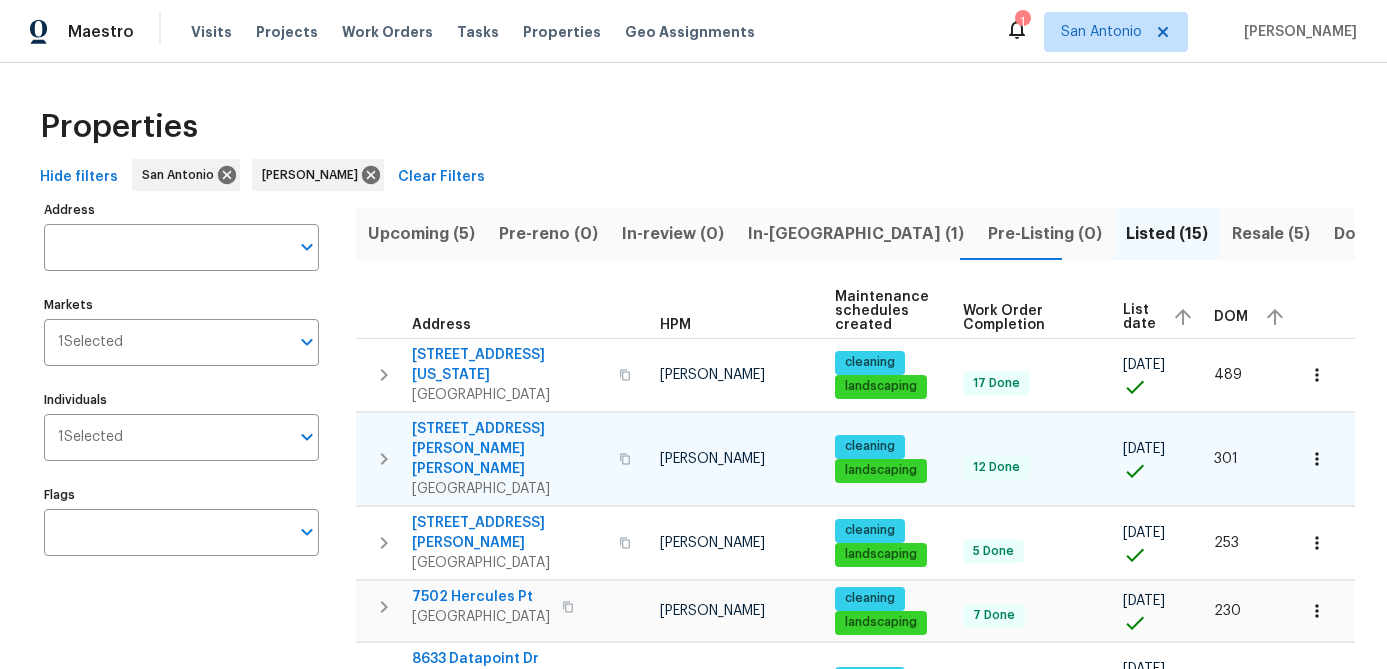 click at bounding box center [1317, 459] 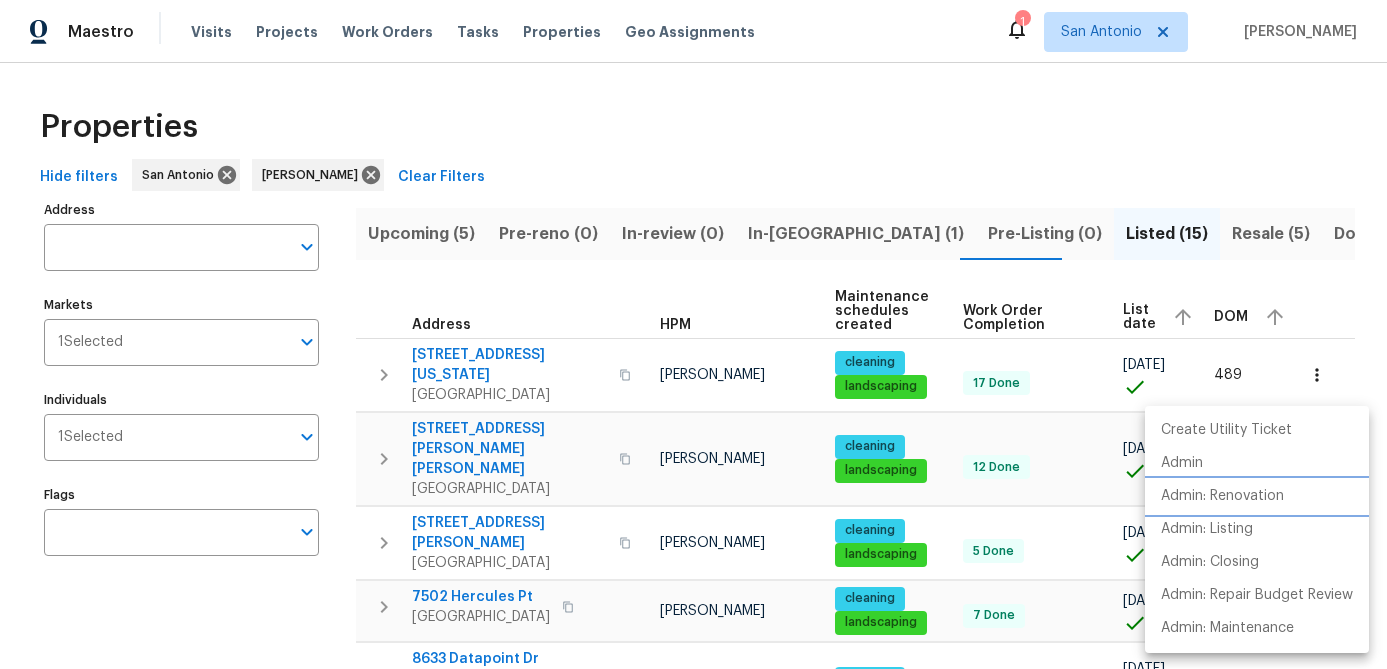 click on "Admin: Renovation" at bounding box center [1222, 496] 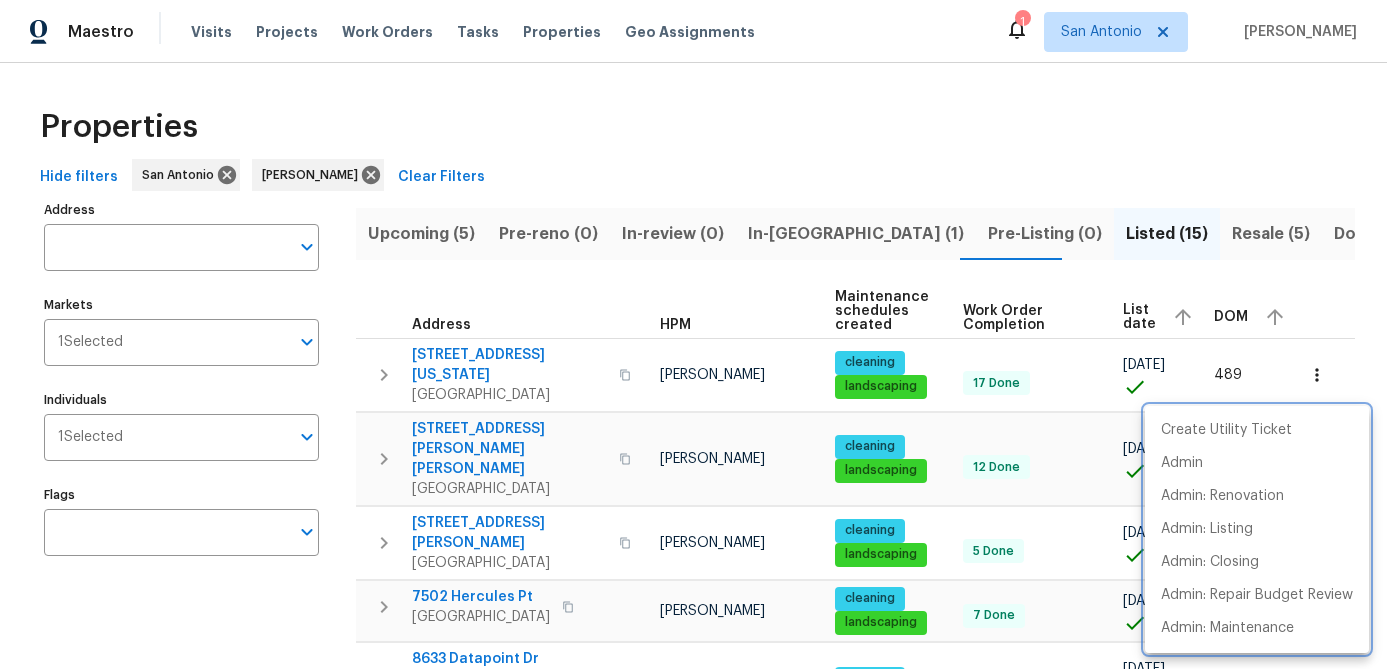 click at bounding box center [693, 334] 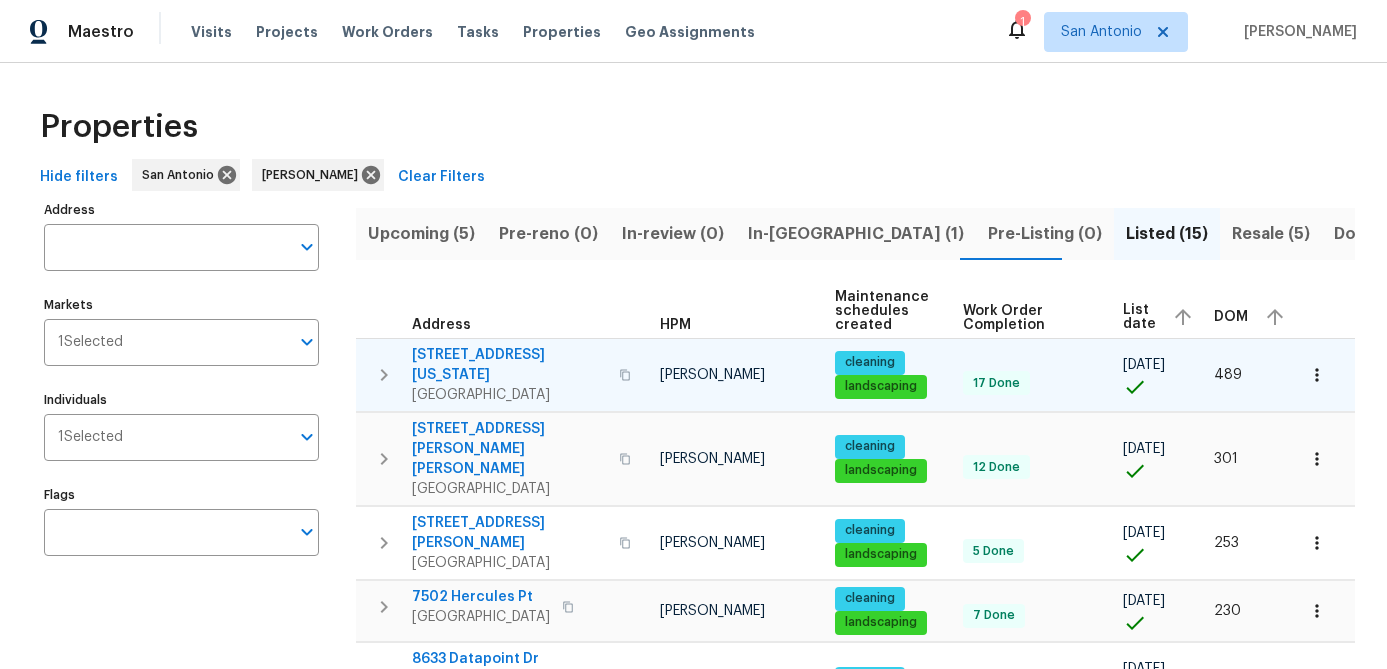 click 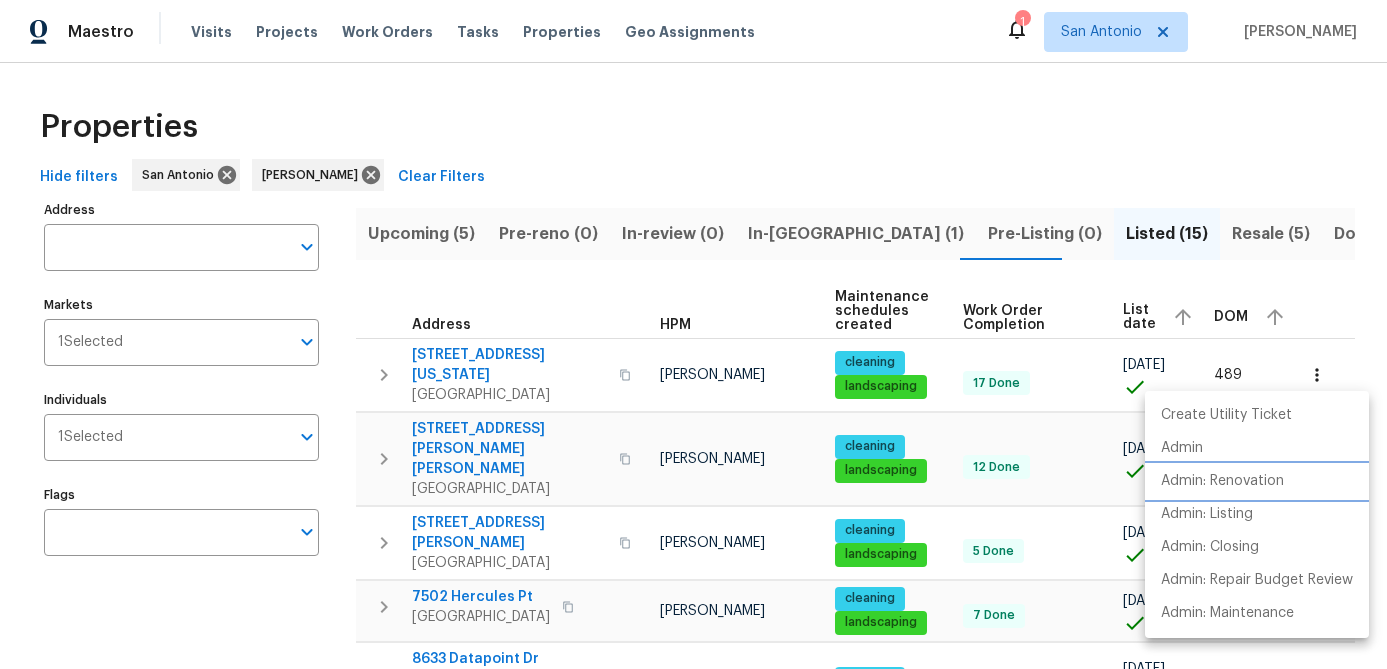 click on "Admin: Renovation" at bounding box center [1222, 481] 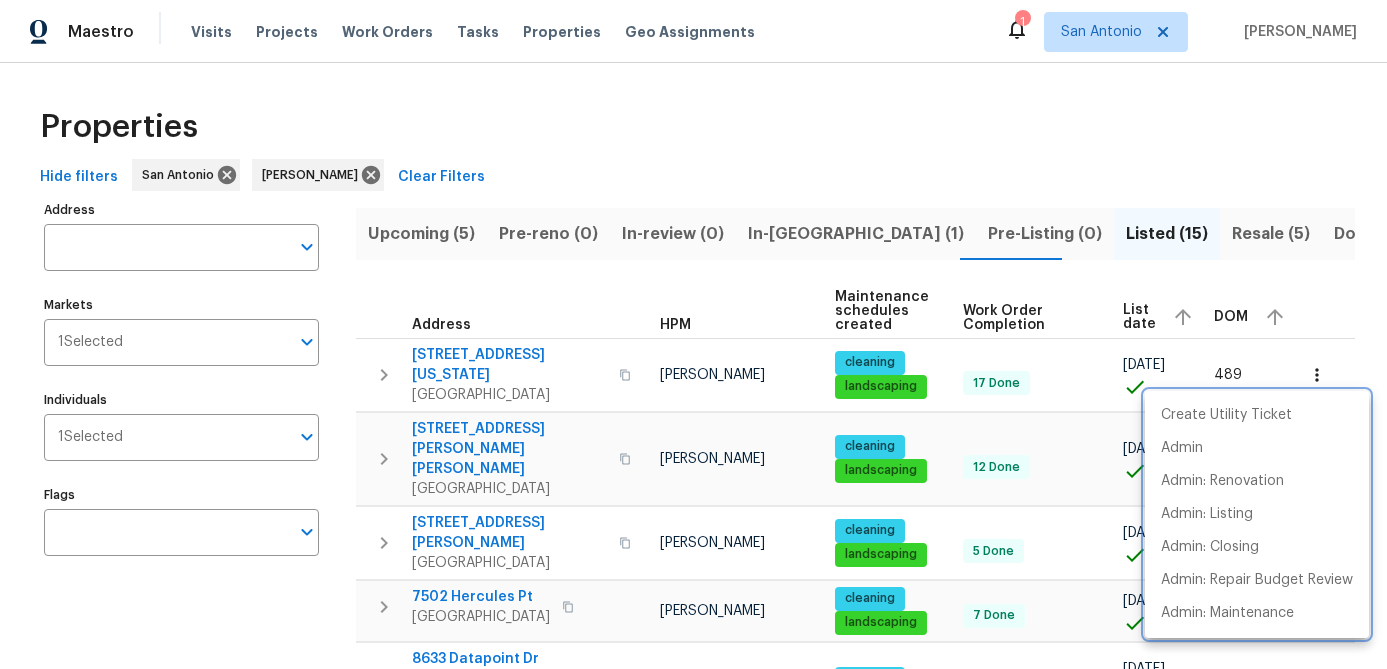 click at bounding box center (693, 334) 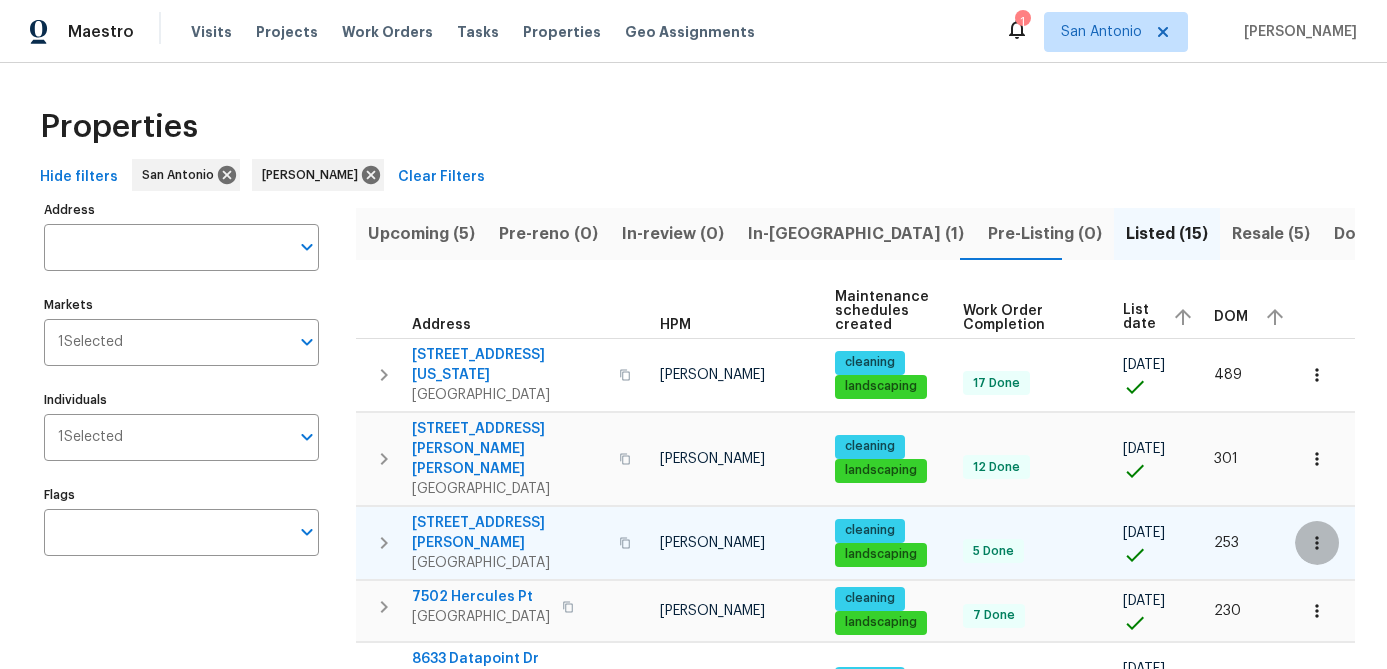 click 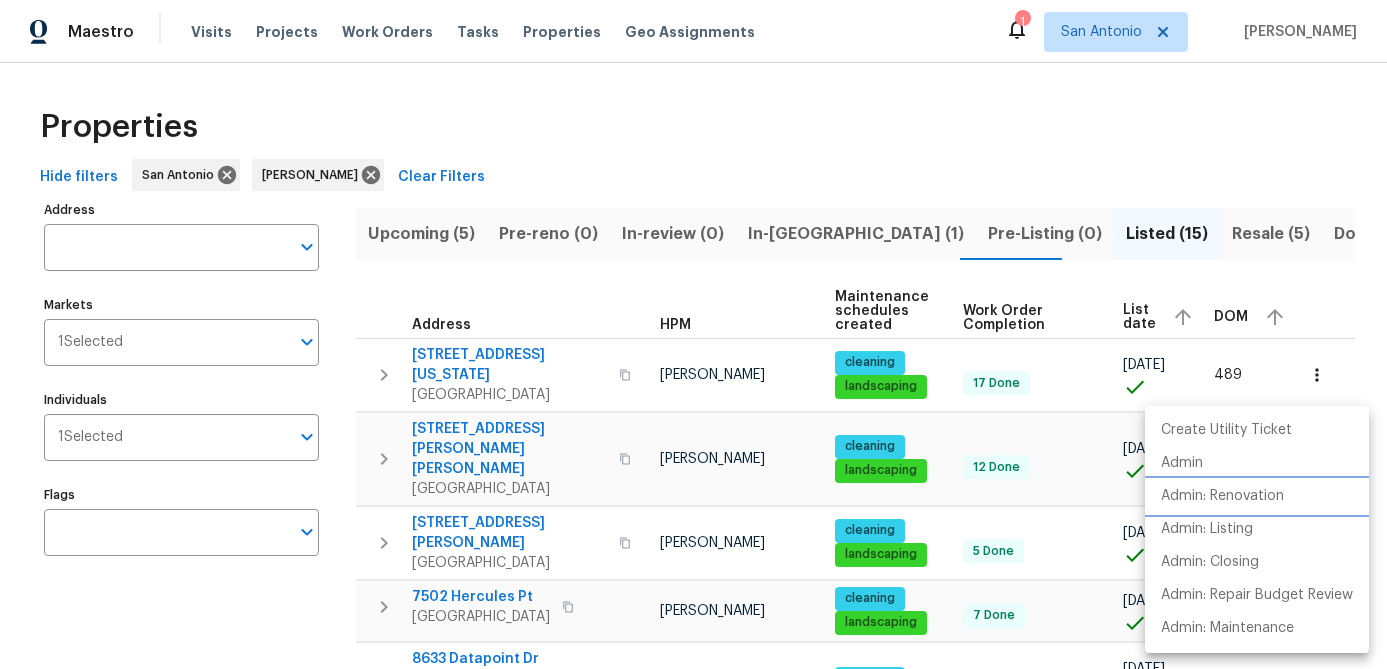 click on "Admin: Renovation" at bounding box center [1222, 496] 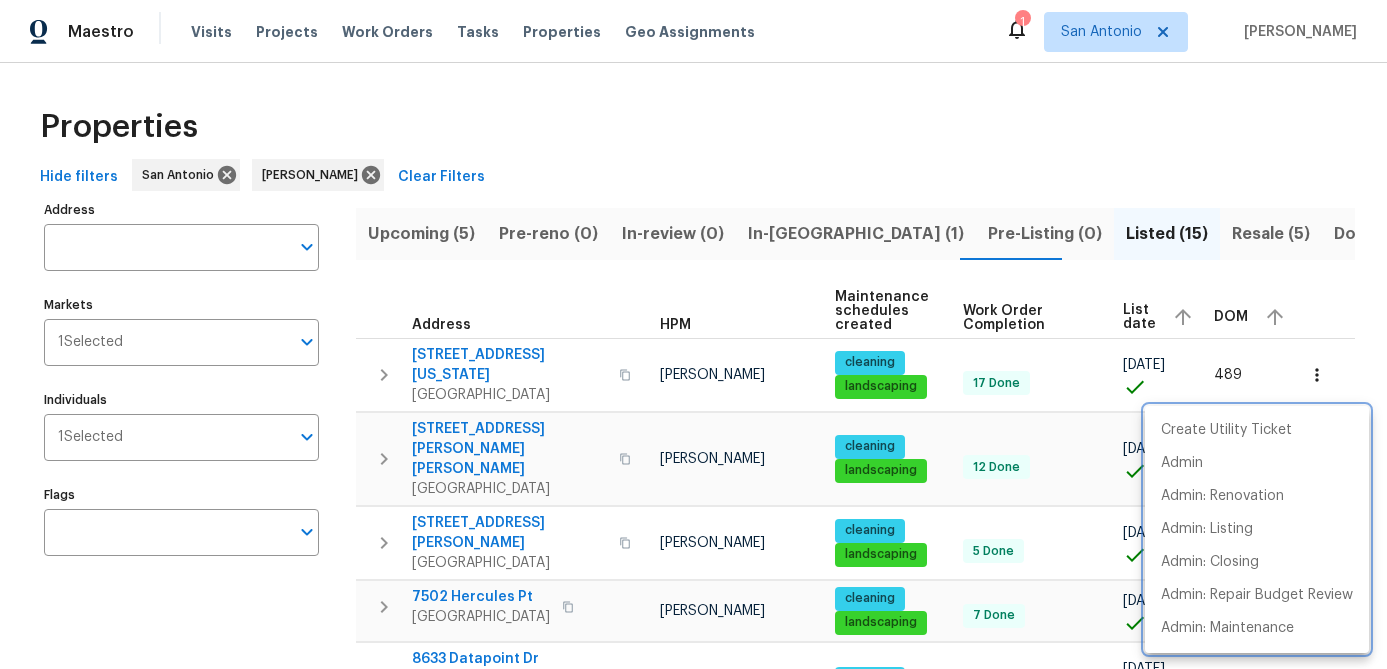 click at bounding box center (693, 334) 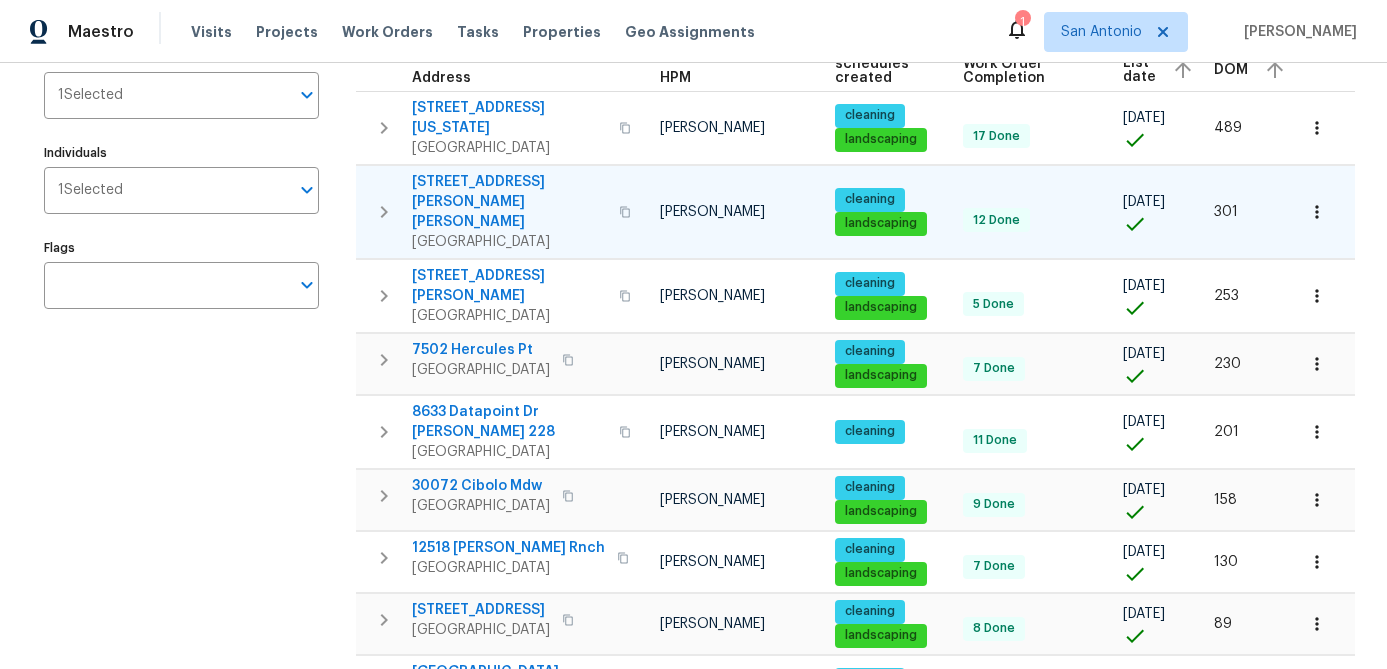 scroll, scrollTop: 256, scrollLeft: 0, axis: vertical 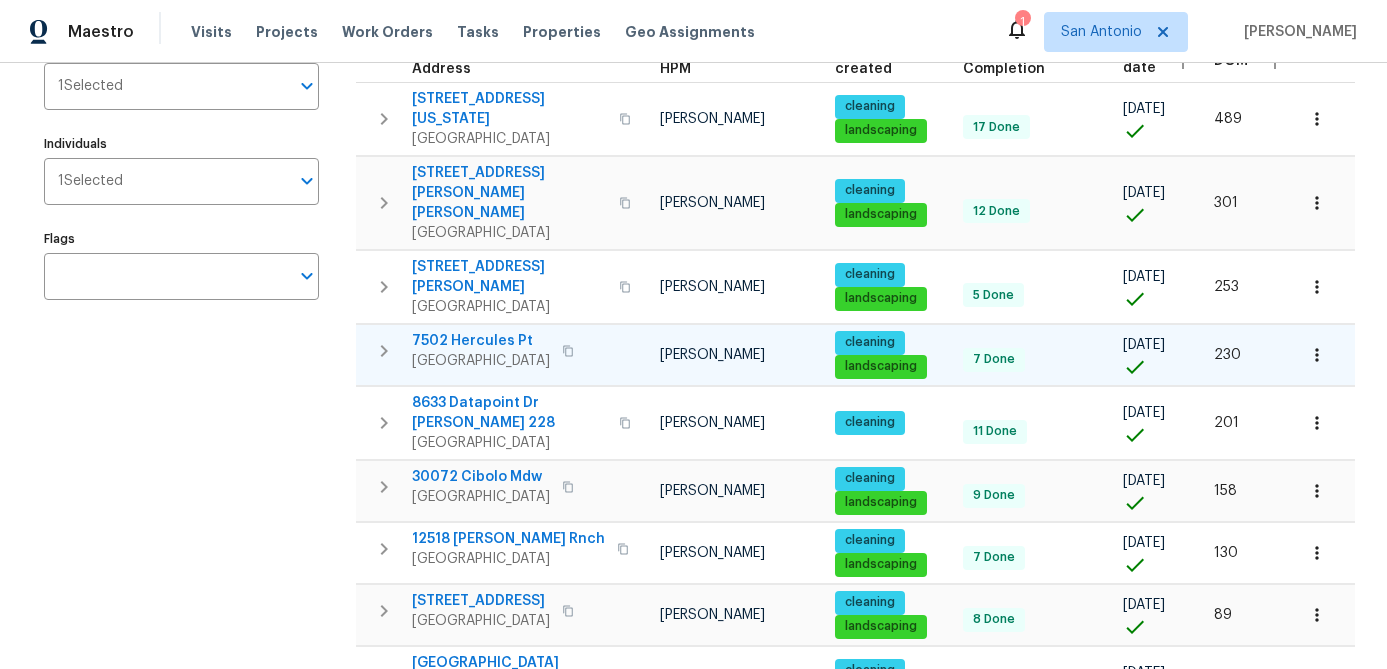 click 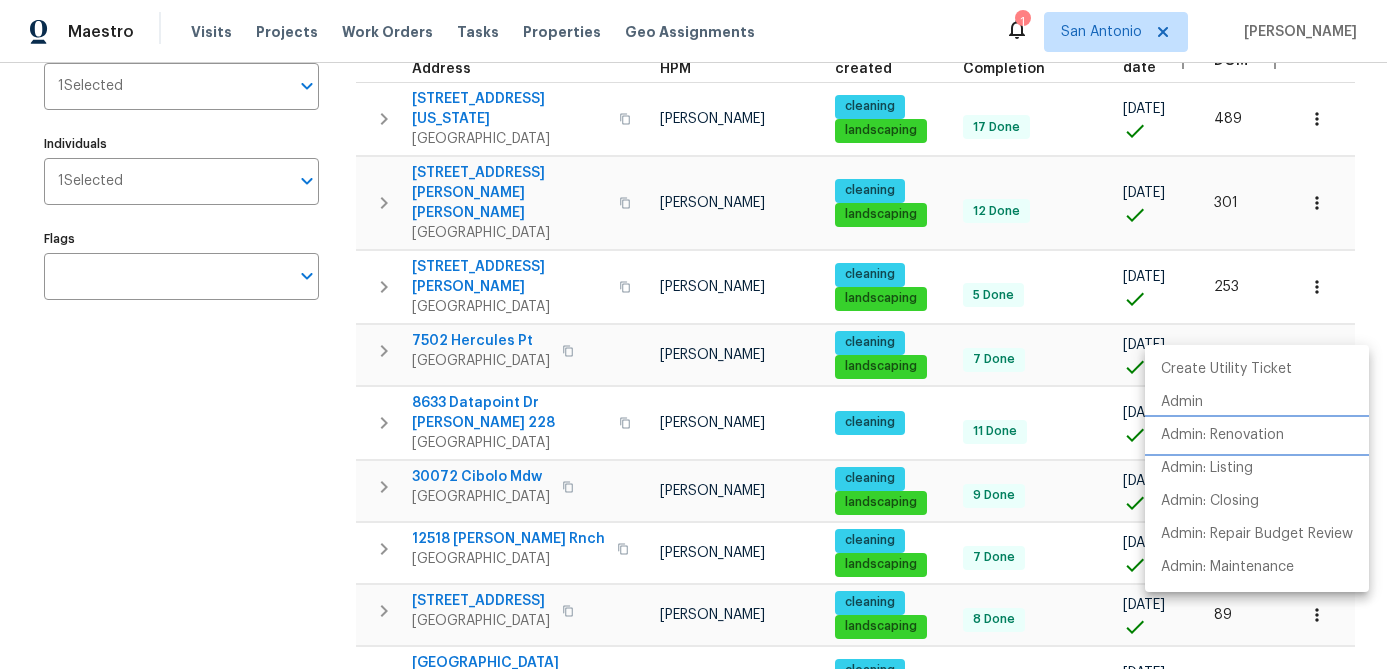 click on "Admin: Renovation" at bounding box center [1257, 435] 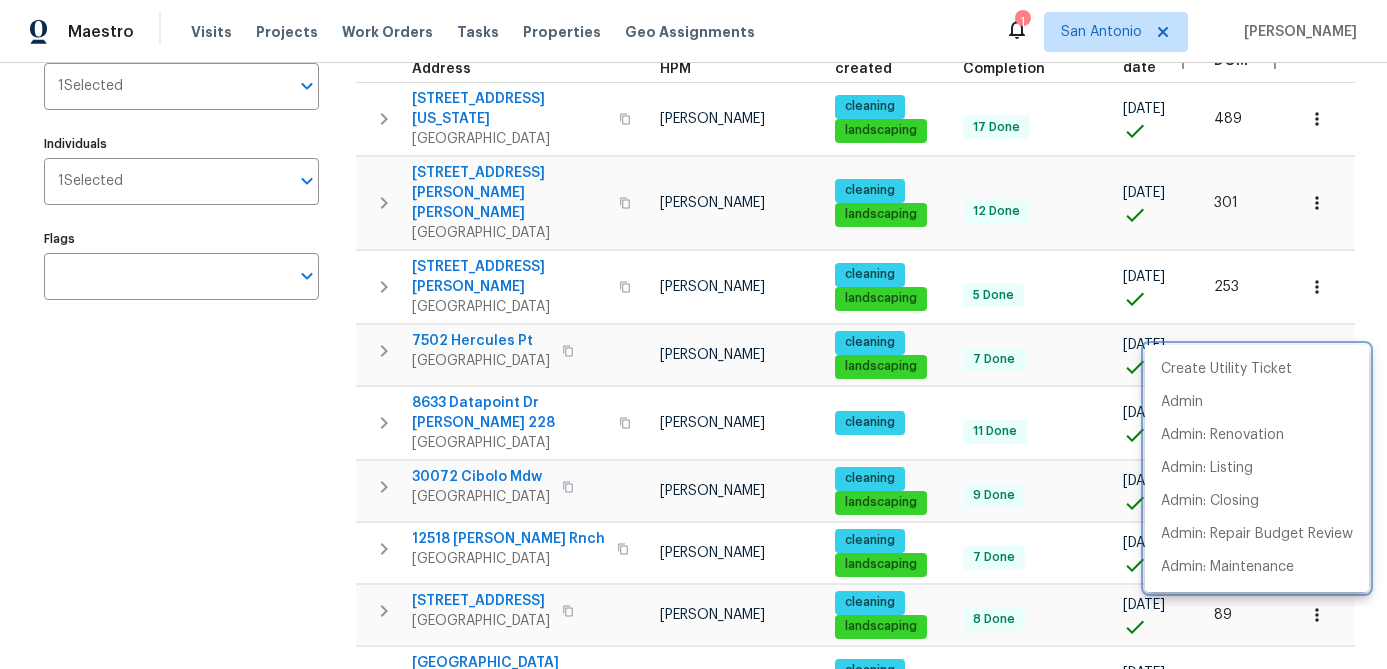 click at bounding box center [693, 334] 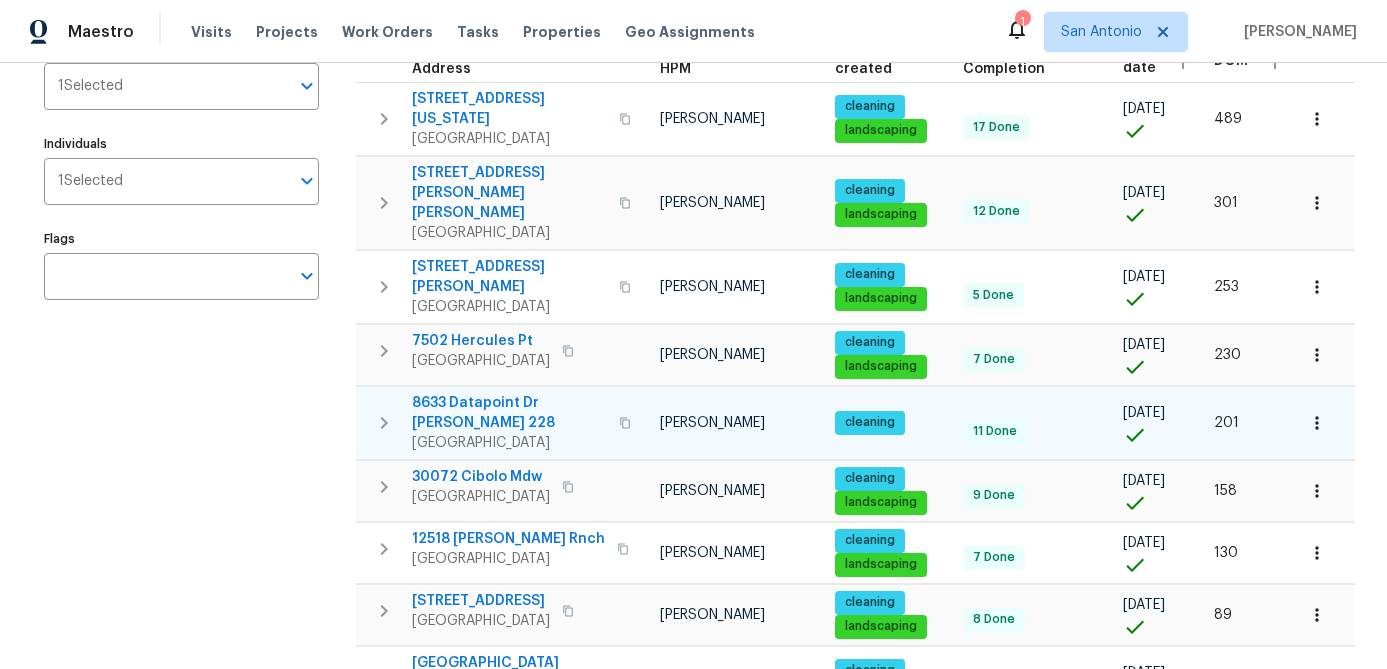 click 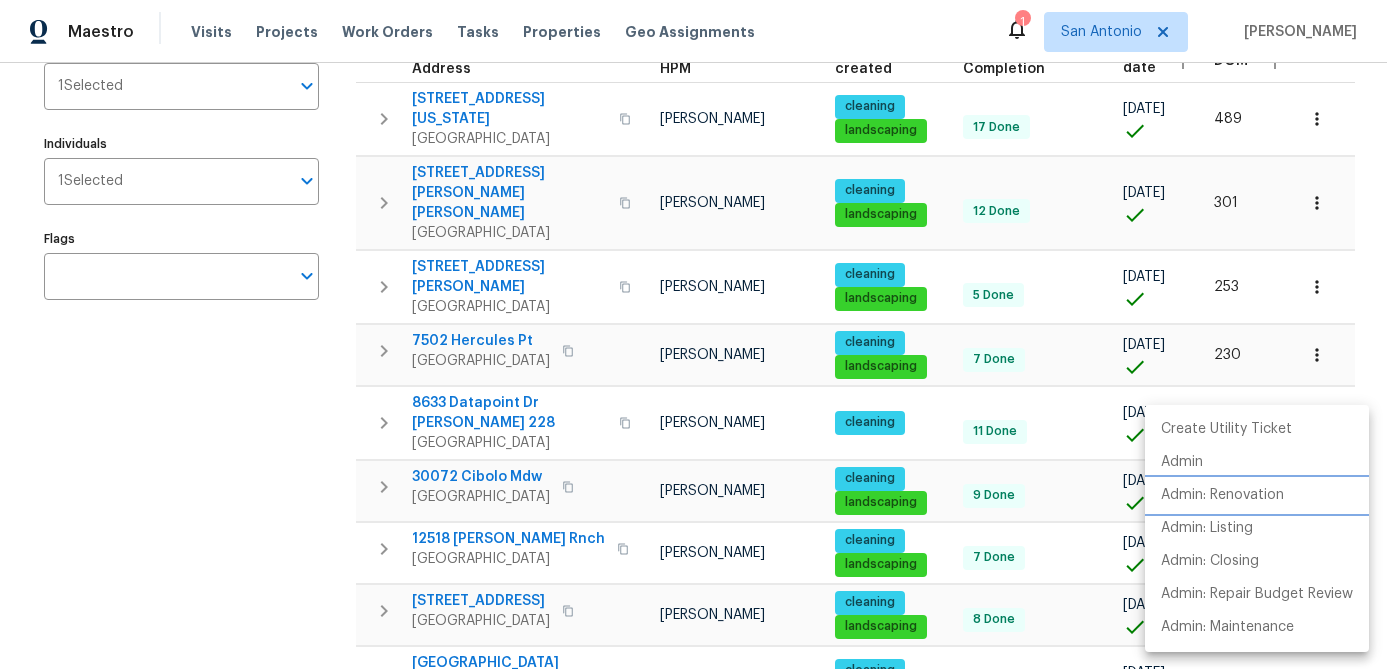click on "Admin: Renovation" at bounding box center (1222, 495) 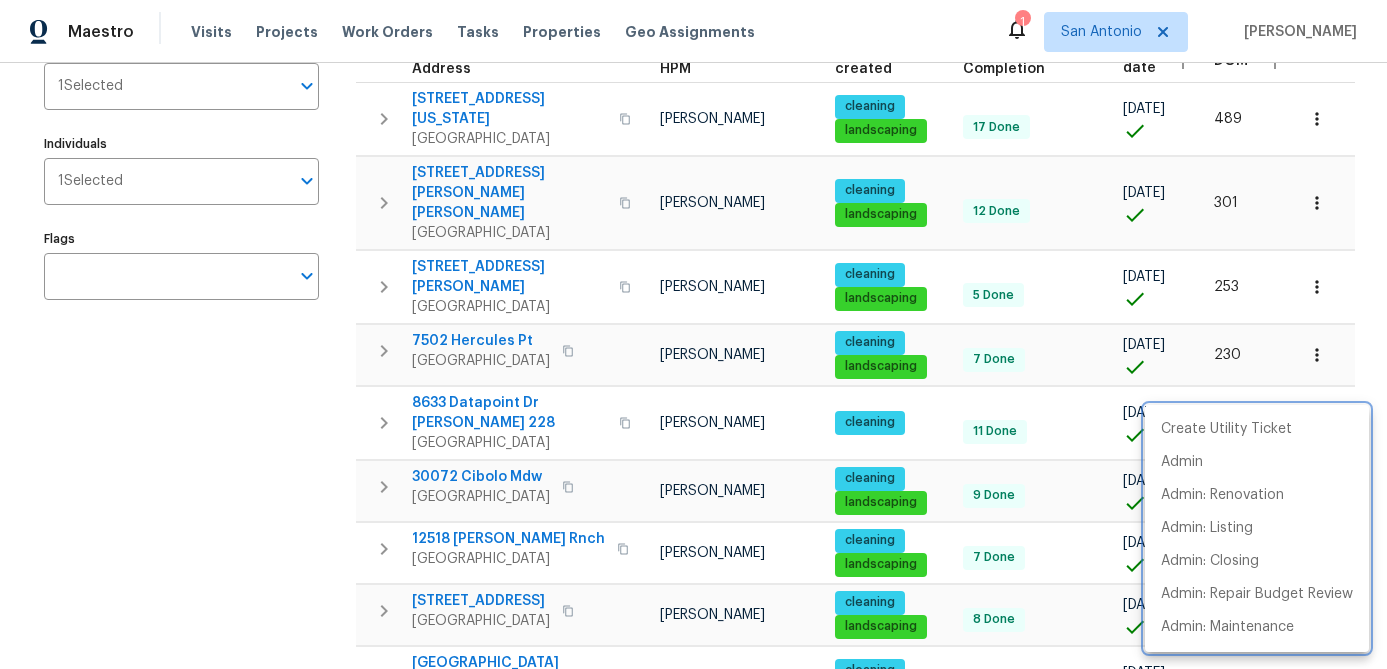 click at bounding box center [693, 334] 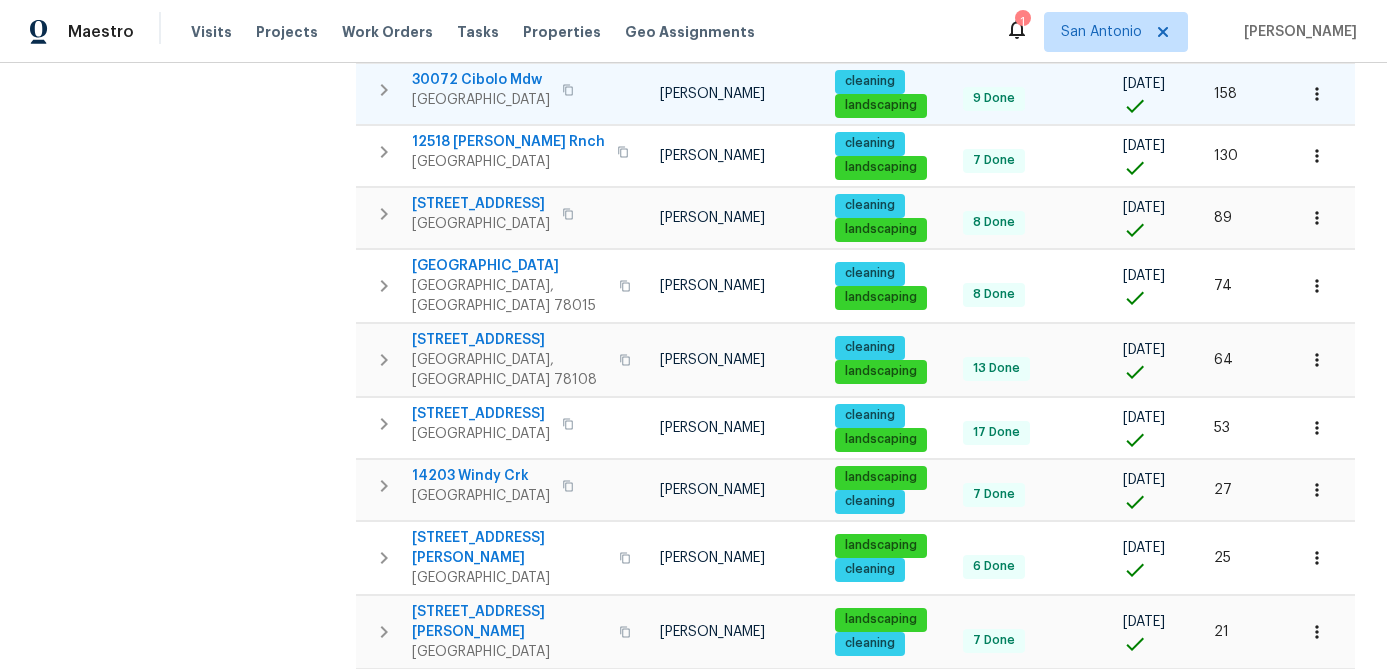 scroll, scrollTop: 699, scrollLeft: 0, axis: vertical 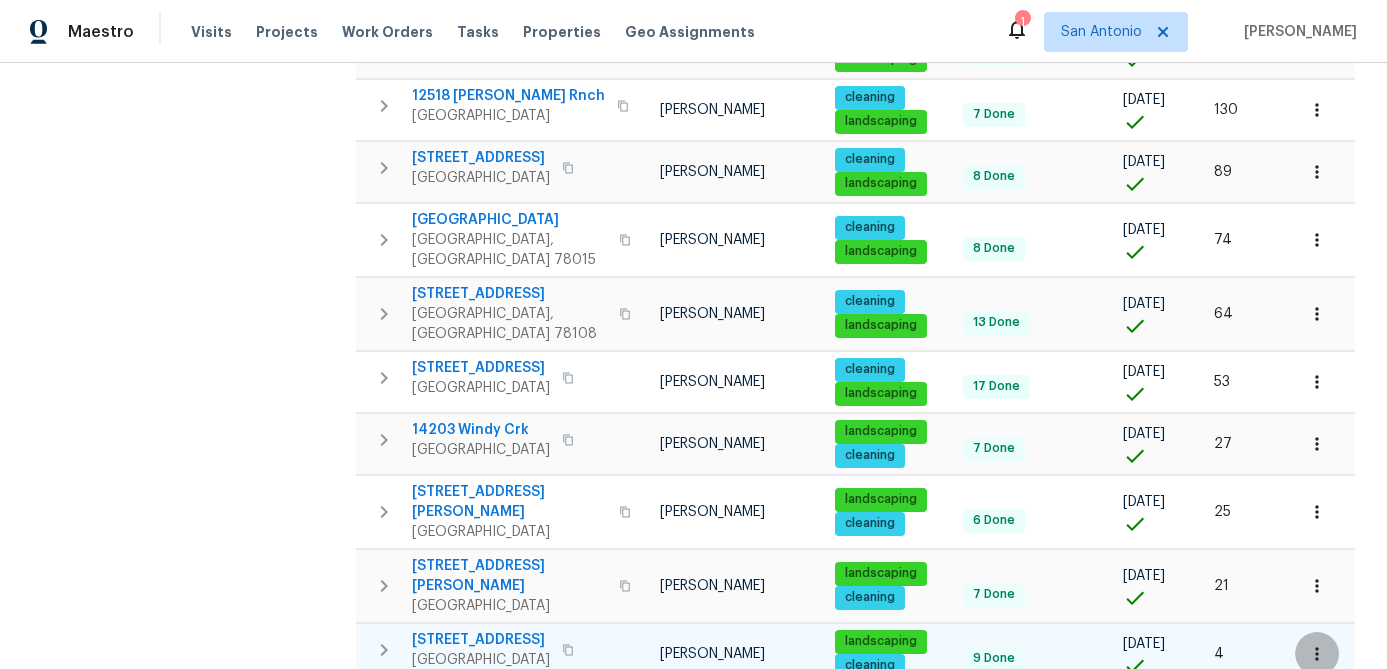 click 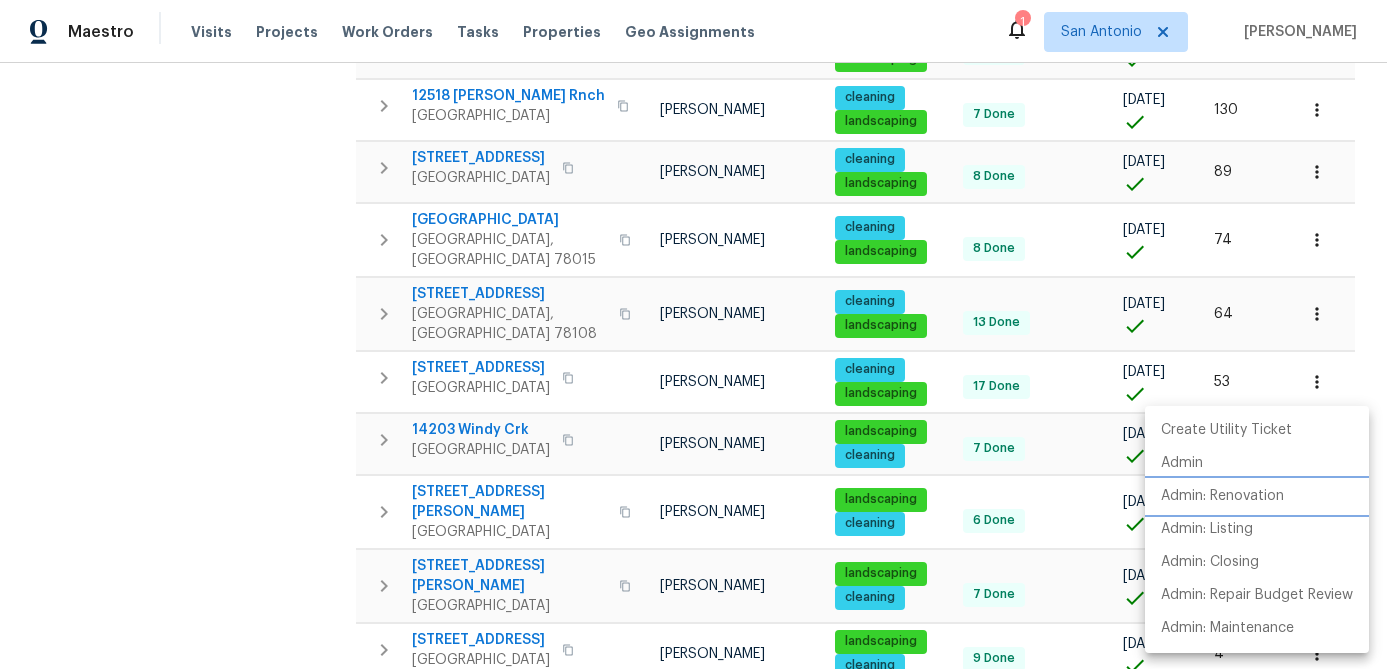click on "Admin: Renovation" at bounding box center (1222, 496) 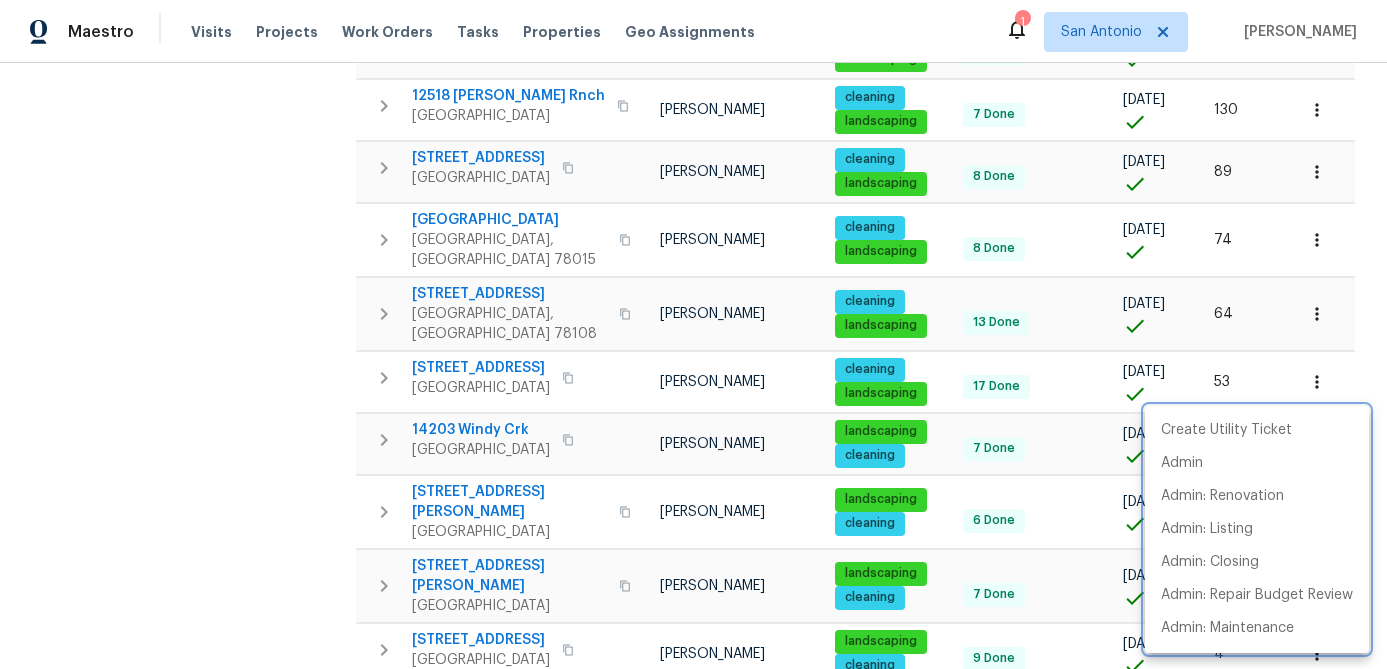 click at bounding box center (693, 334) 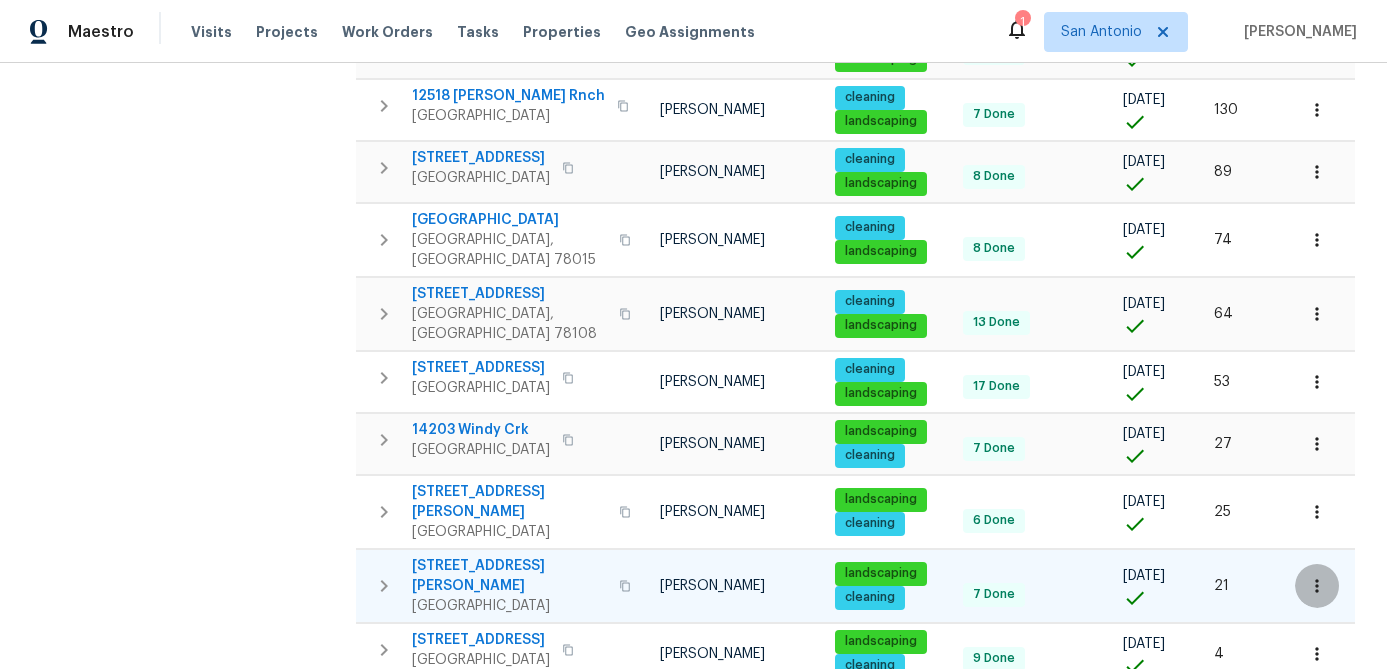 click 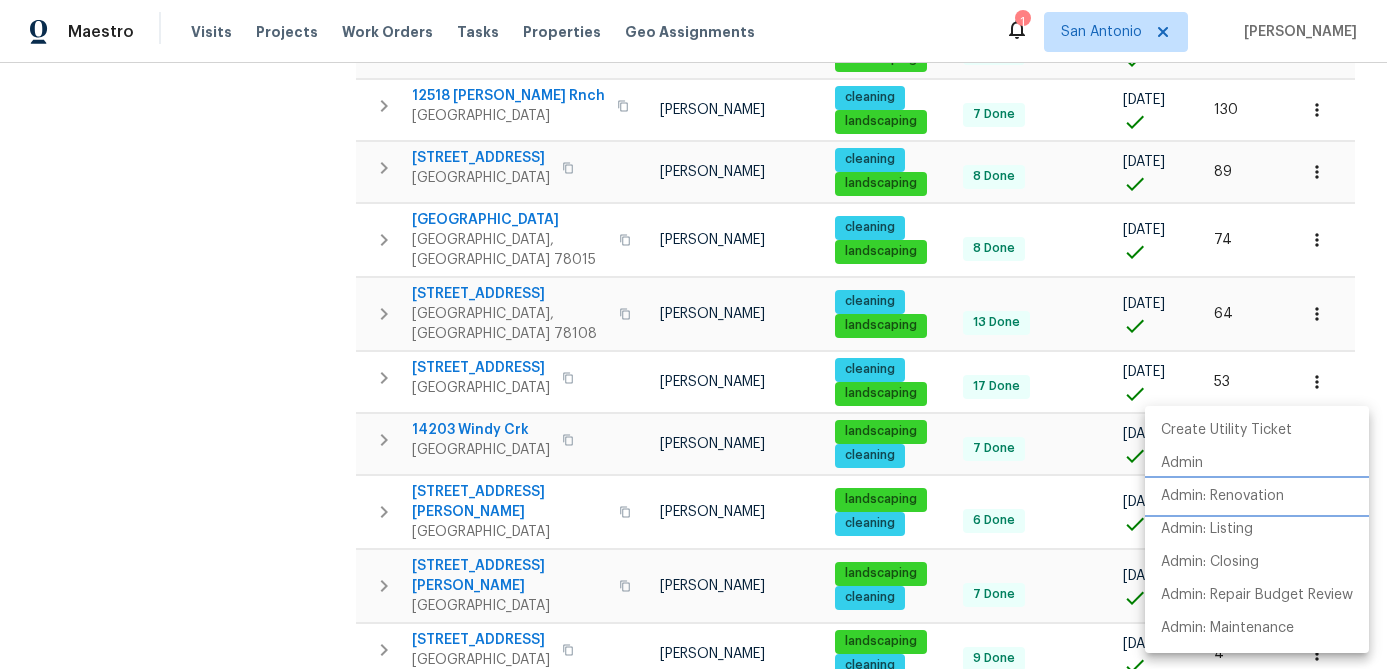 click on "Admin: Renovation" at bounding box center (1222, 496) 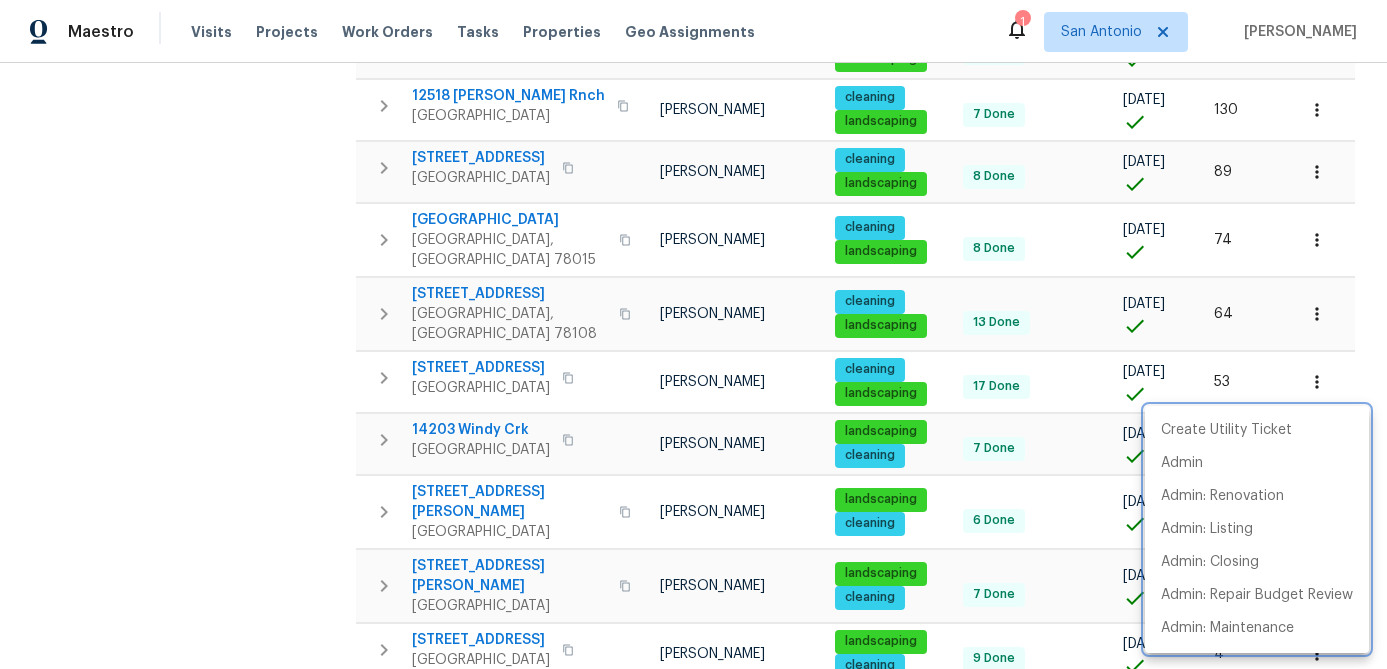 click at bounding box center (693, 334) 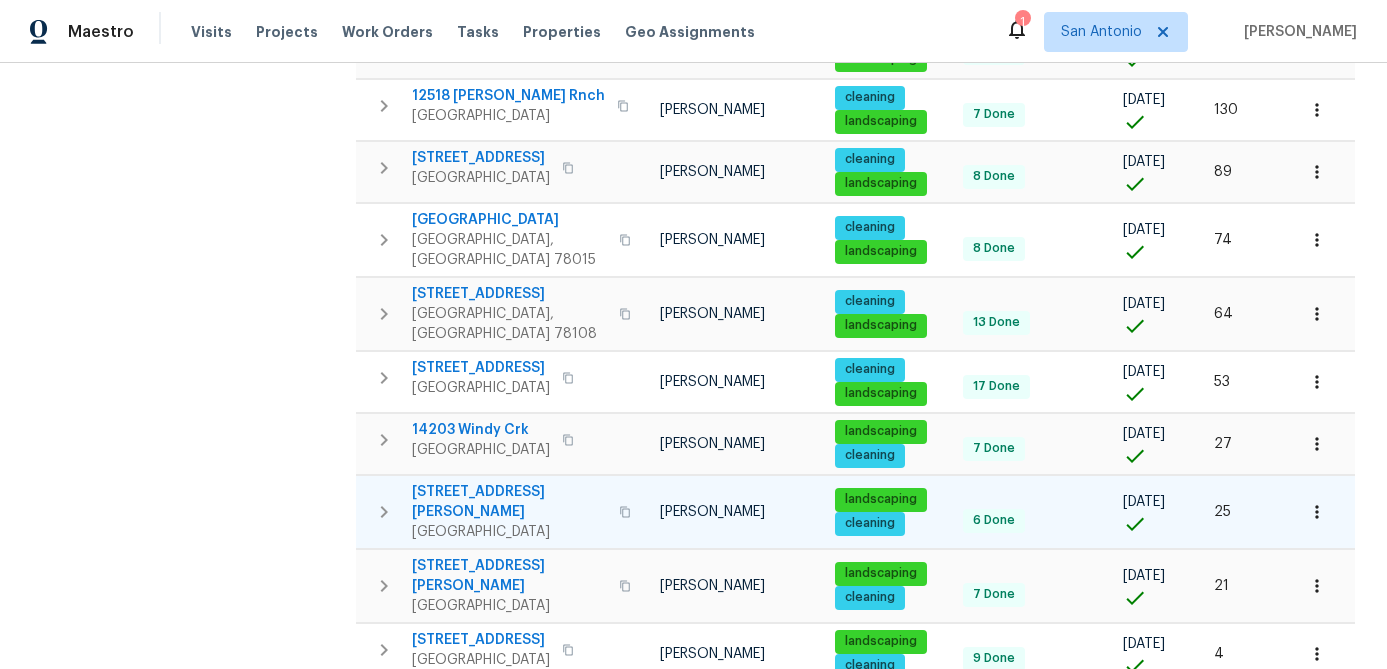 click 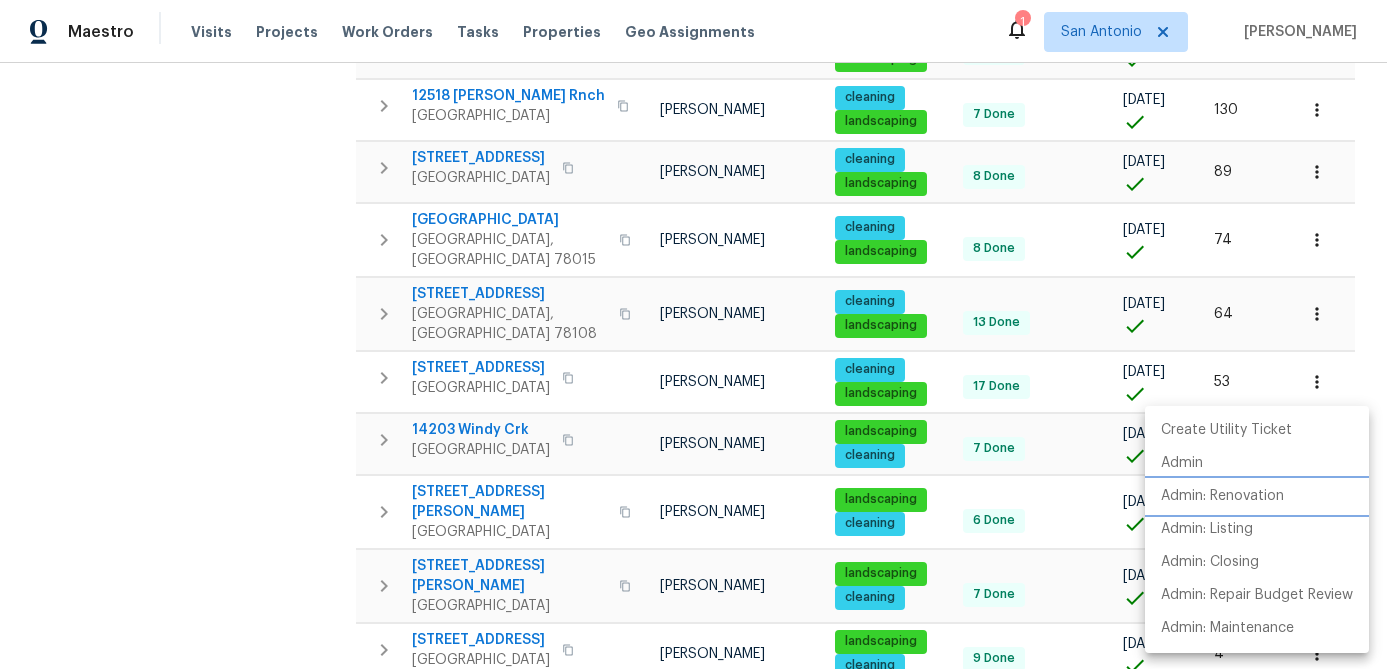 click on "Admin: Renovation" at bounding box center (1222, 496) 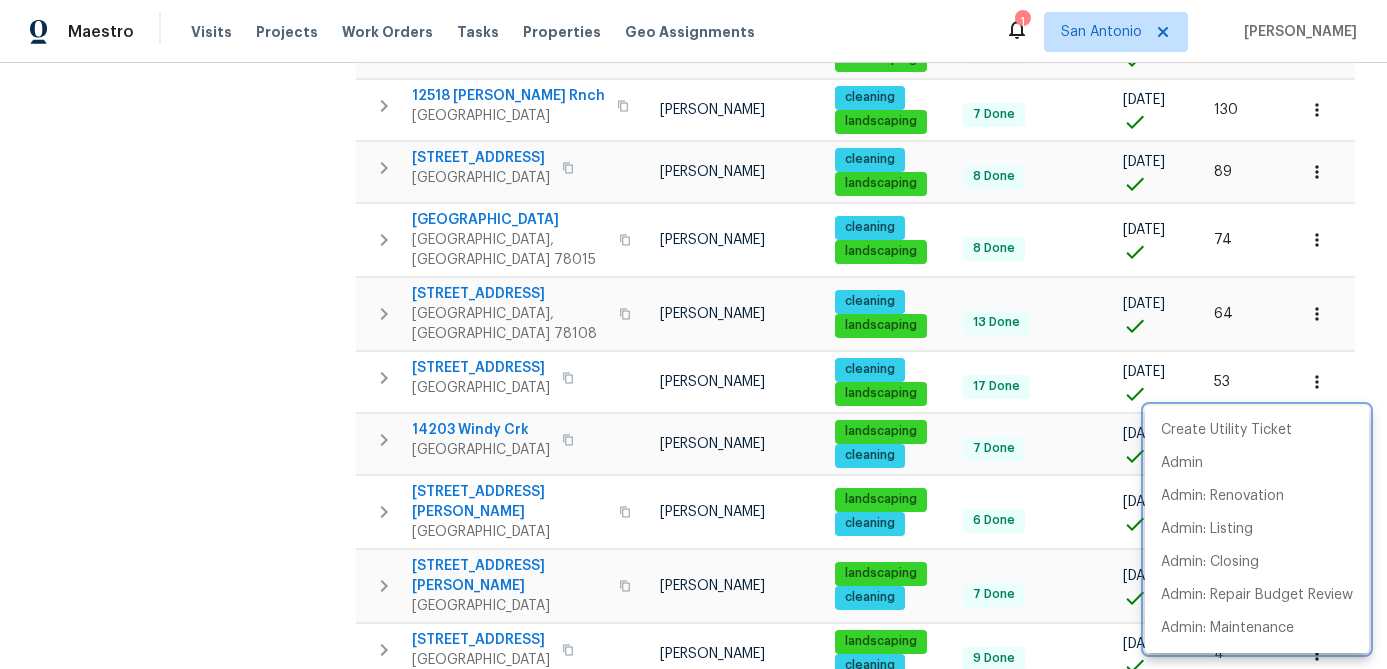 click at bounding box center (693, 334) 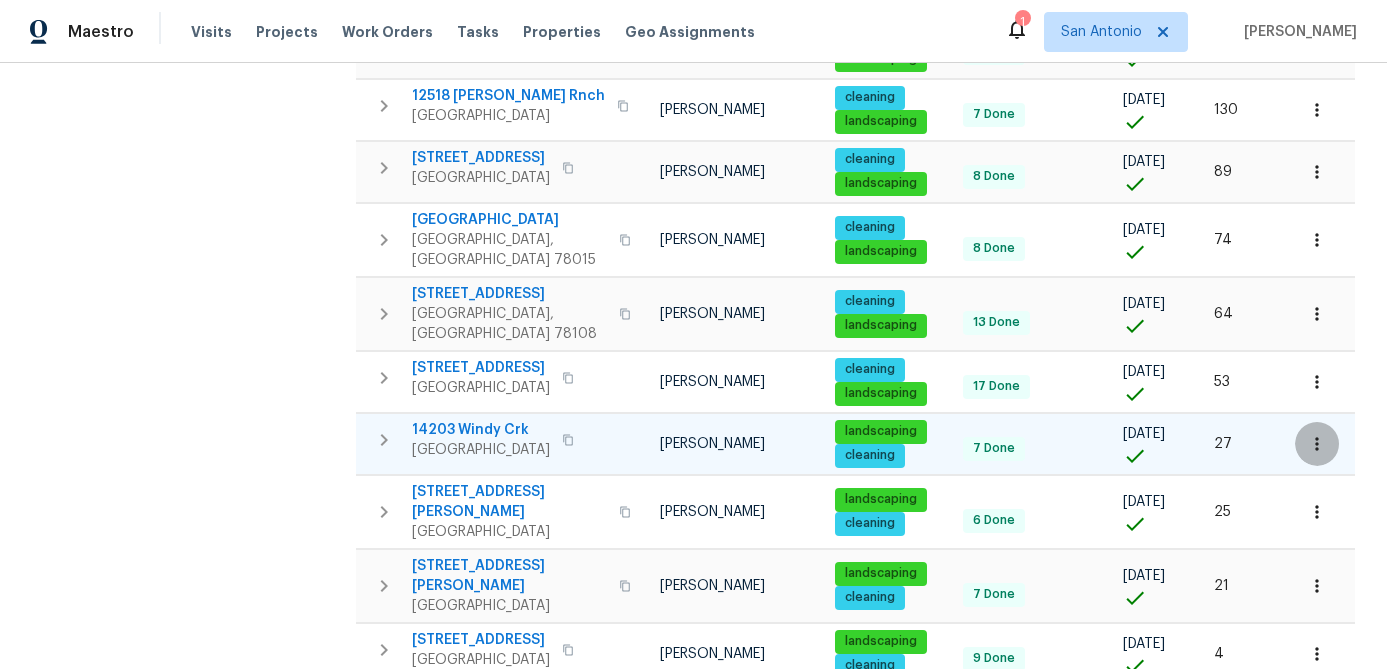 click 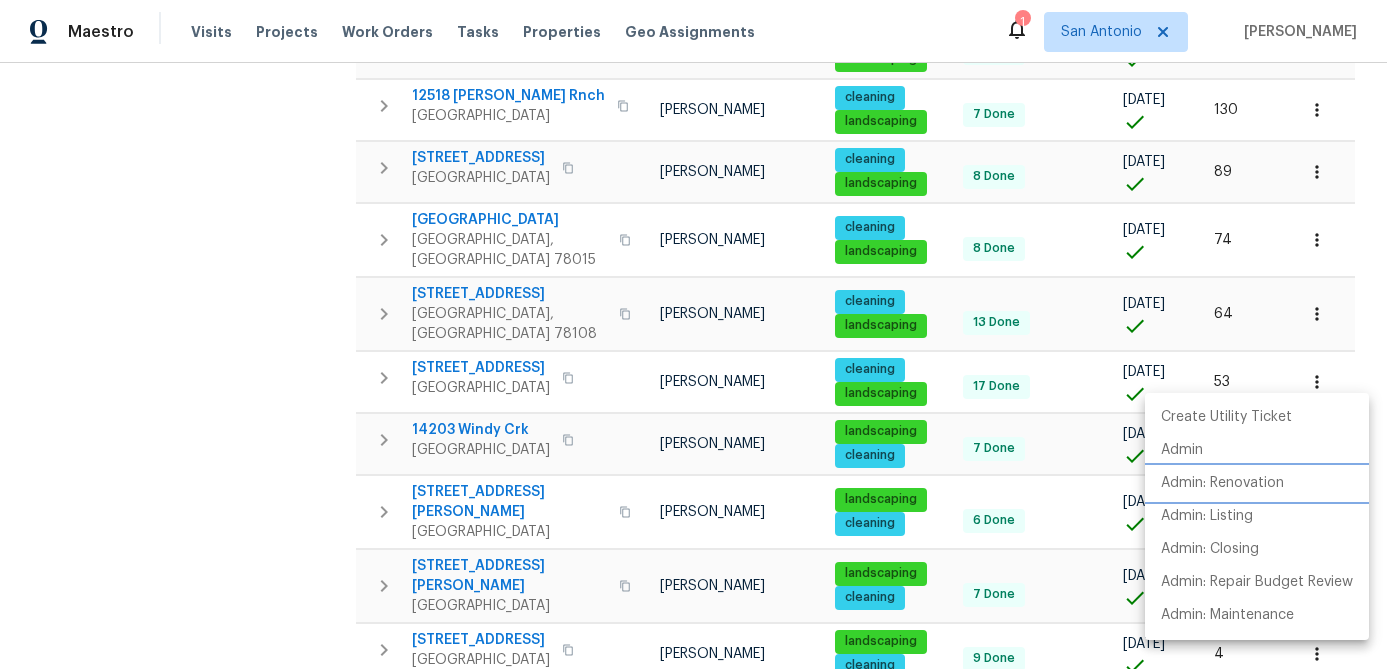 click on "Admin: Renovation" at bounding box center (1222, 483) 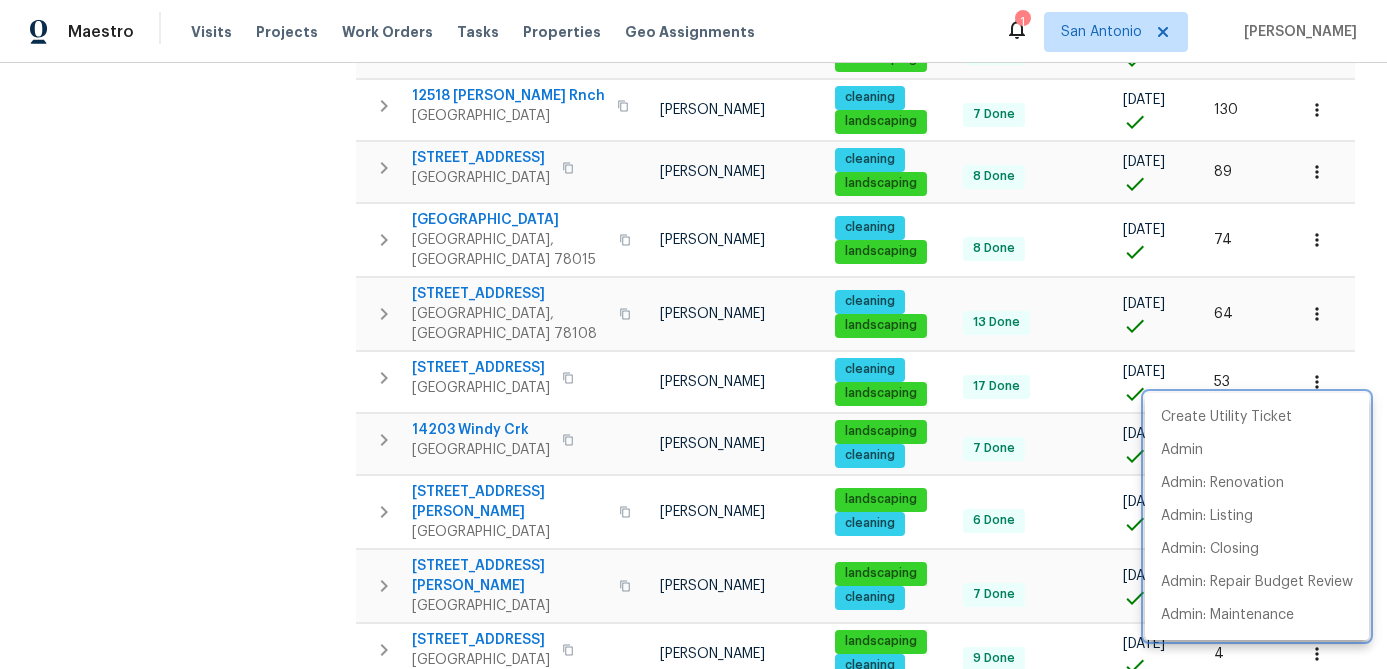 click at bounding box center [693, 334] 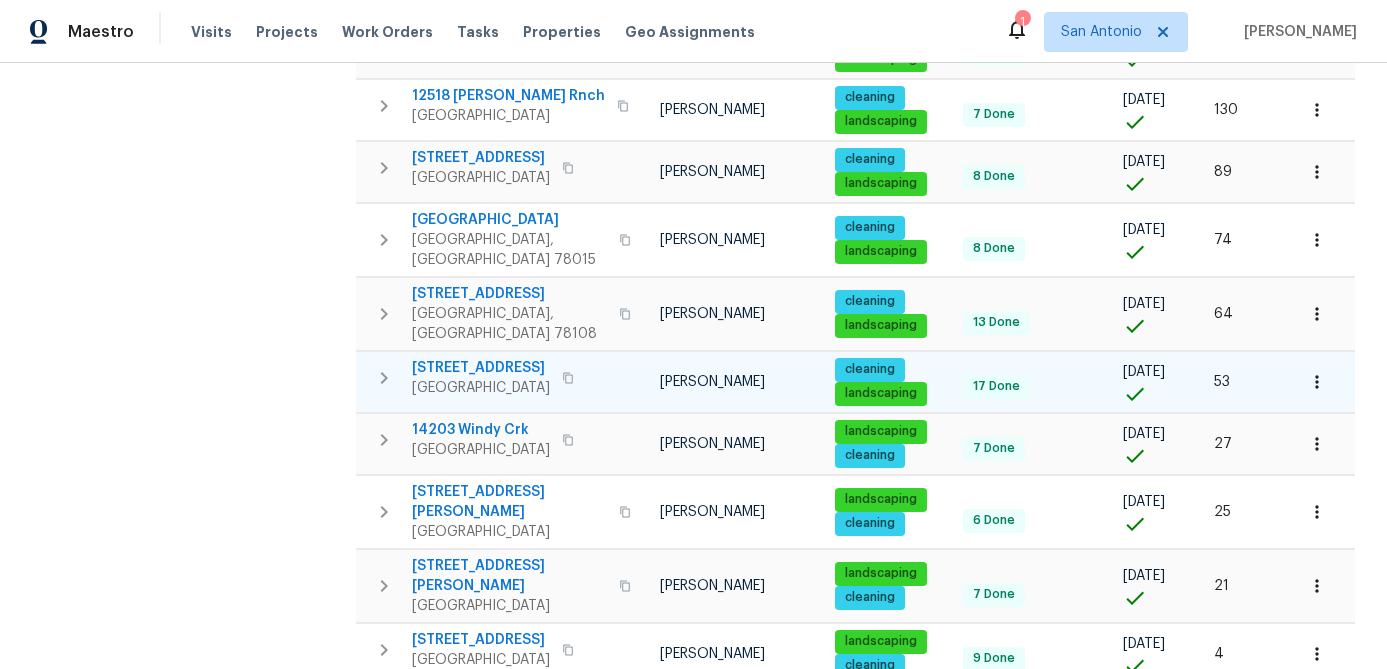click 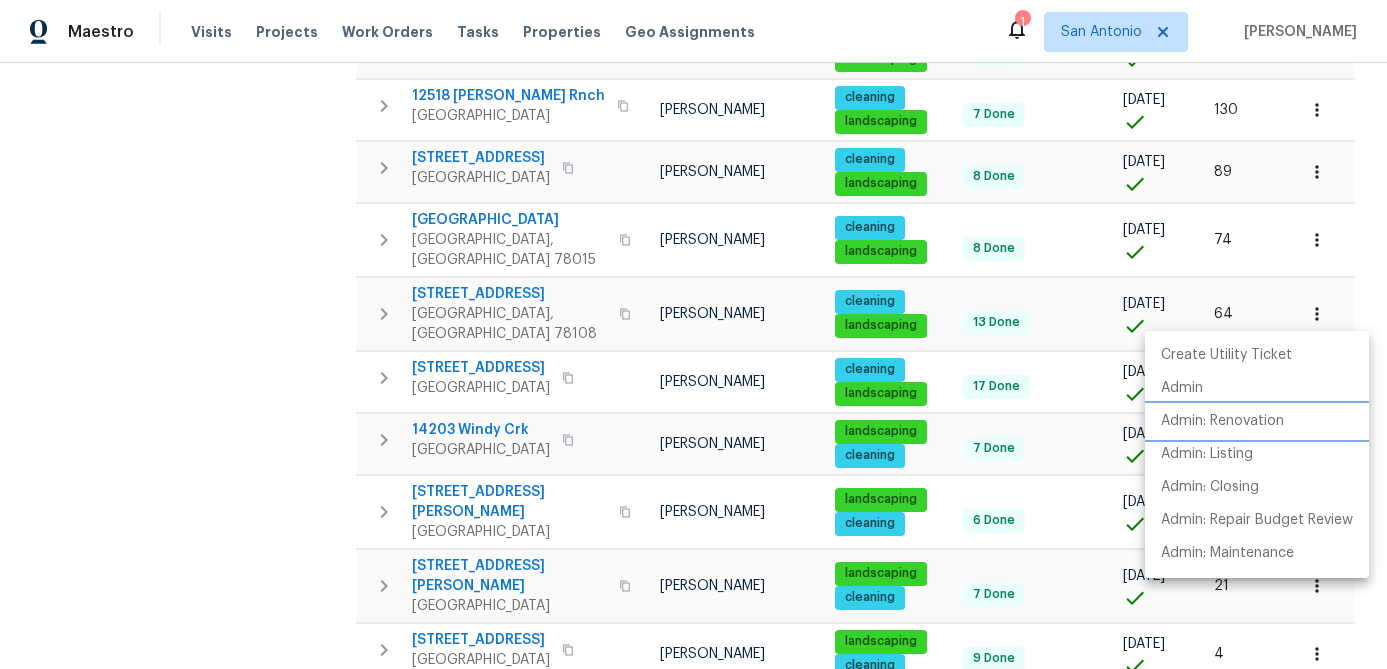 click on "Admin: Renovation" at bounding box center (1222, 421) 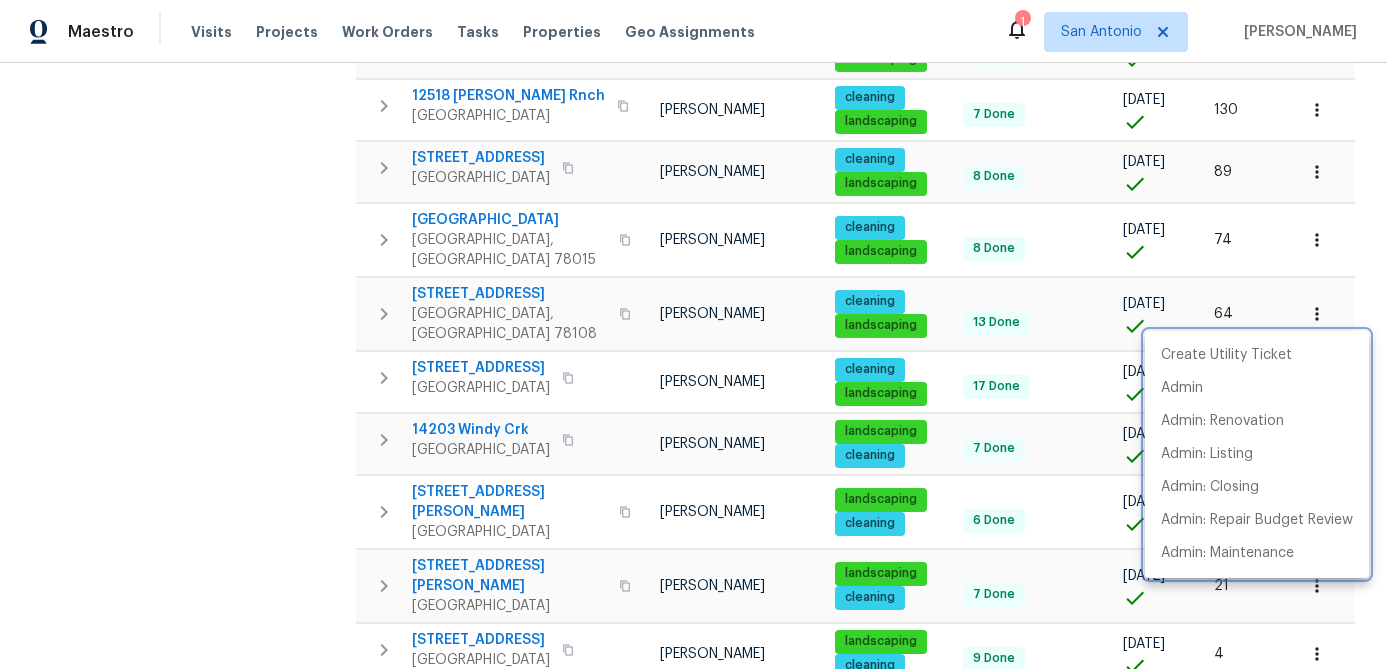 click at bounding box center (693, 334) 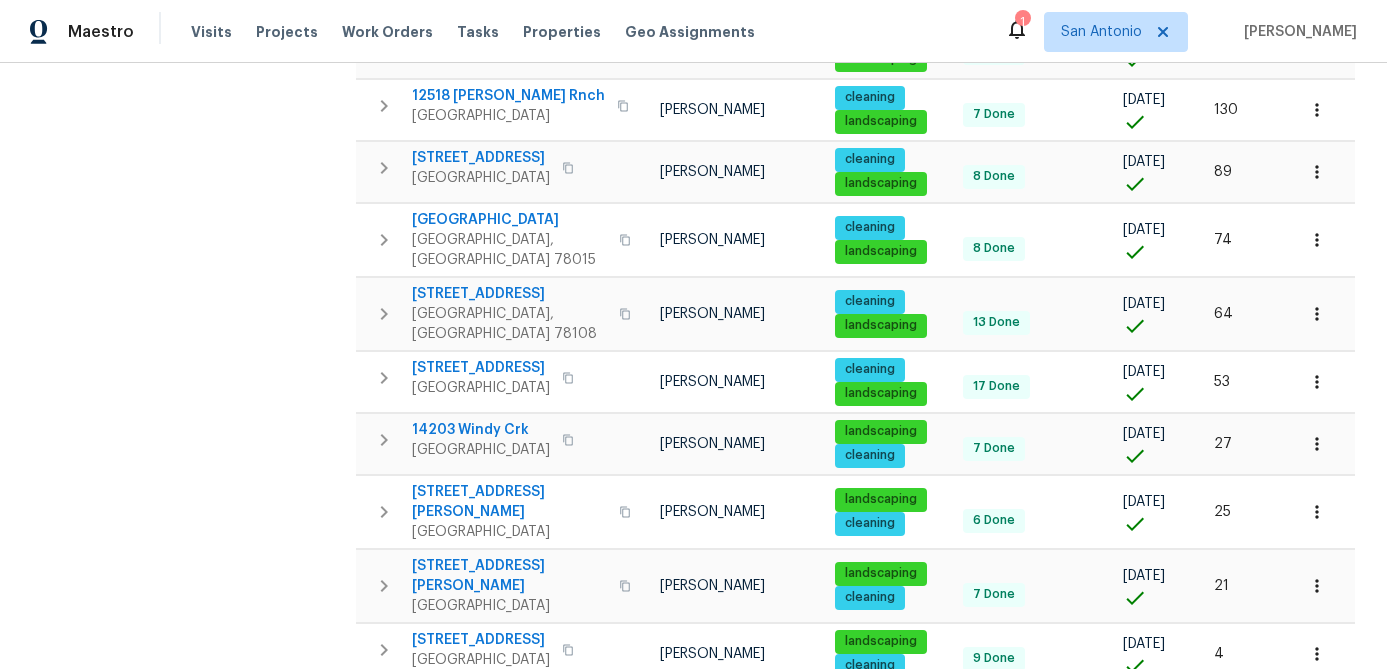 scroll, scrollTop: 0, scrollLeft: 0, axis: both 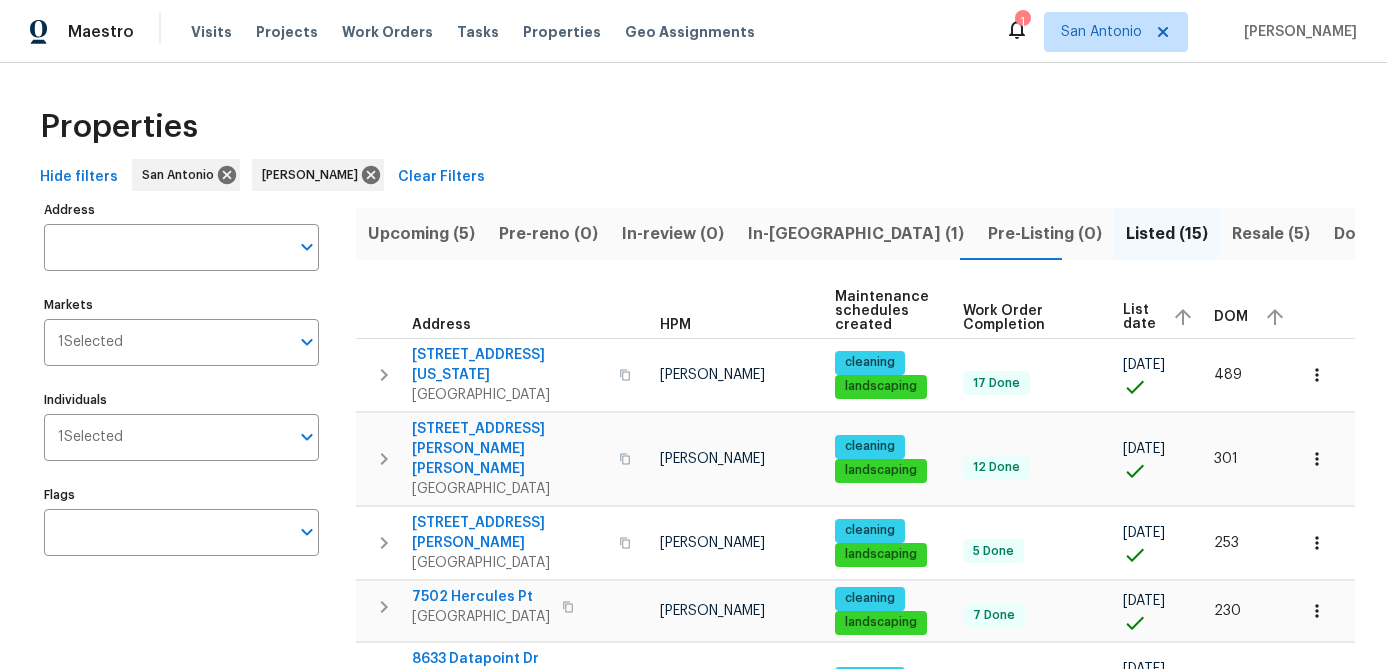 click on "Resale (5)" at bounding box center [1271, 234] 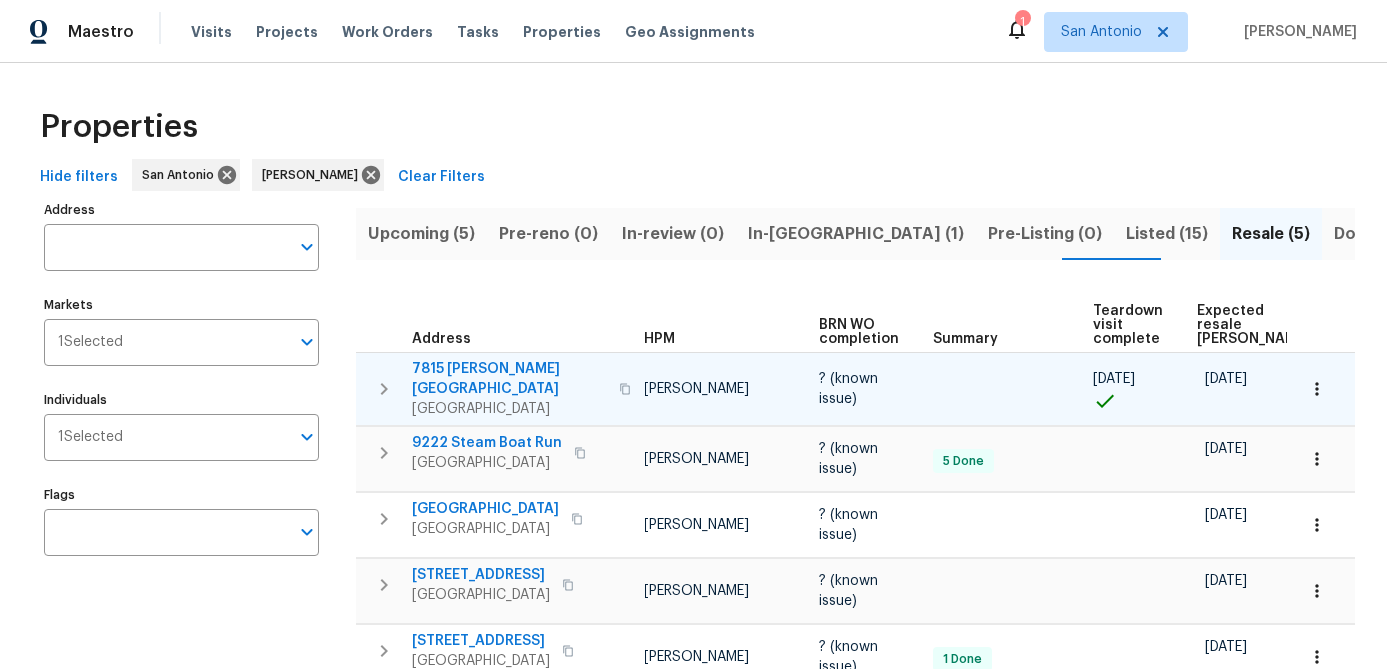 scroll, scrollTop: 0, scrollLeft: 168, axis: horizontal 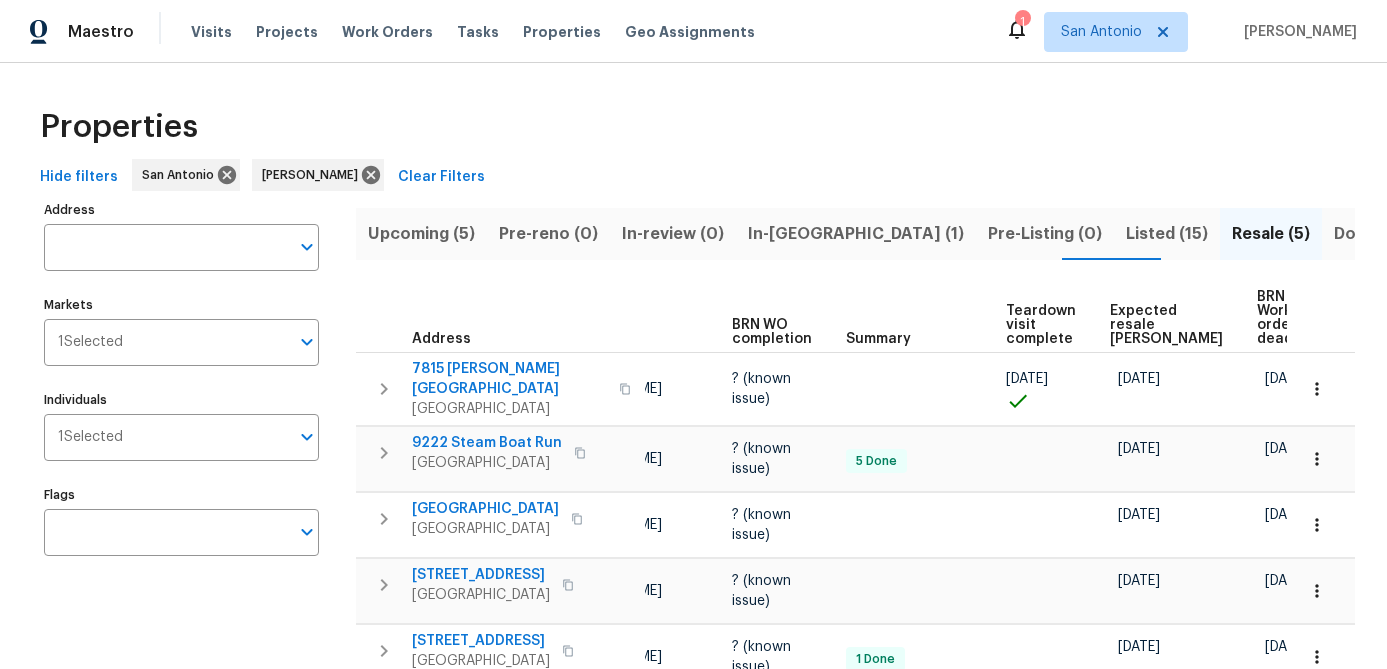 click on "Expected resale COE" at bounding box center [1166, 325] 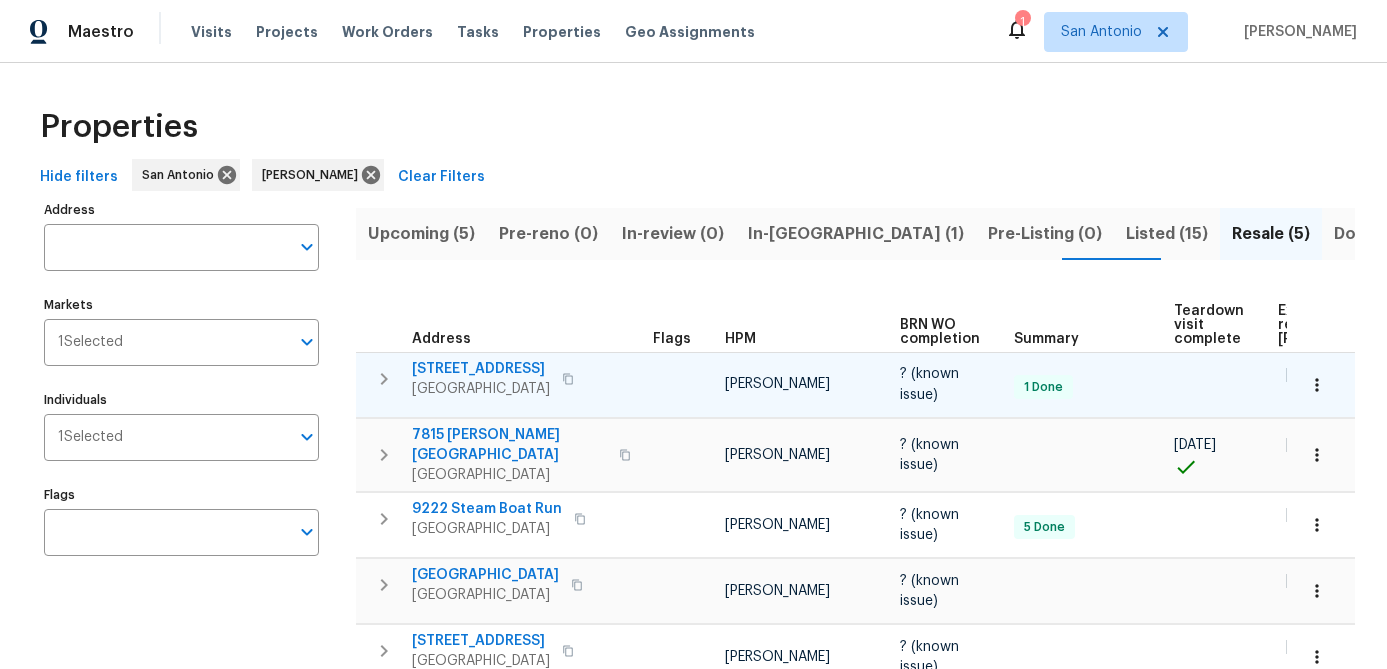 scroll, scrollTop: 0, scrollLeft: 209, axis: horizontal 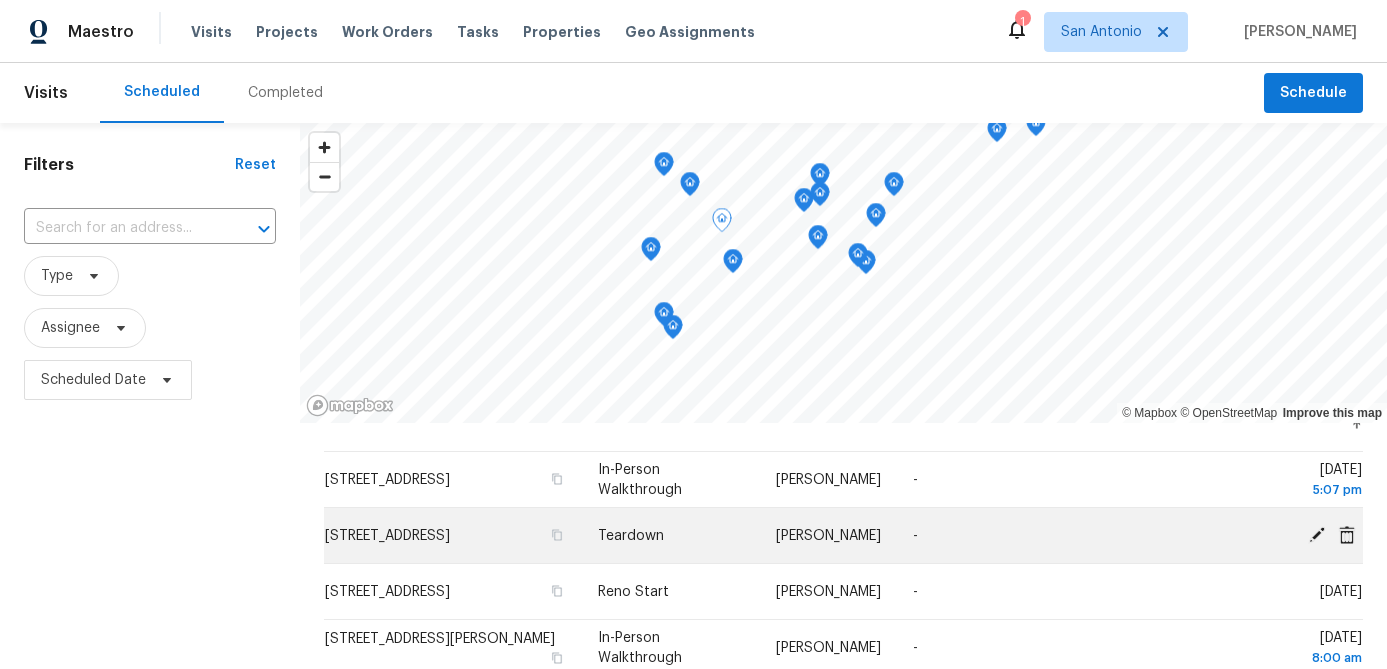 click 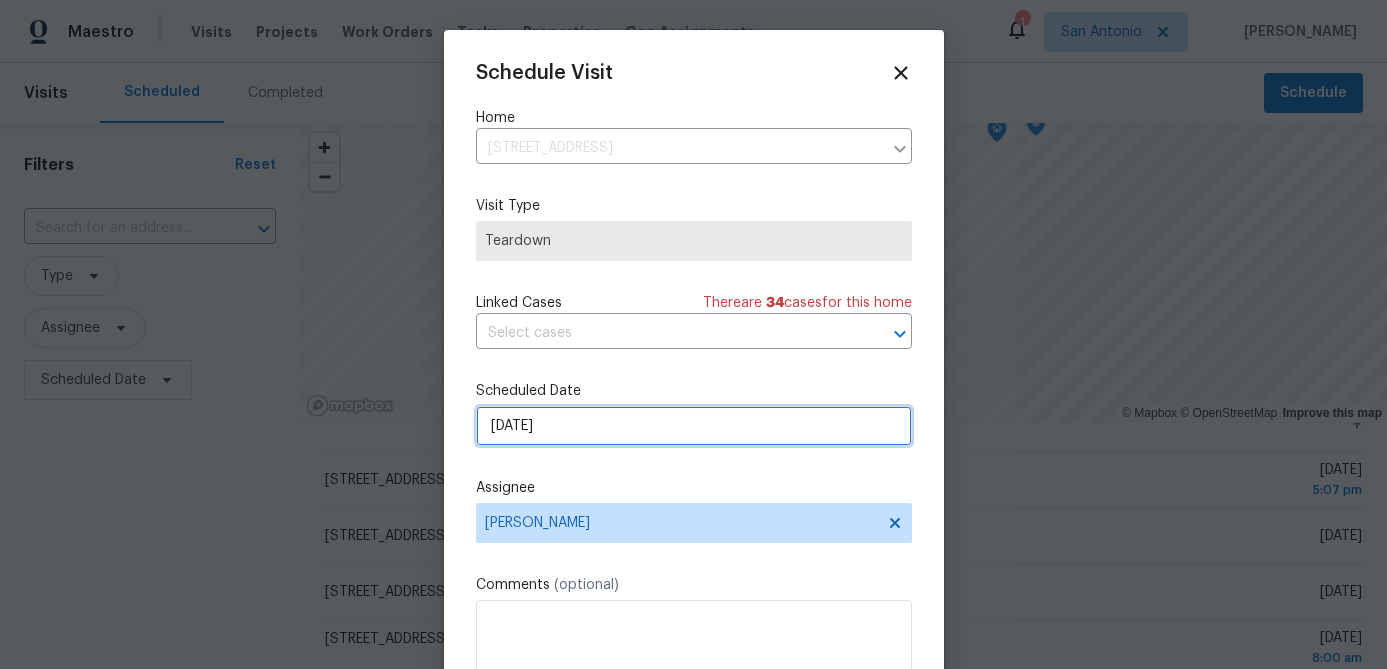 click on "[DATE]" at bounding box center (694, 426) 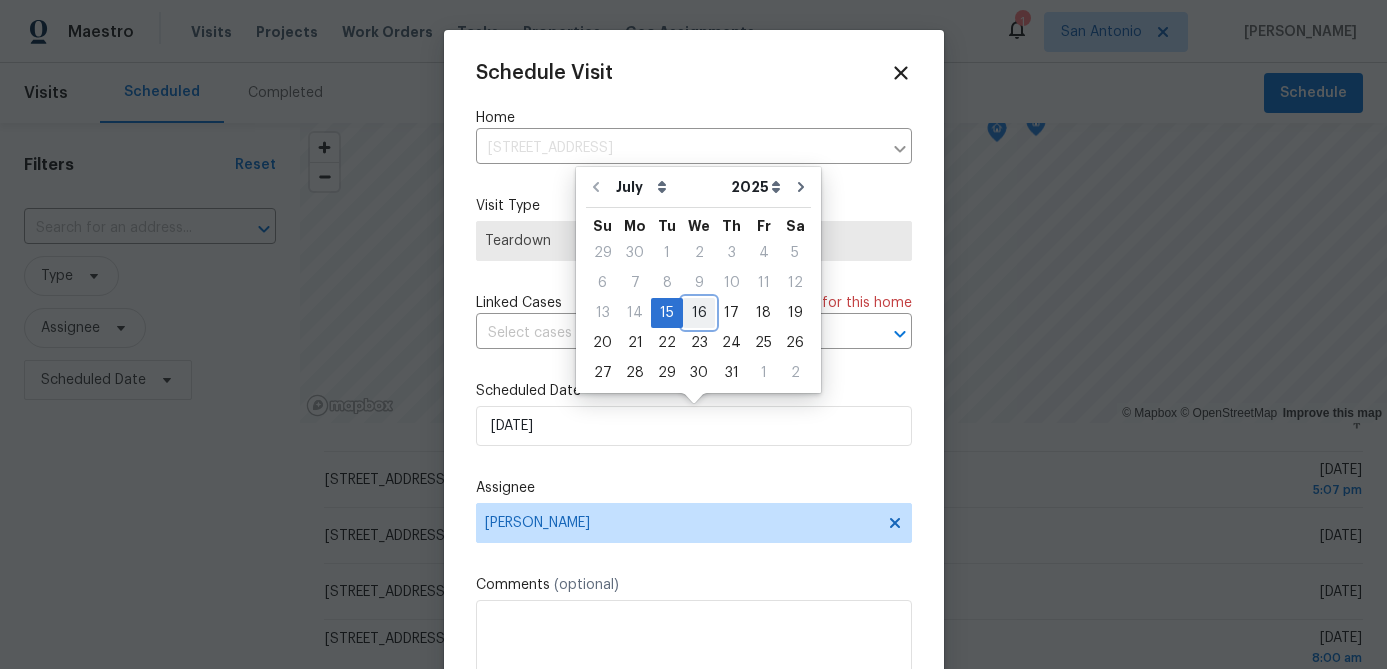 click on "16" at bounding box center (699, 313) 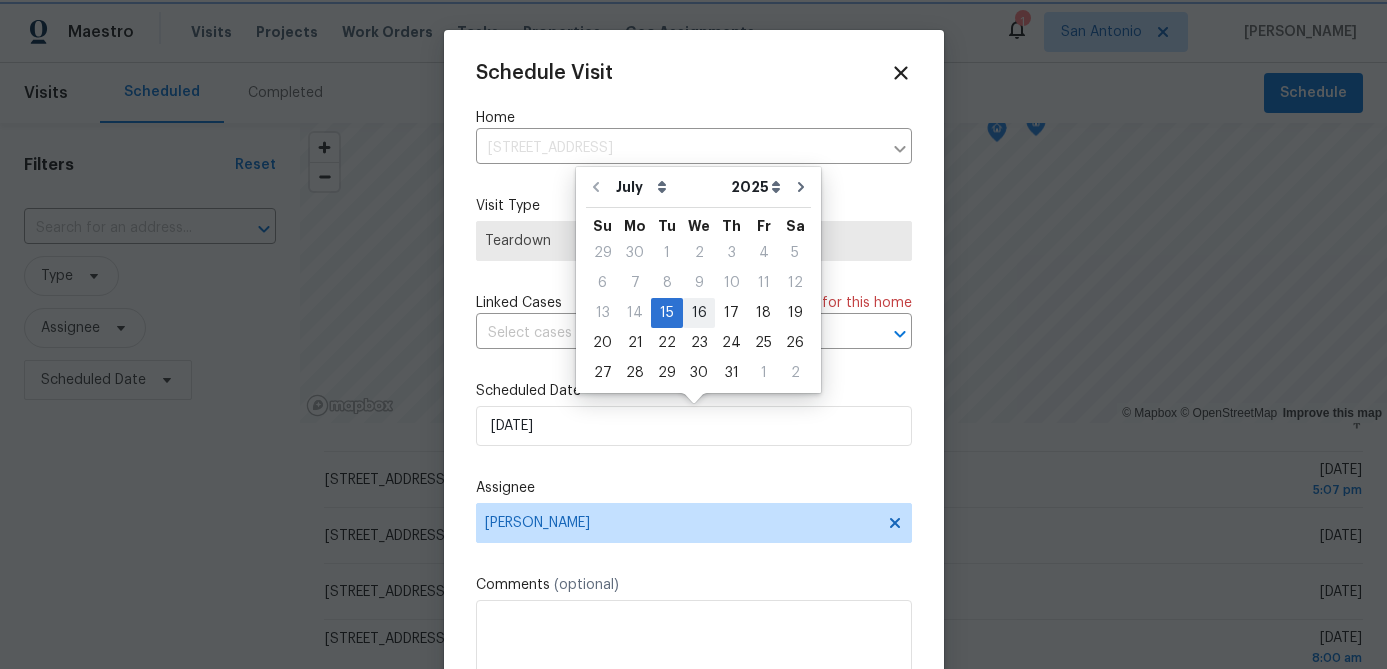 type on "7/16/2025" 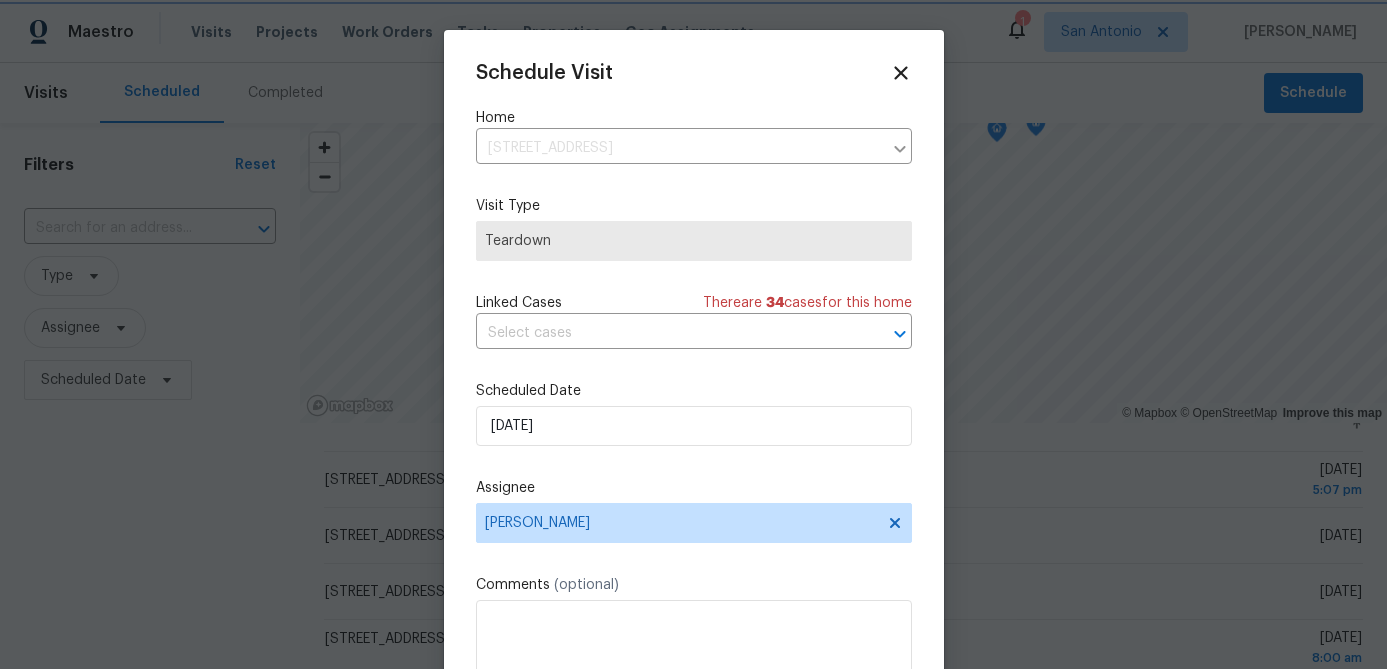 scroll, scrollTop: 36, scrollLeft: 0, axis: vertical 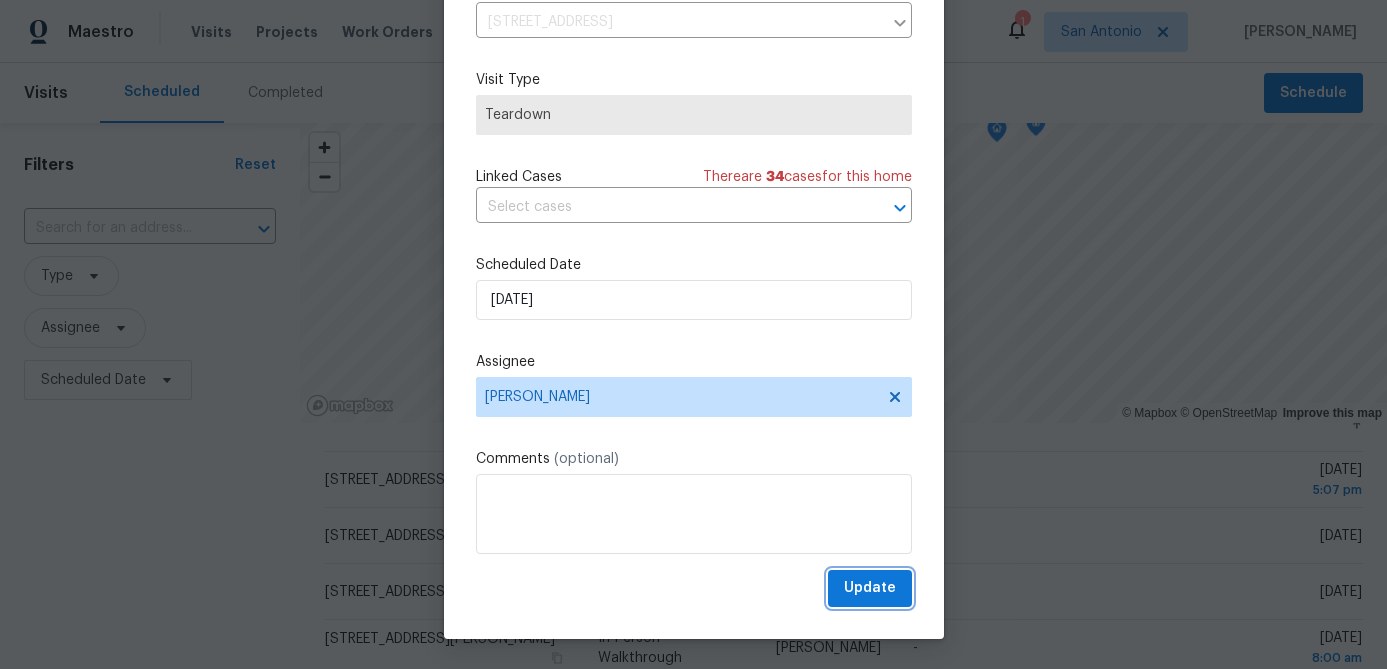 click on "Update" at bounding box center [870, 588] 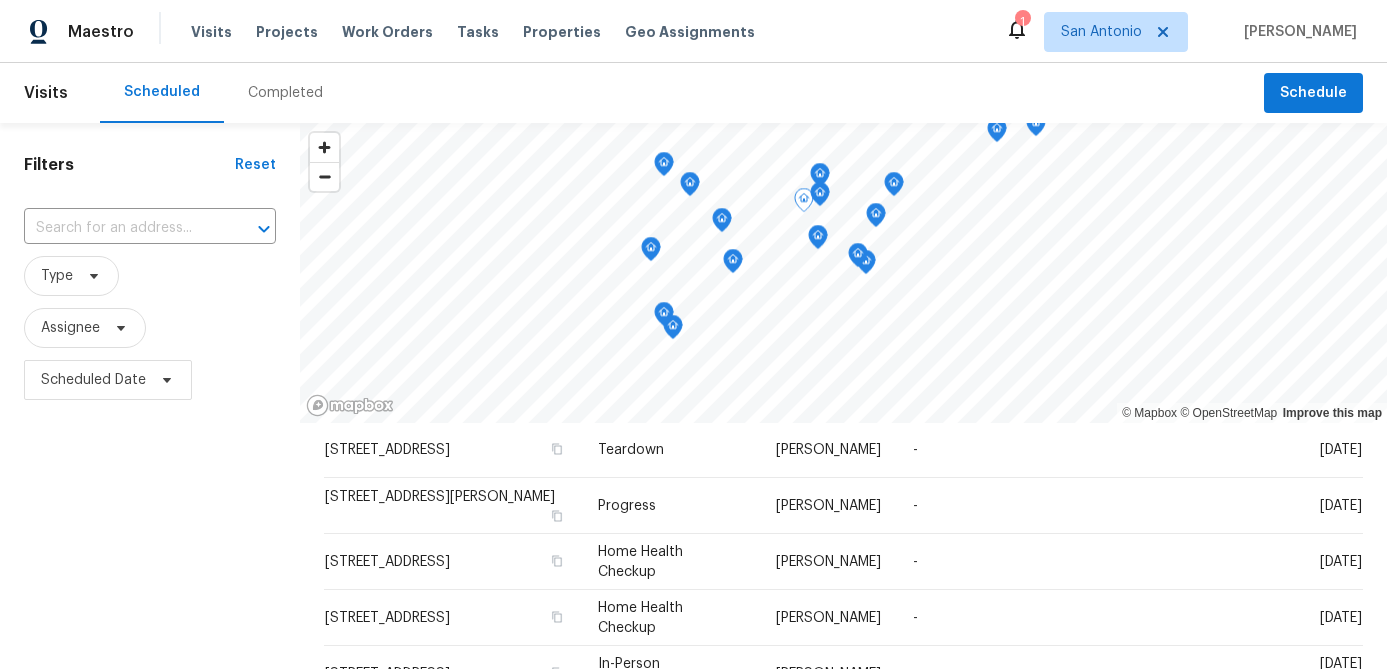 scroll, scrollTop: 704, scrollLeft: 0, axis: vertical 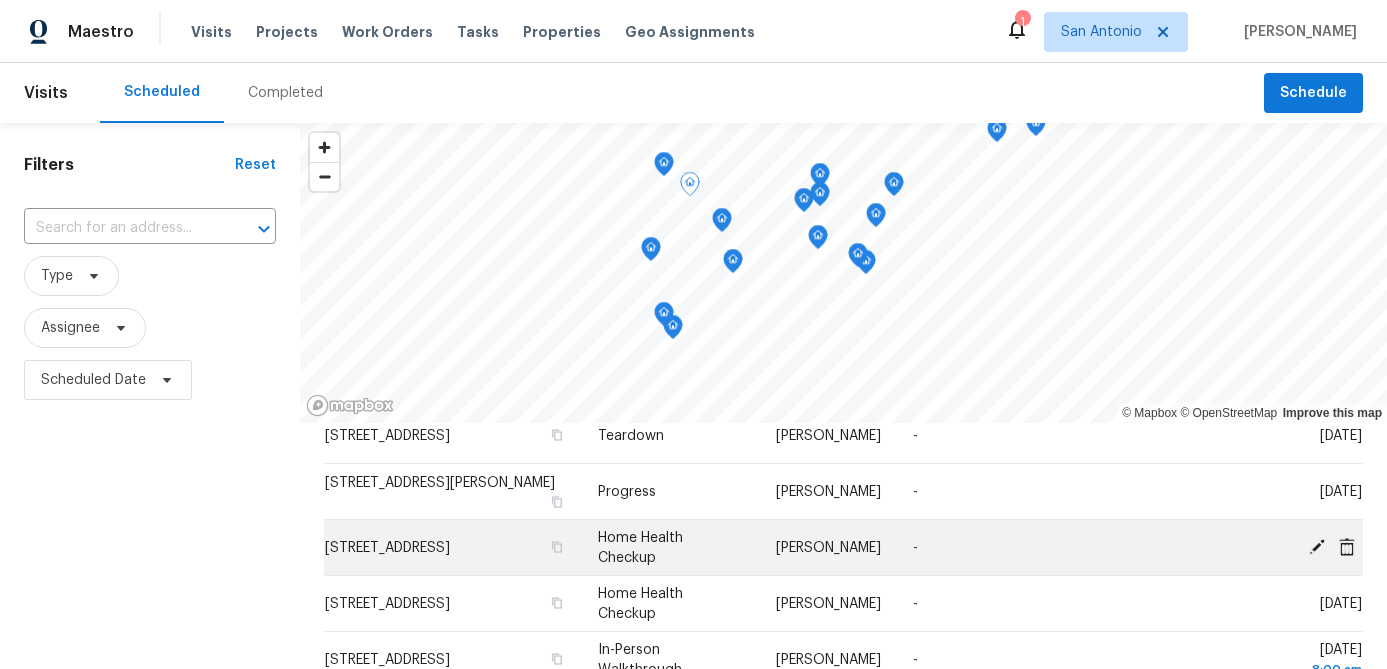 click 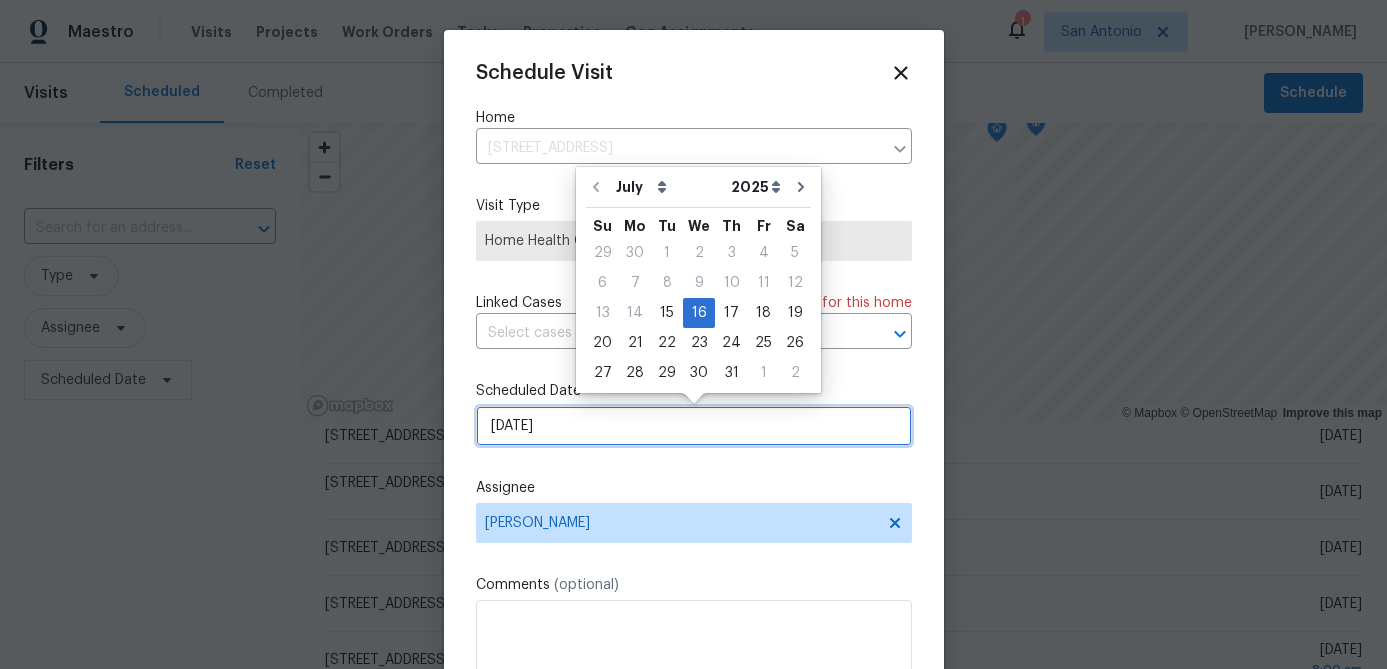 click on "7/16/2025" at bounding box center (694, 426) 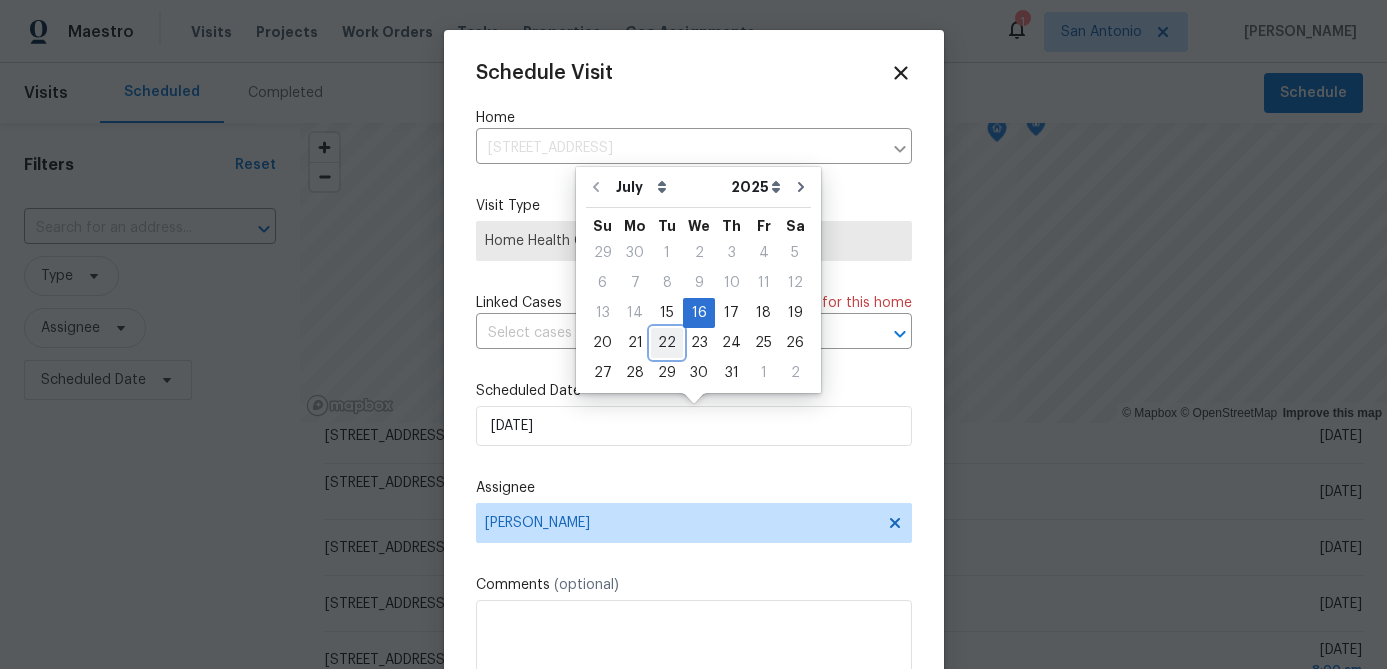 click on "22" at bounding box center (667, 343) 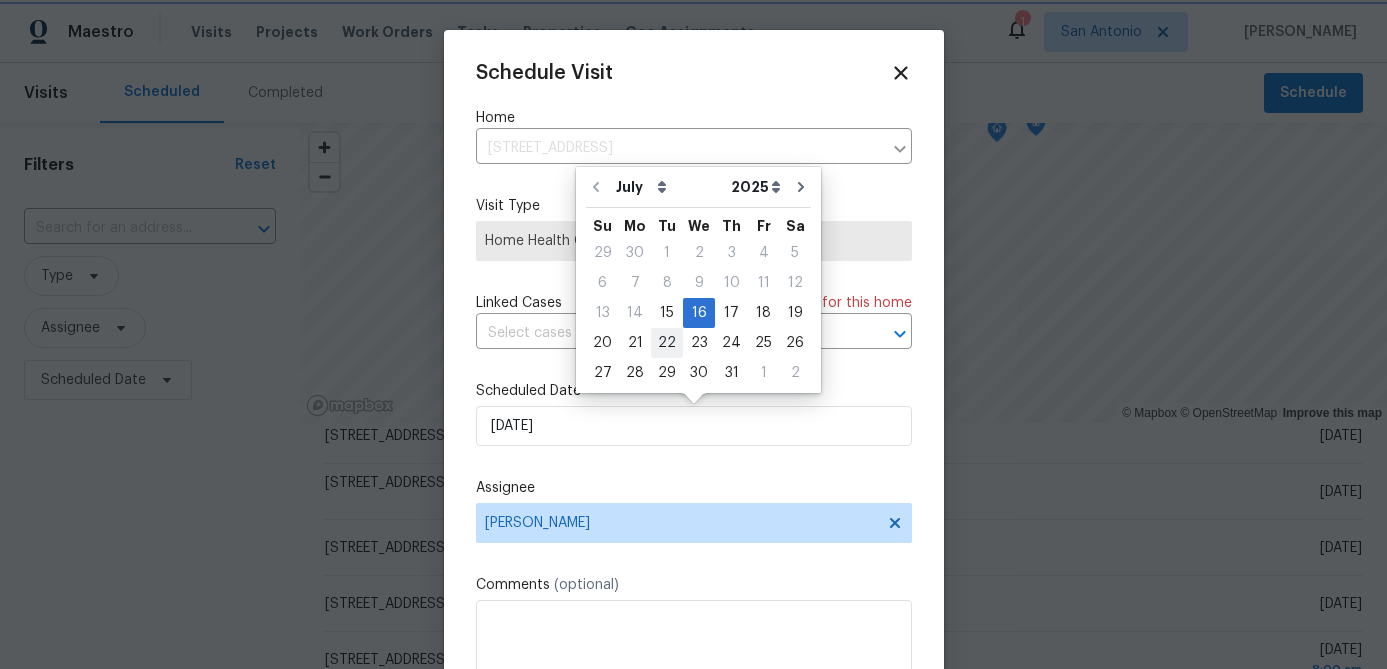 type on "7/22/2025" 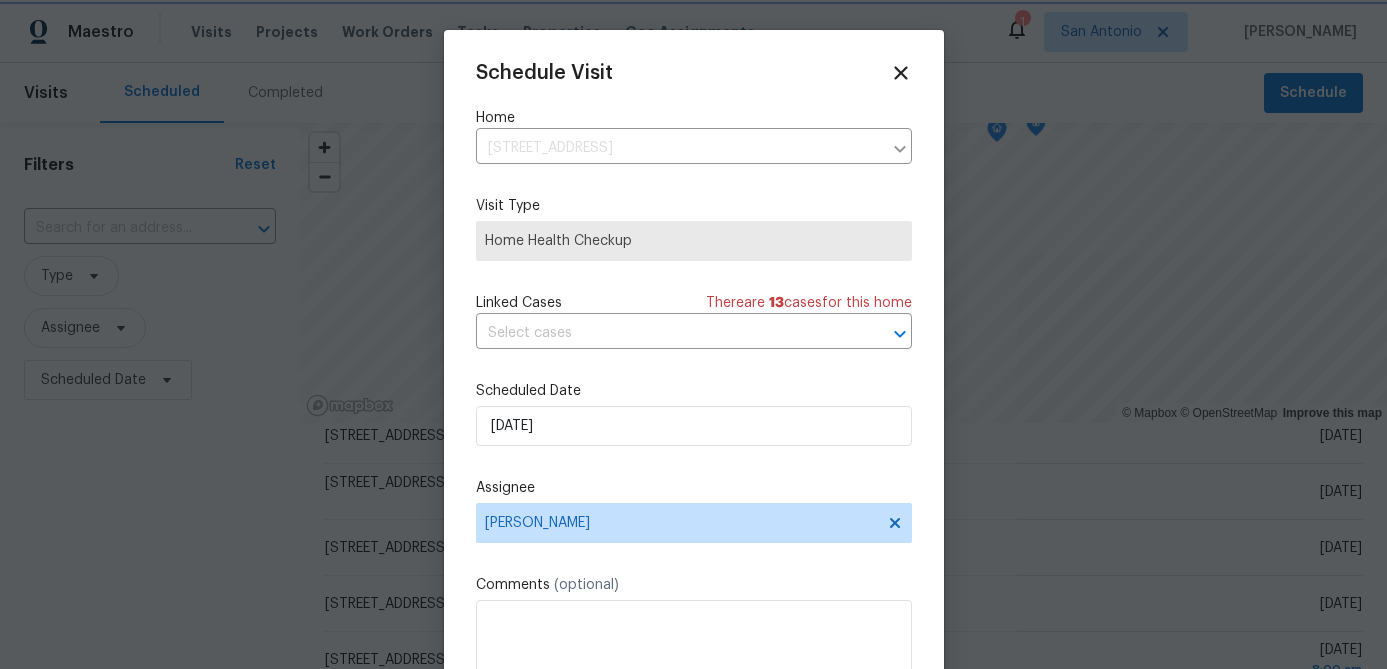 scroll, scrollTop: 36, scrollLeft: 0, axis: vertical 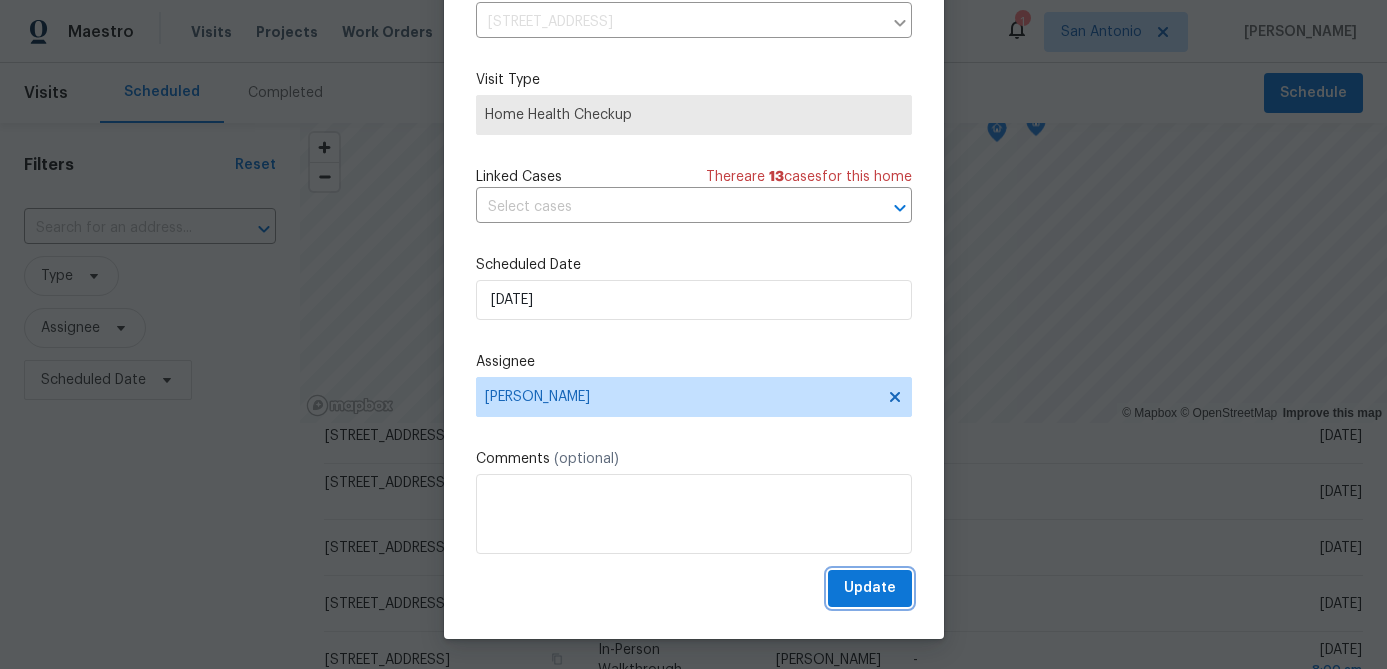 click on "Update" at bounding box center (870, 588) 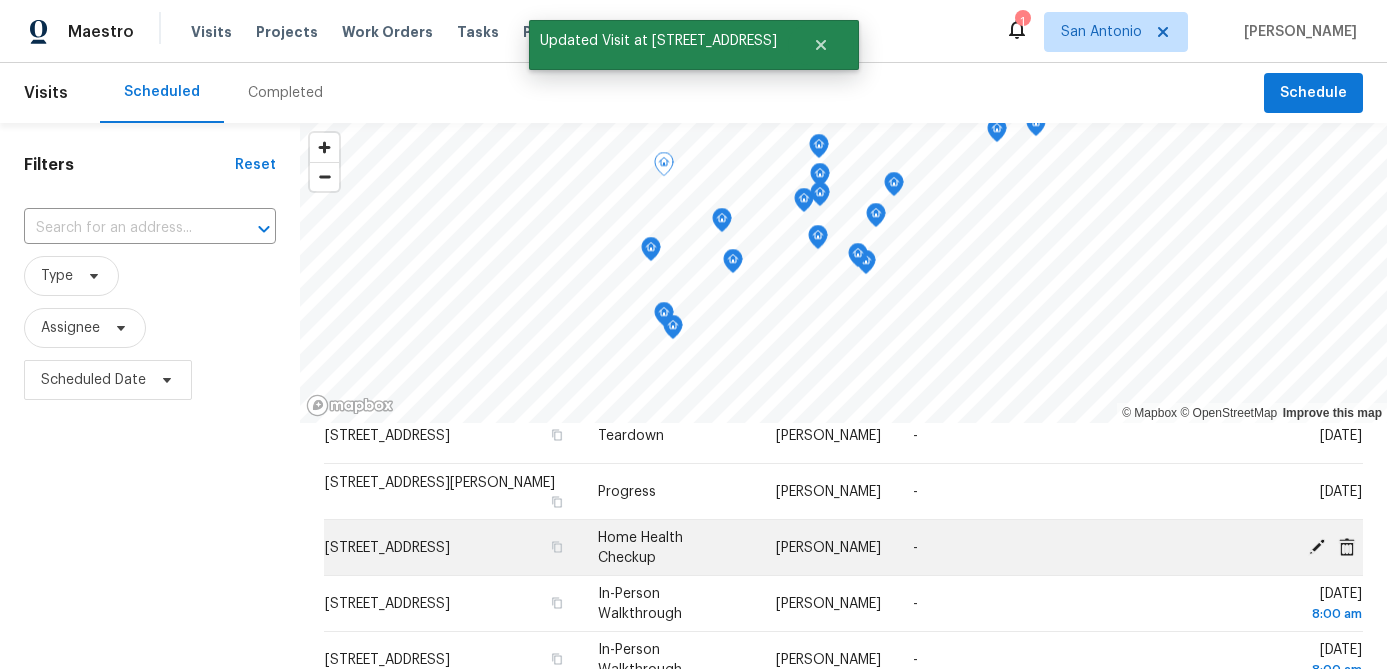 click 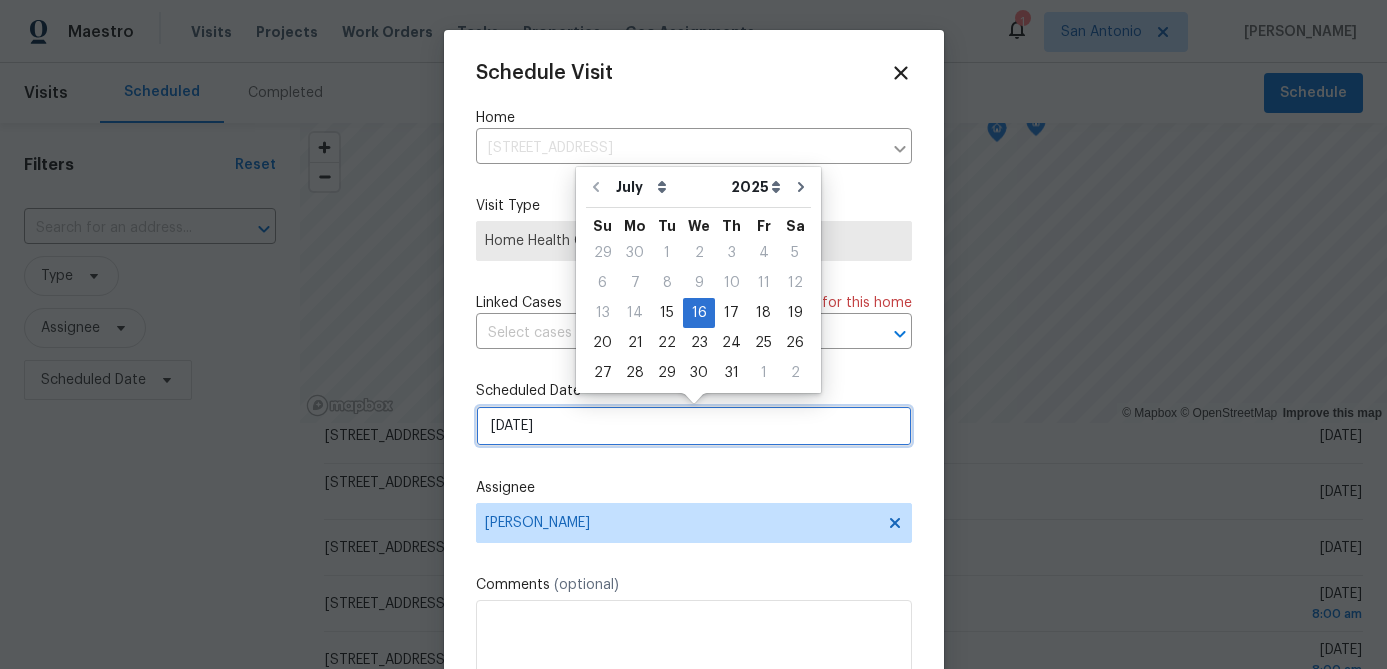 click on "7/16/2025" at bounding box center [694, 426] 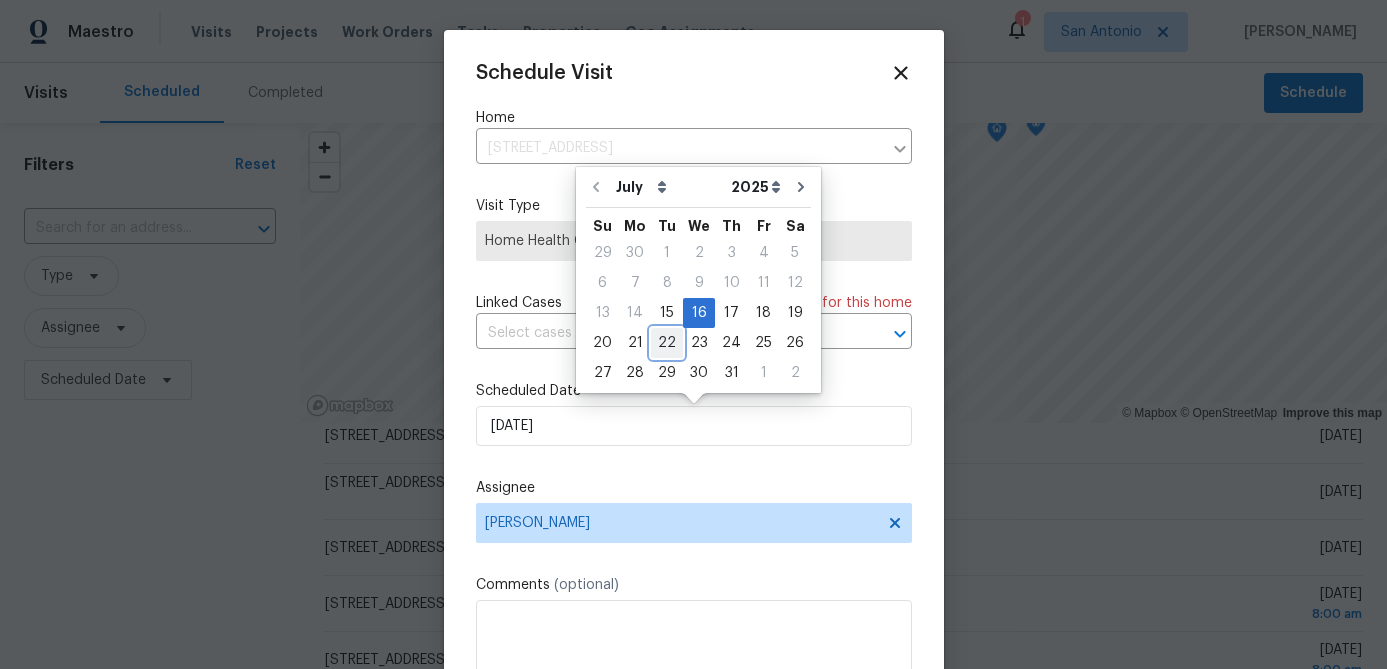 click on "22" at bounding box center [667, 343] 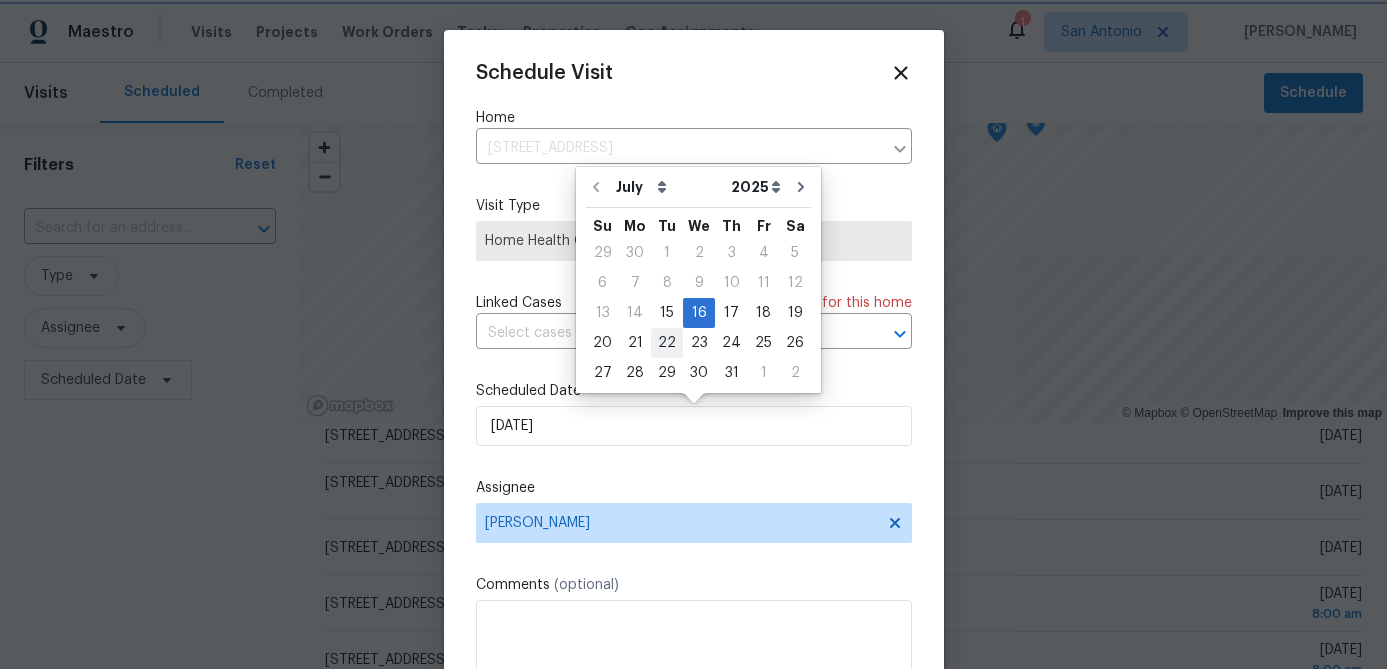 type on "7/22/2025" 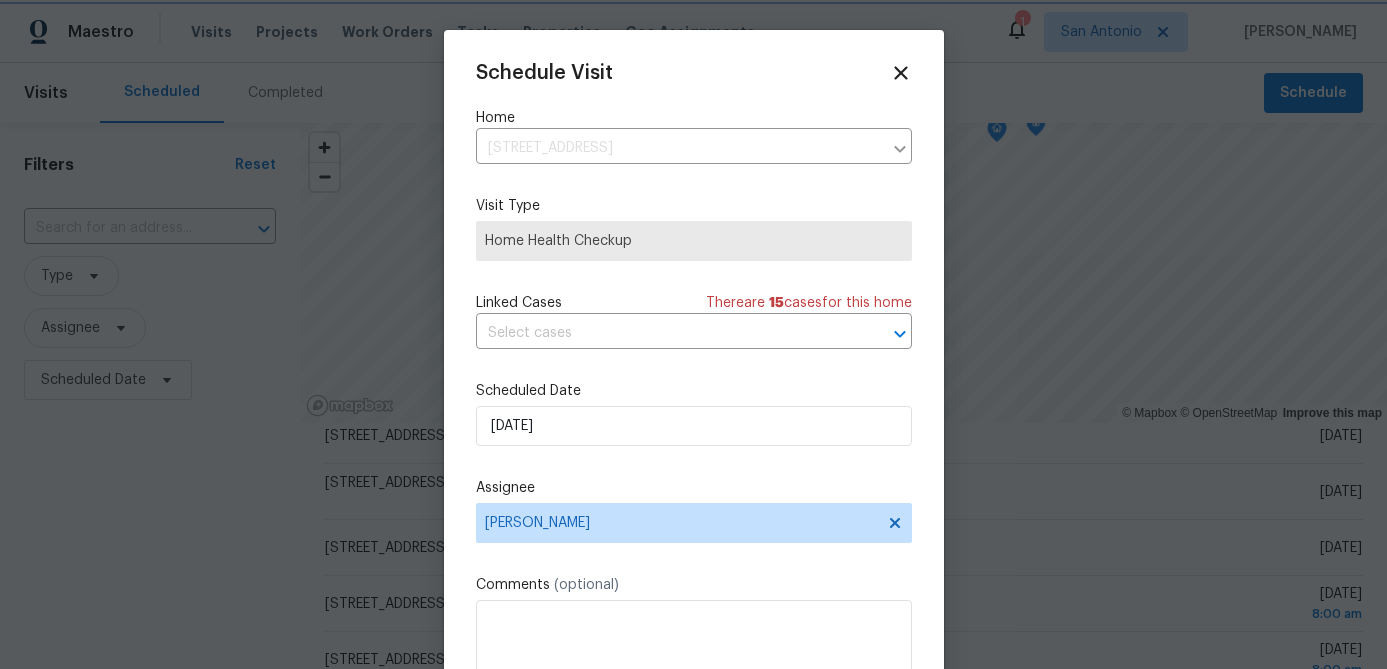 scroll, scrollTop: 36, scrollLeft: 0, axis: vertical 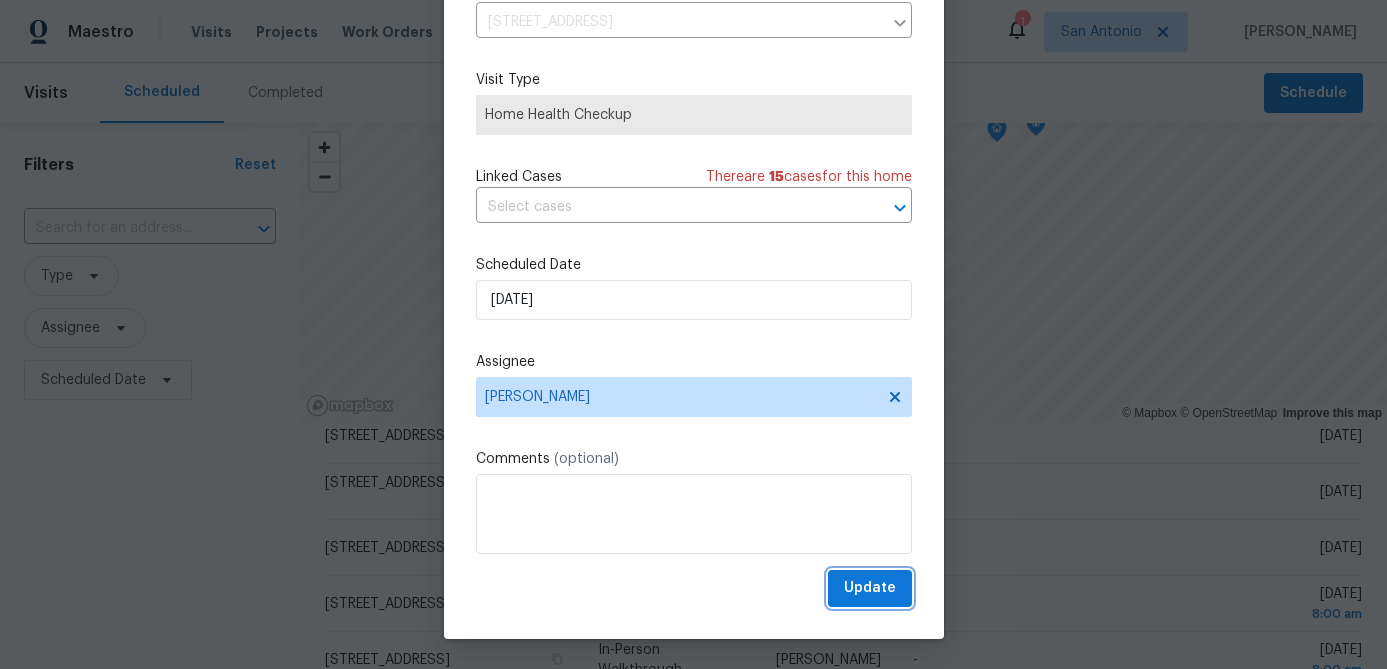 click on "Update" at bounding box center (870, 588) 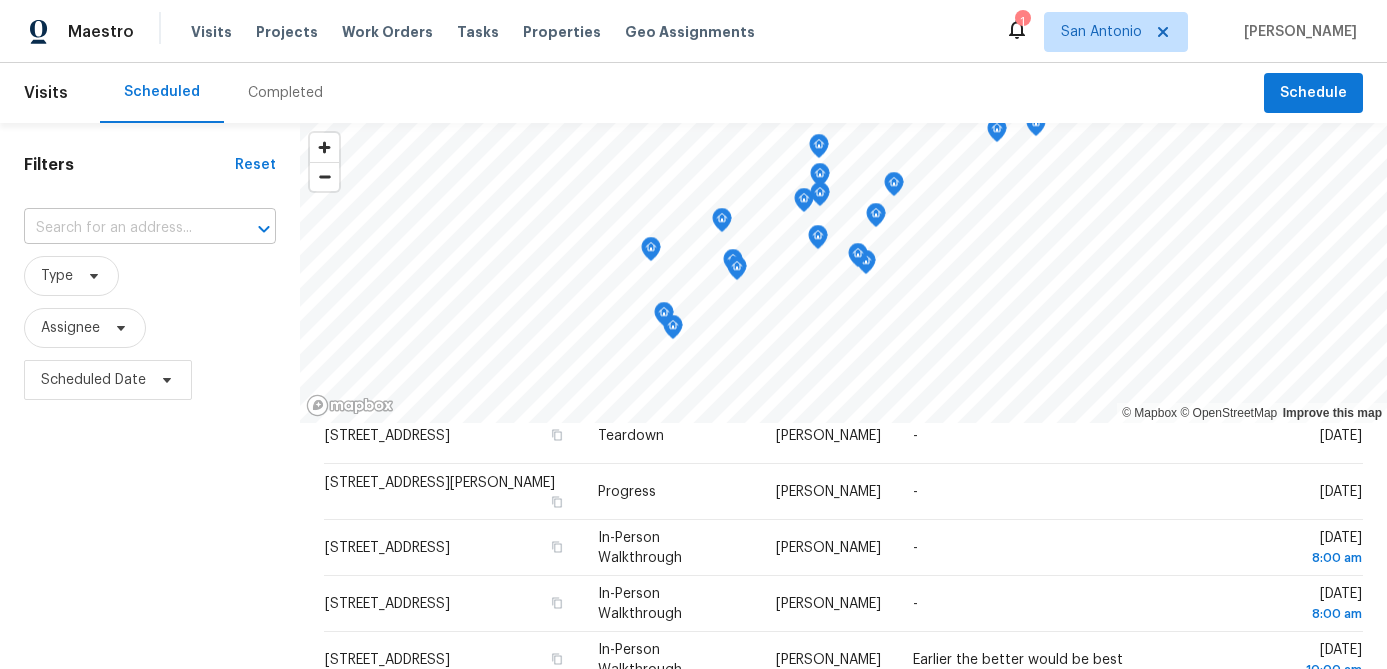 click at bounding box center (122, 228) 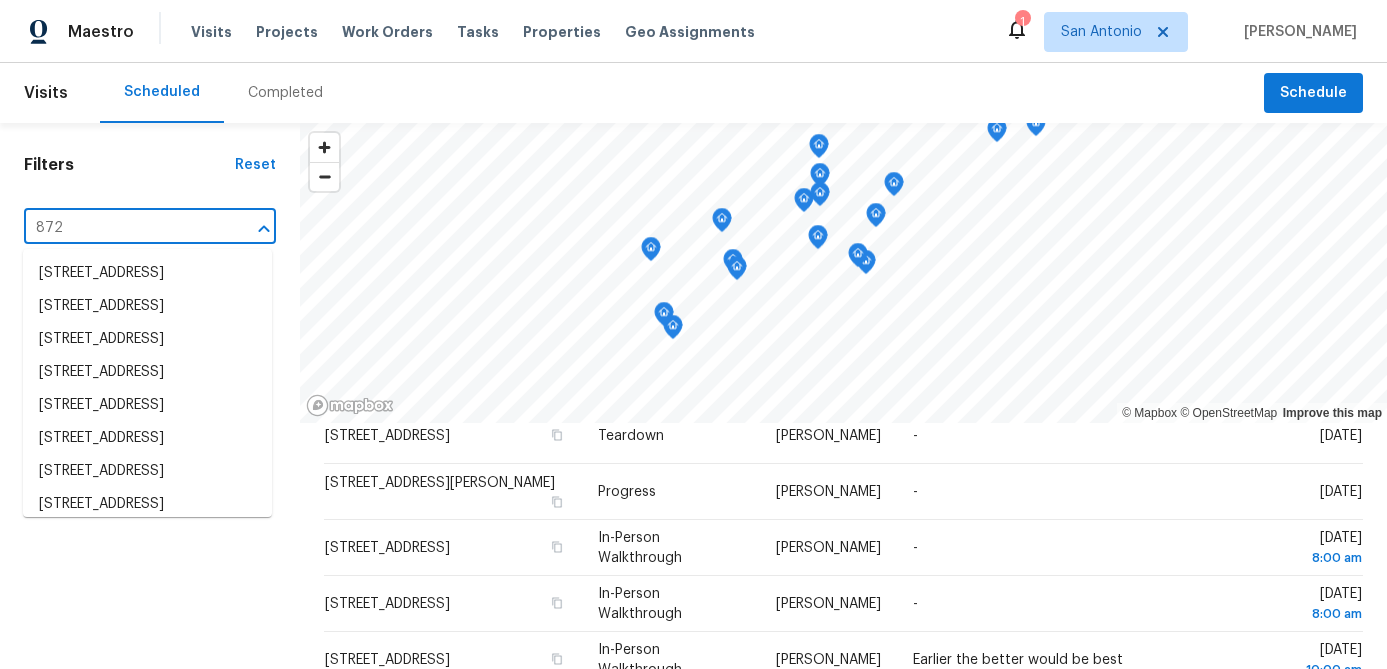 type on "8722" 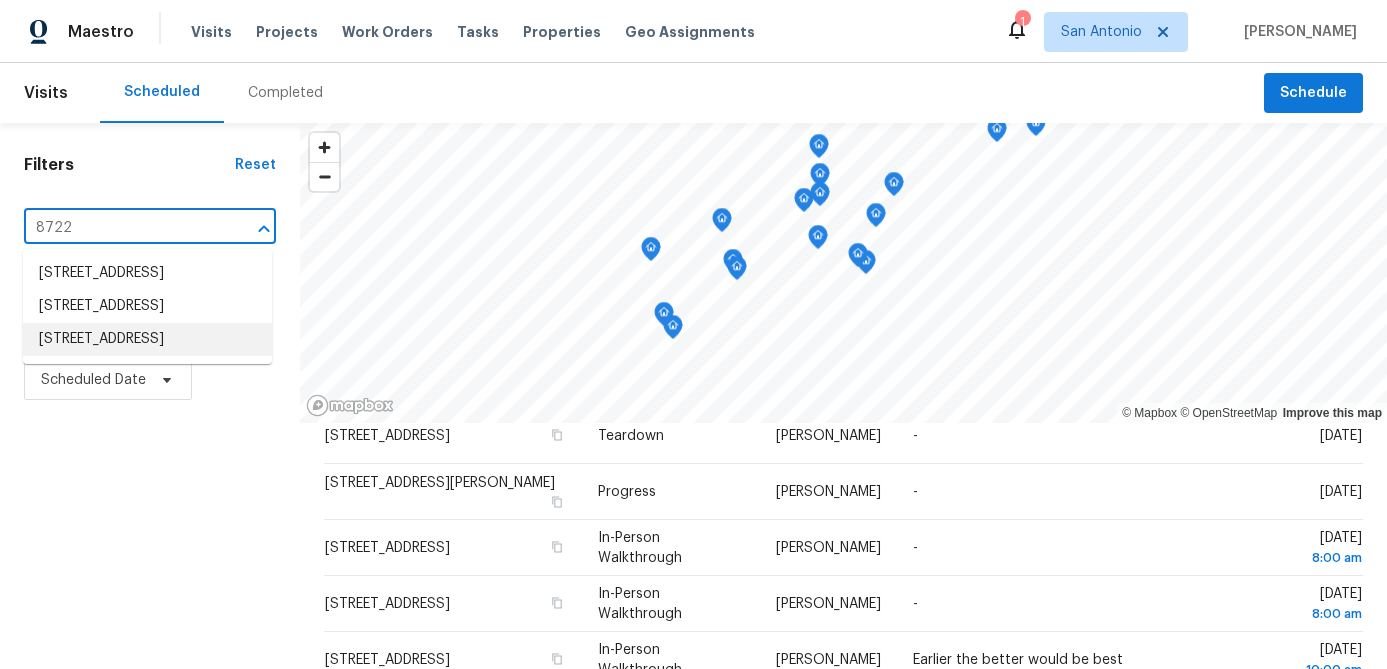 click on "8722 Kallison Arbor, San Antonio, TX 78254" at bounding box center (147, 339) 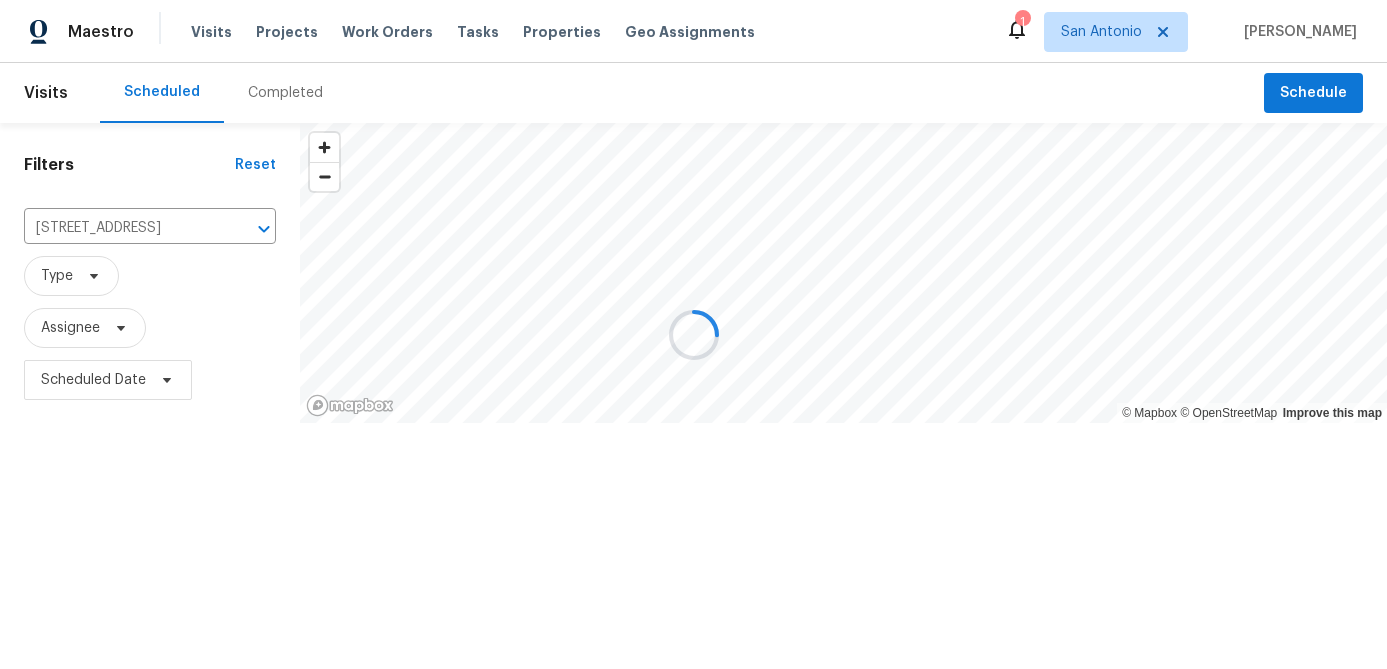 scroll, scrollTop: 0, scrollLeft: 0, axis: both 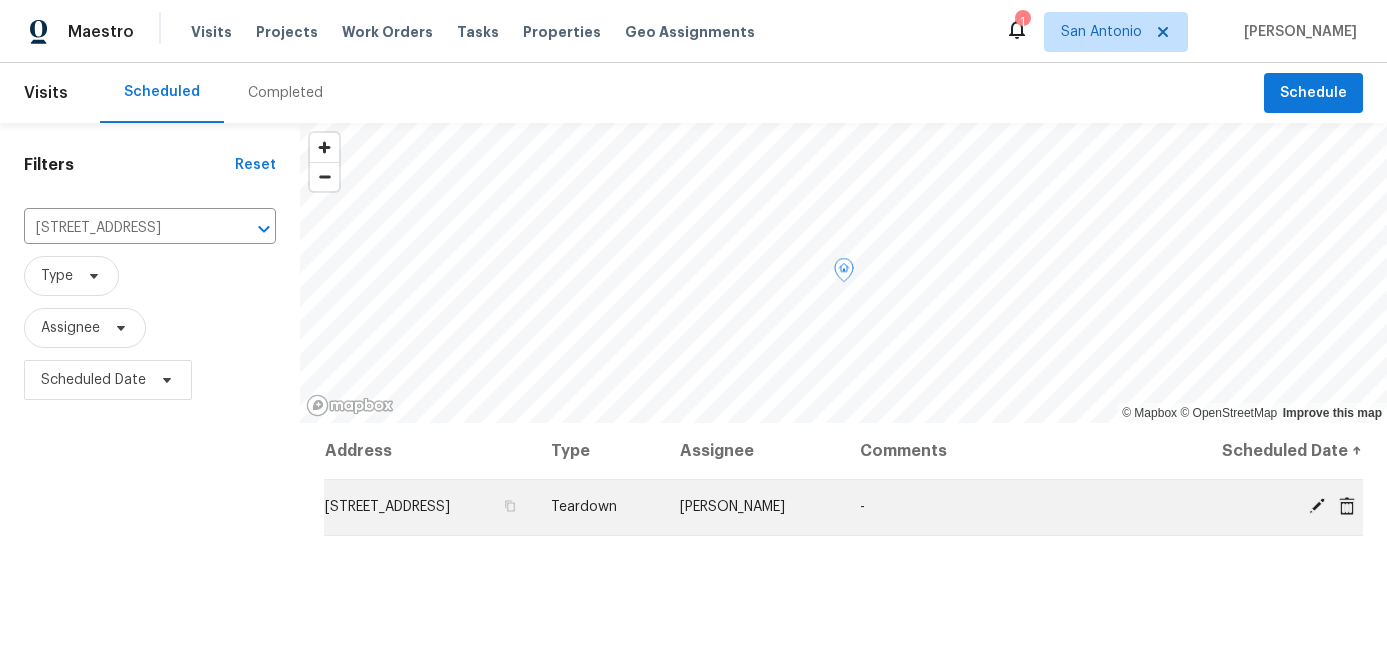 click 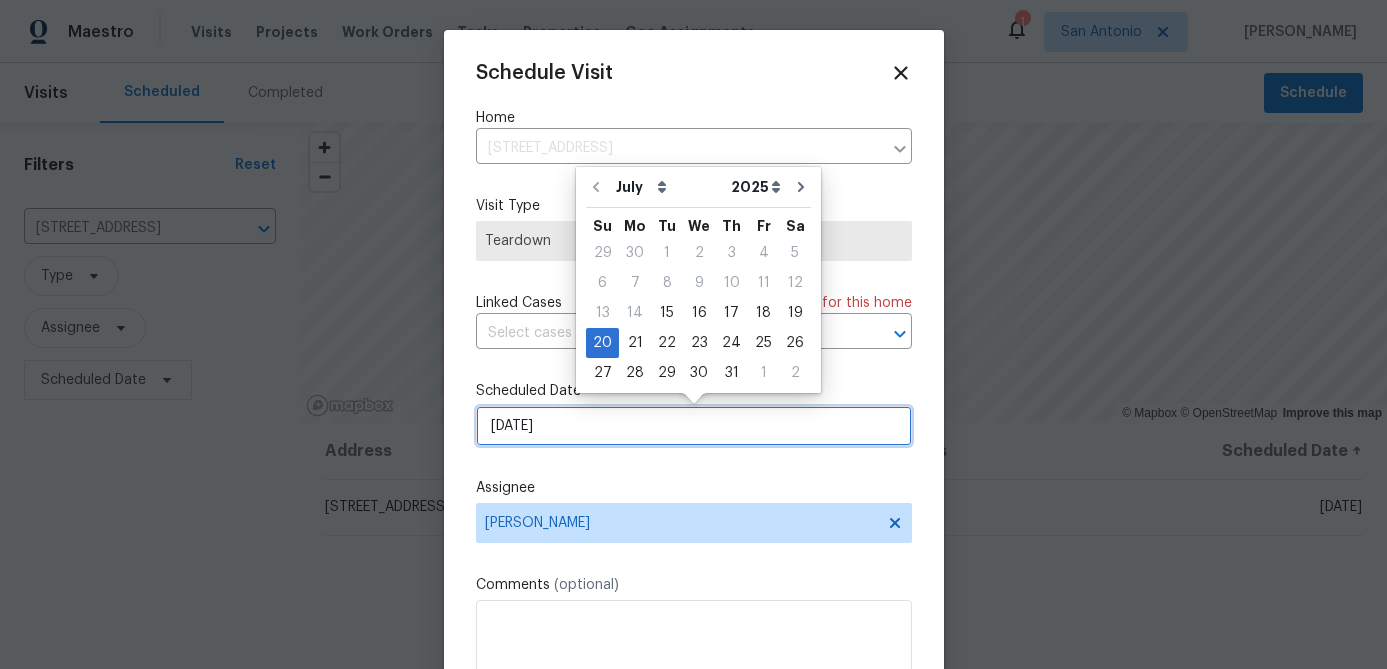 click on "7/20/2025" at bounding box center (694, 426) 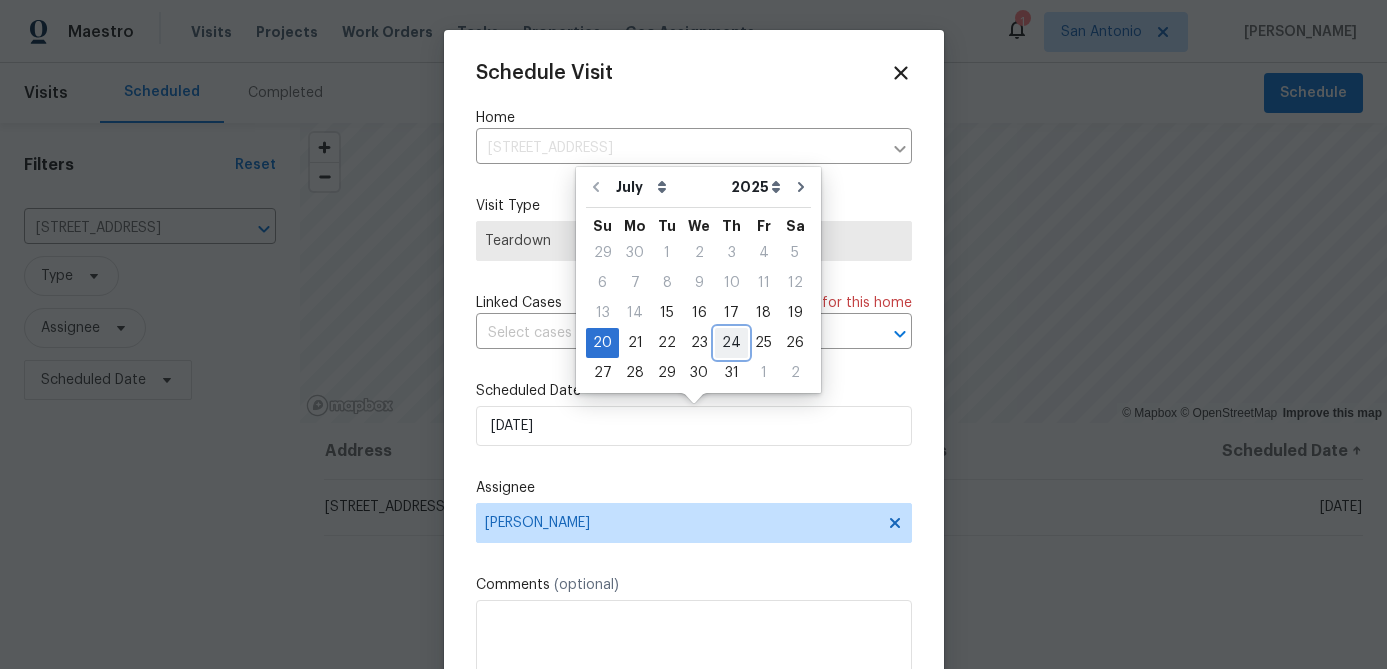 click on "24" at bounding box center (731, 343) 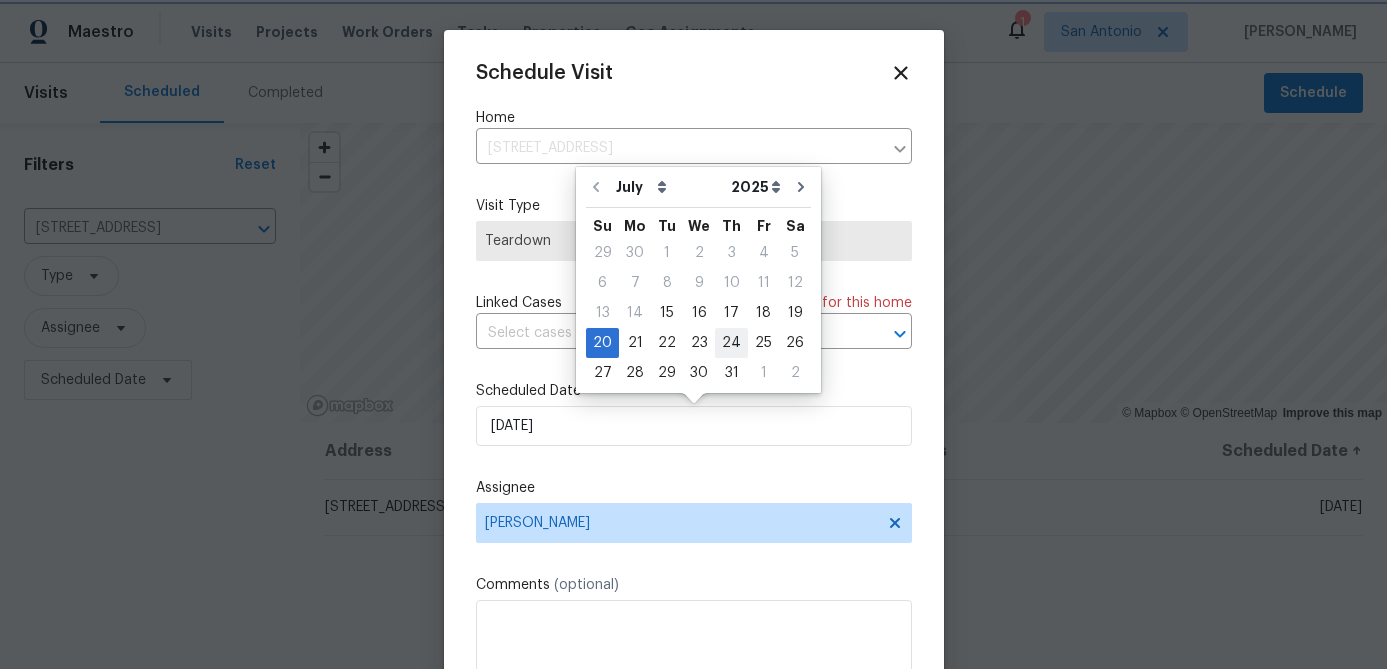 type on "7/24/2025" 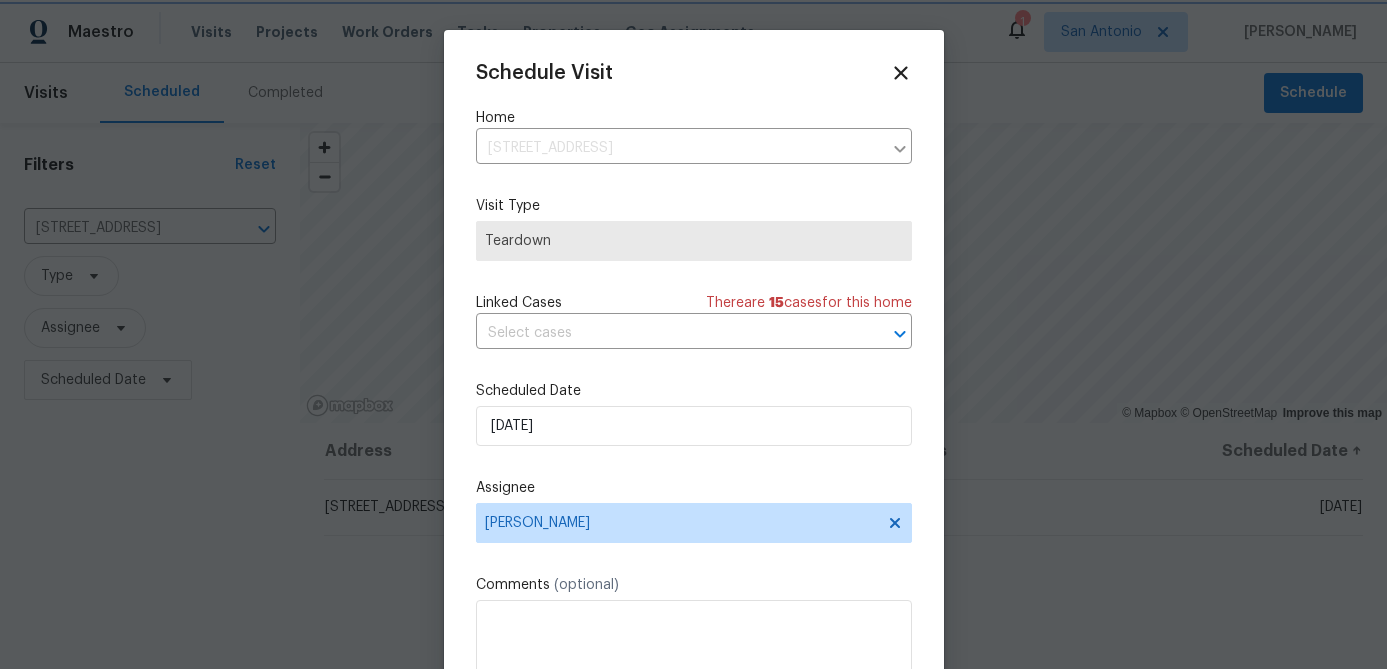 scroll, scrollTop: 36, scrollLeft: 0, axis: vertical 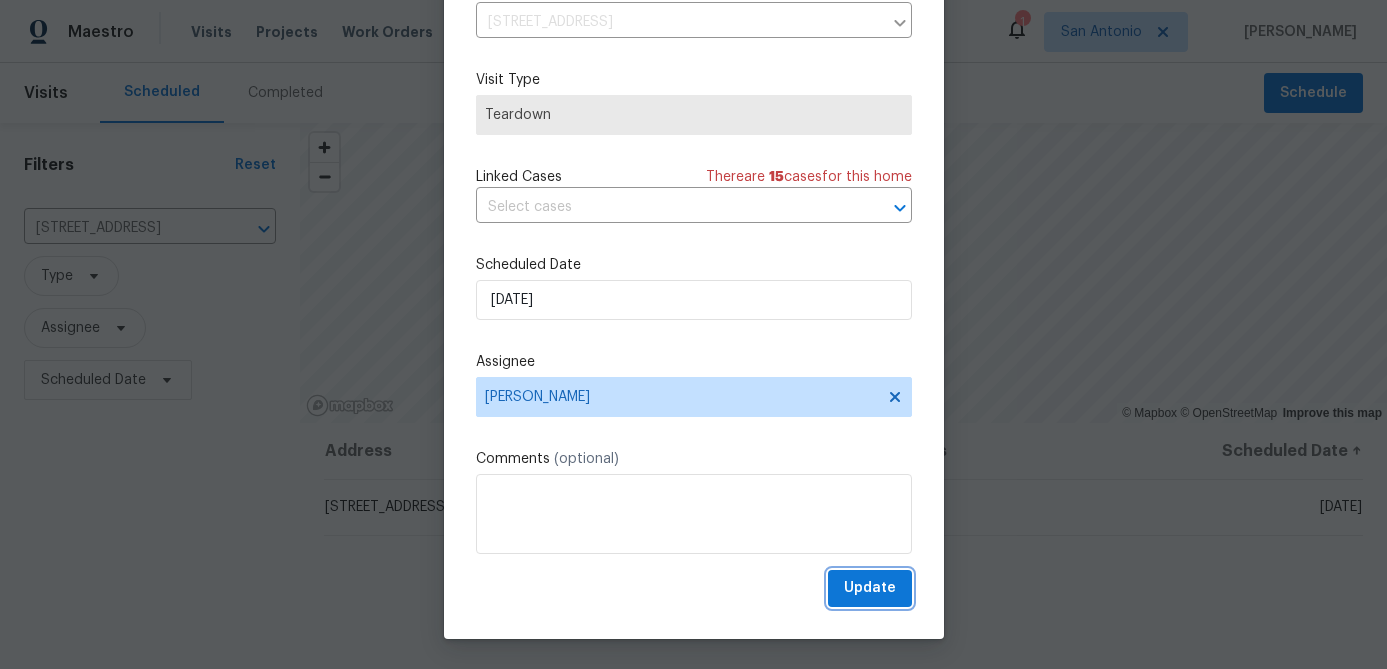 click on "Update" at bounding box center (870, 588) 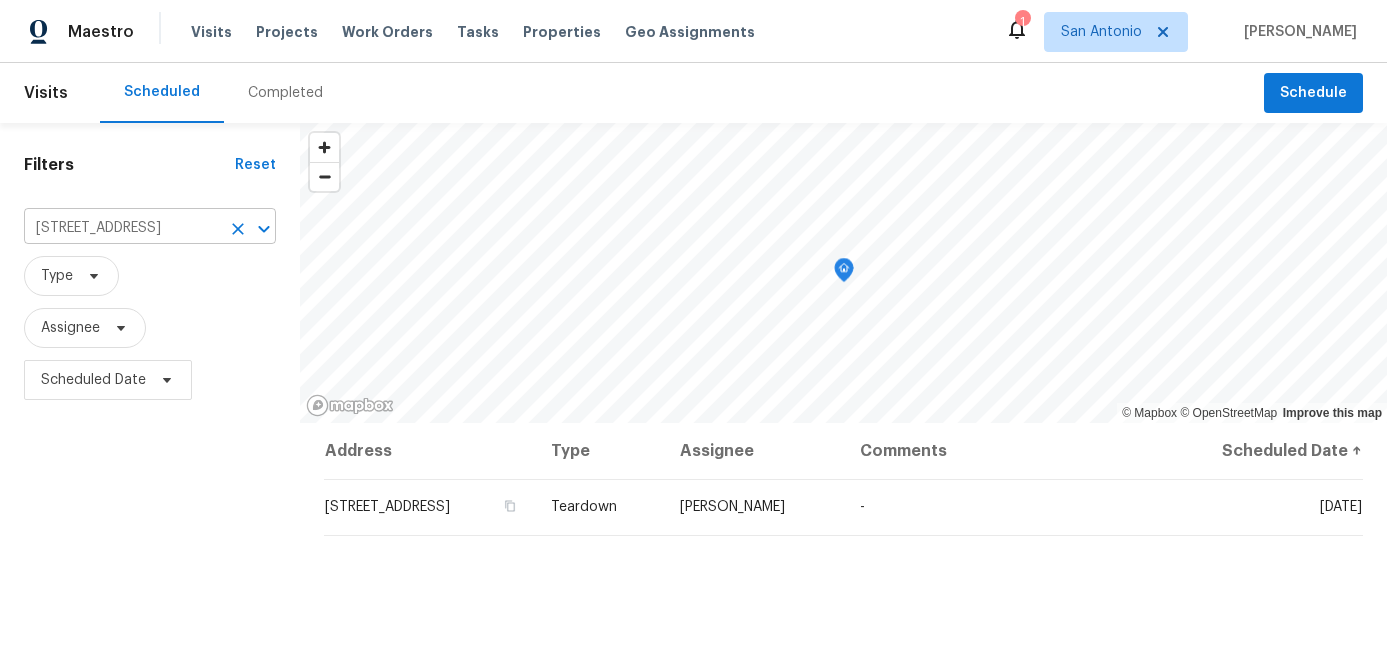 click 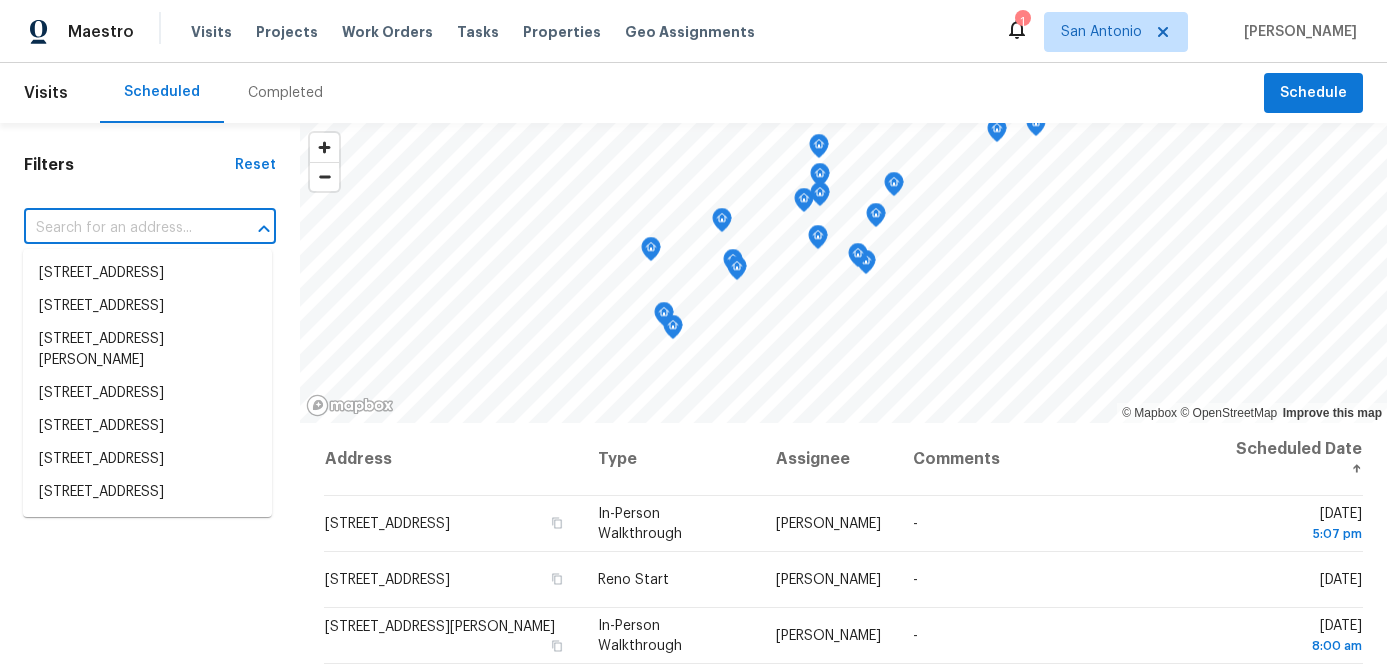 click at bounding box center [122, 228] 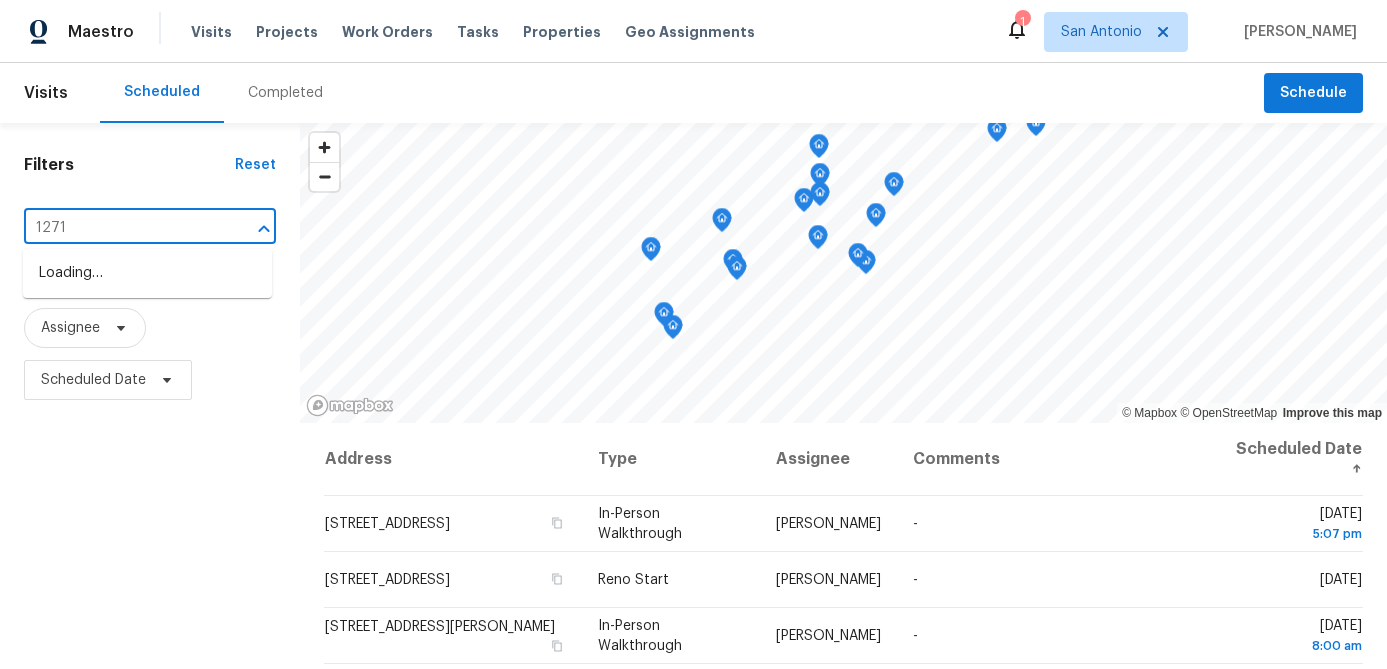 type on "12719" 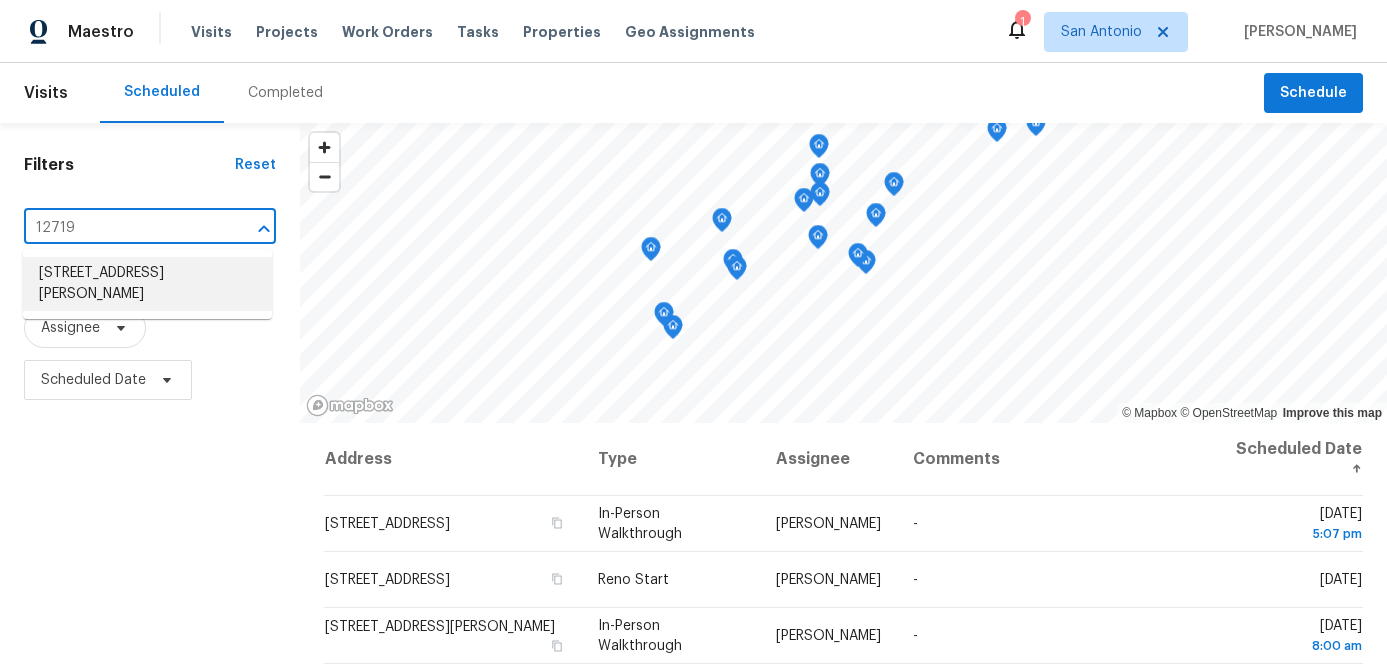 click on "12719 Holly Cedar, Helotes, TX 78023" at bounding box center (147, 284) 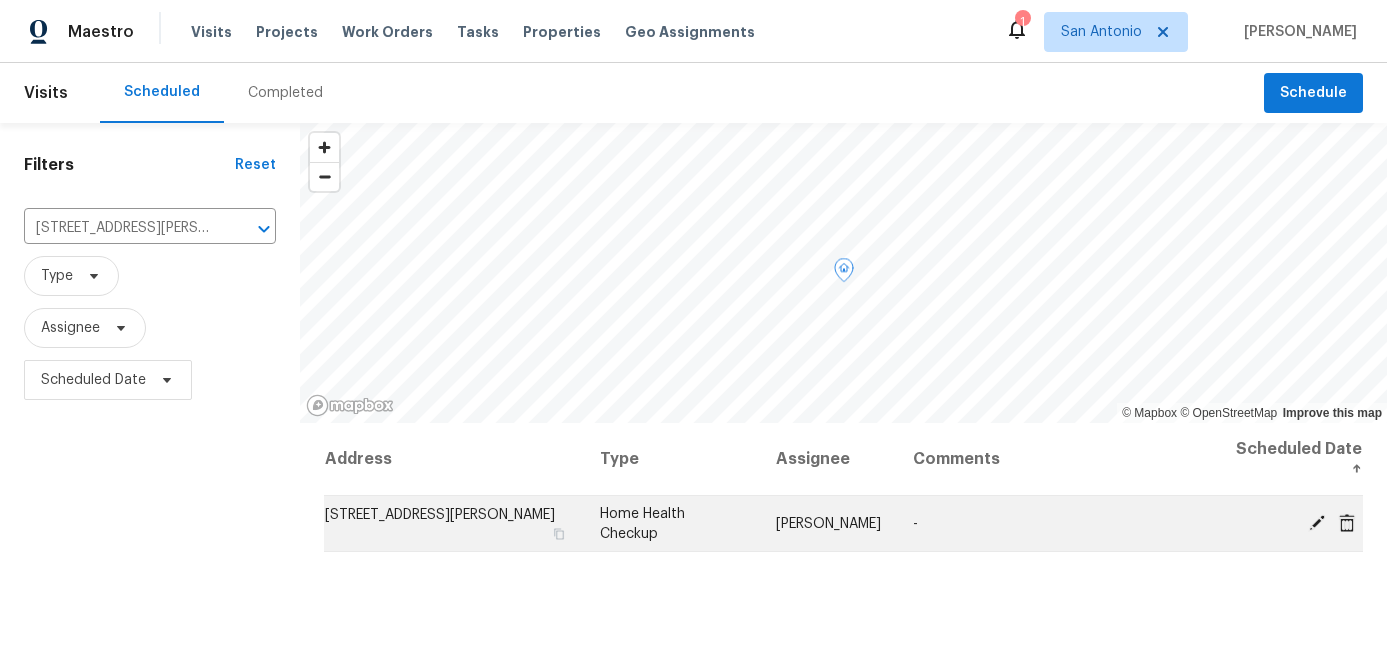 click 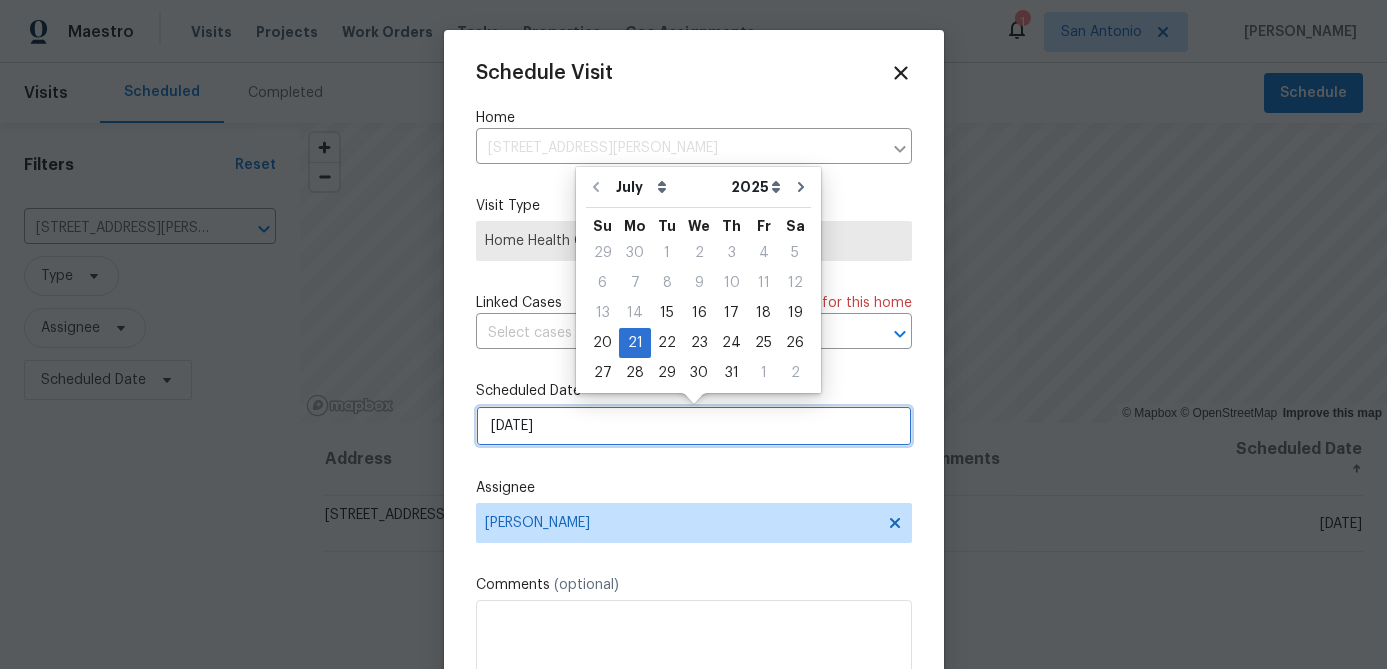 click on "7/21/2025" at bounding box center (694, 426) 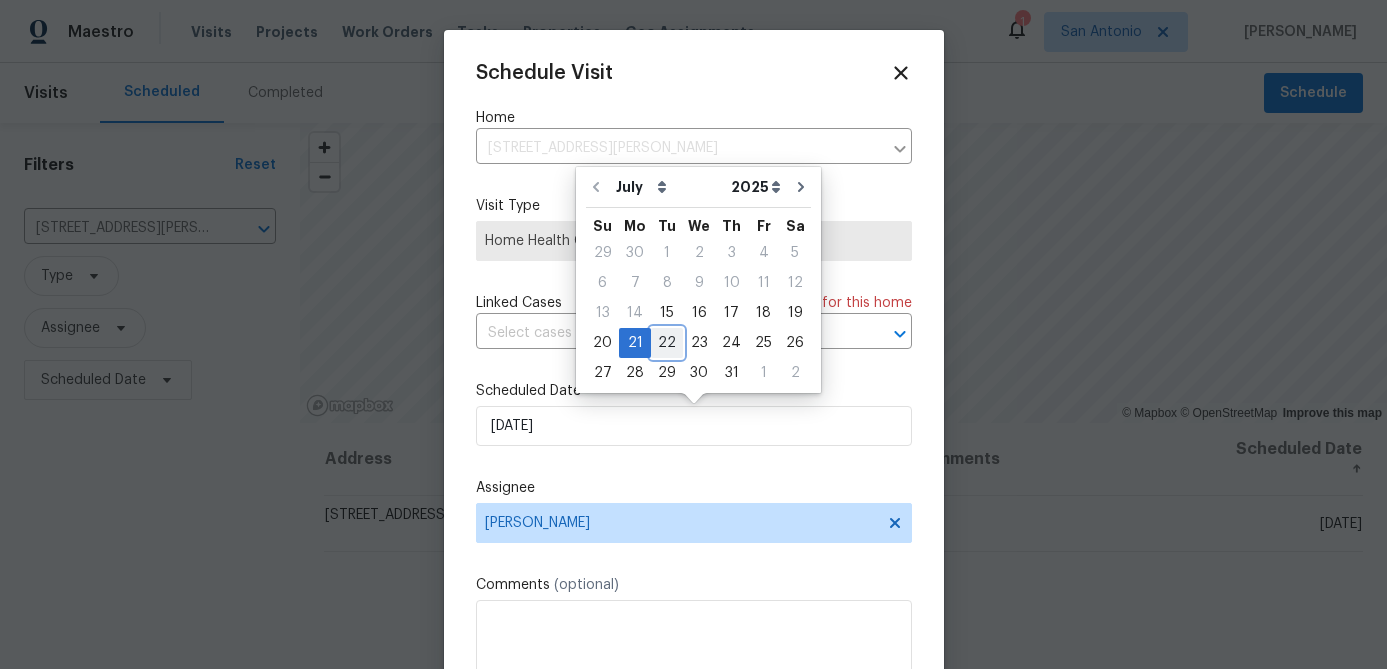 click on "22" at bounding box center [667, 343] 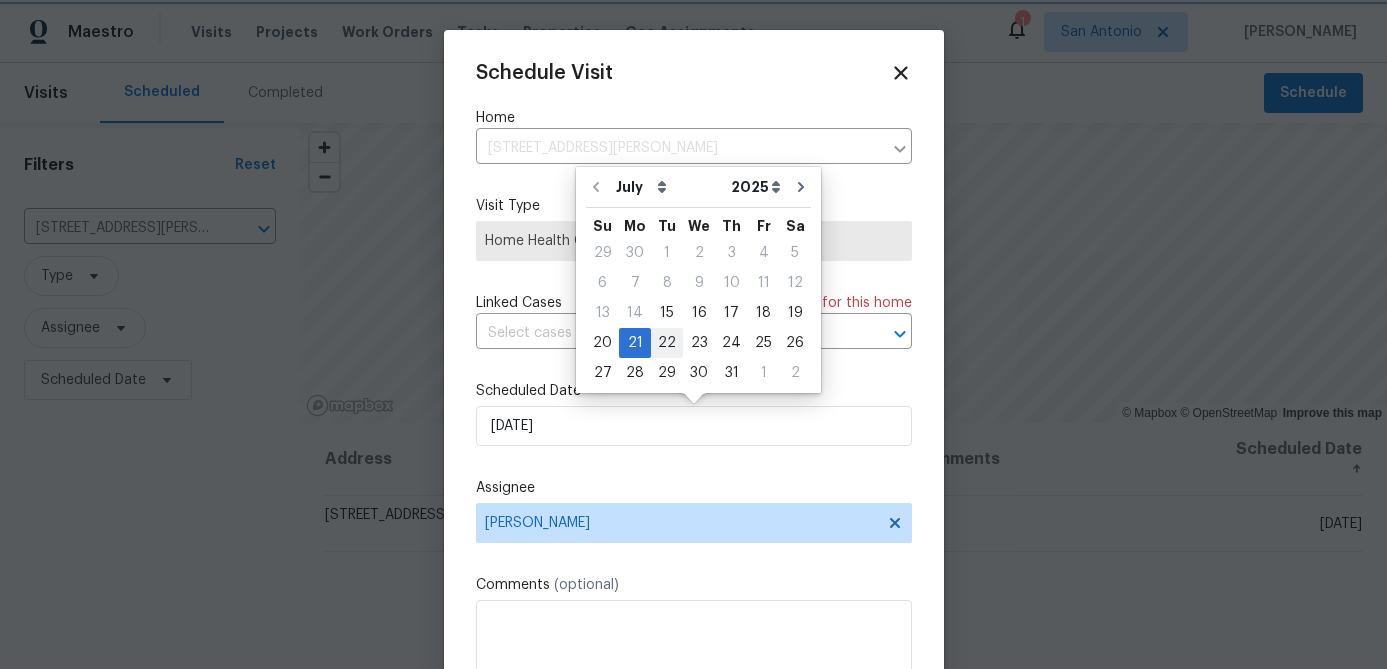 type on "7/22/2025" 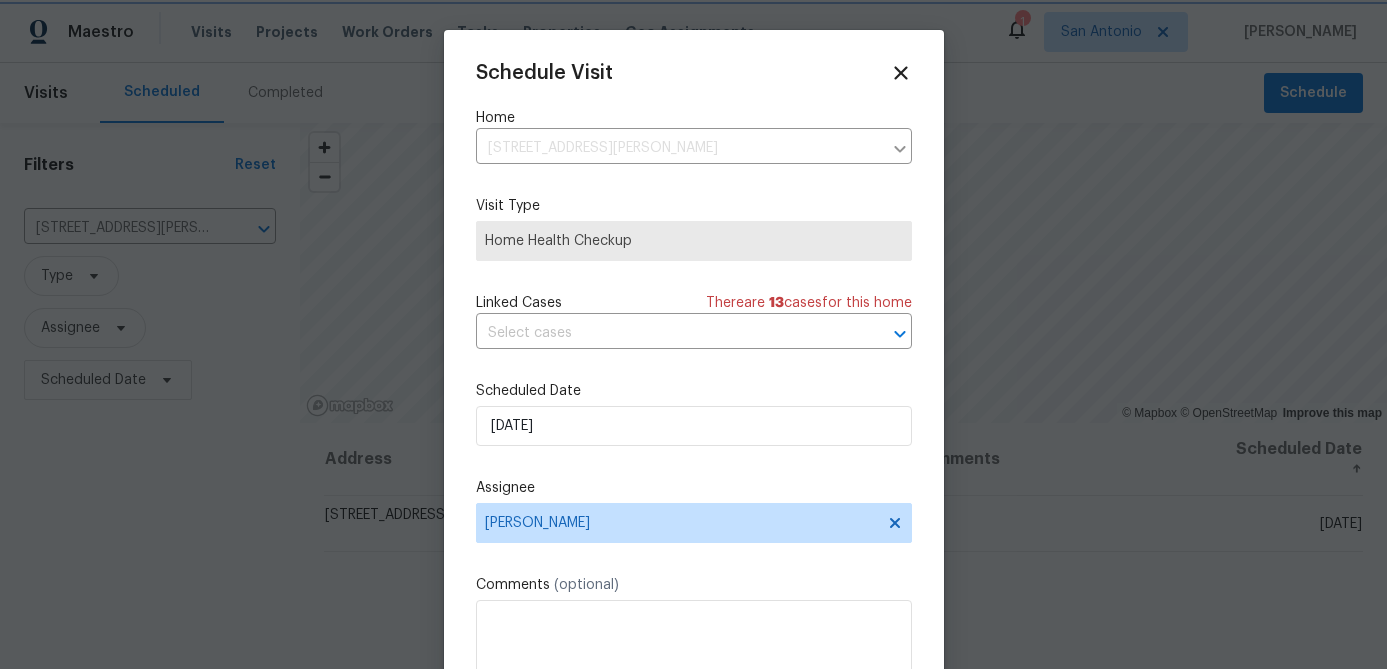 scroll, scrollTop: 36, scrollLeft: 0, axis: vertical 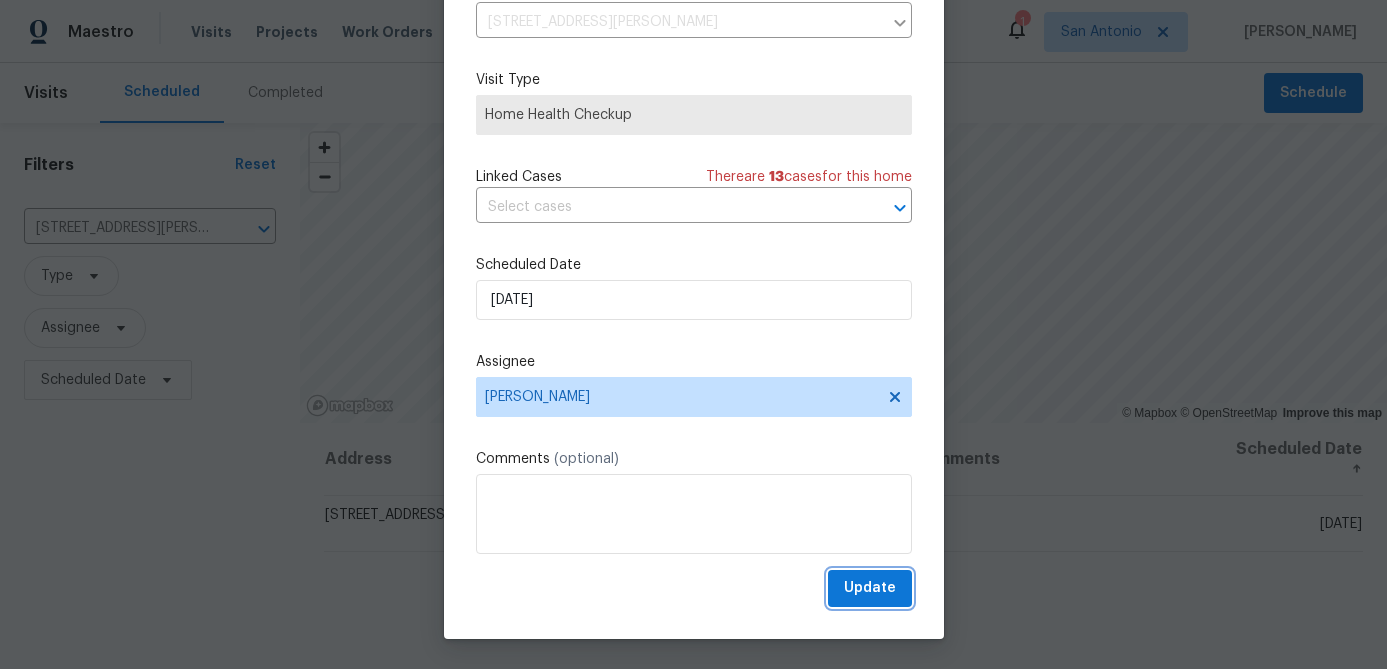 click on "Update" at bounding box center [870, 588] 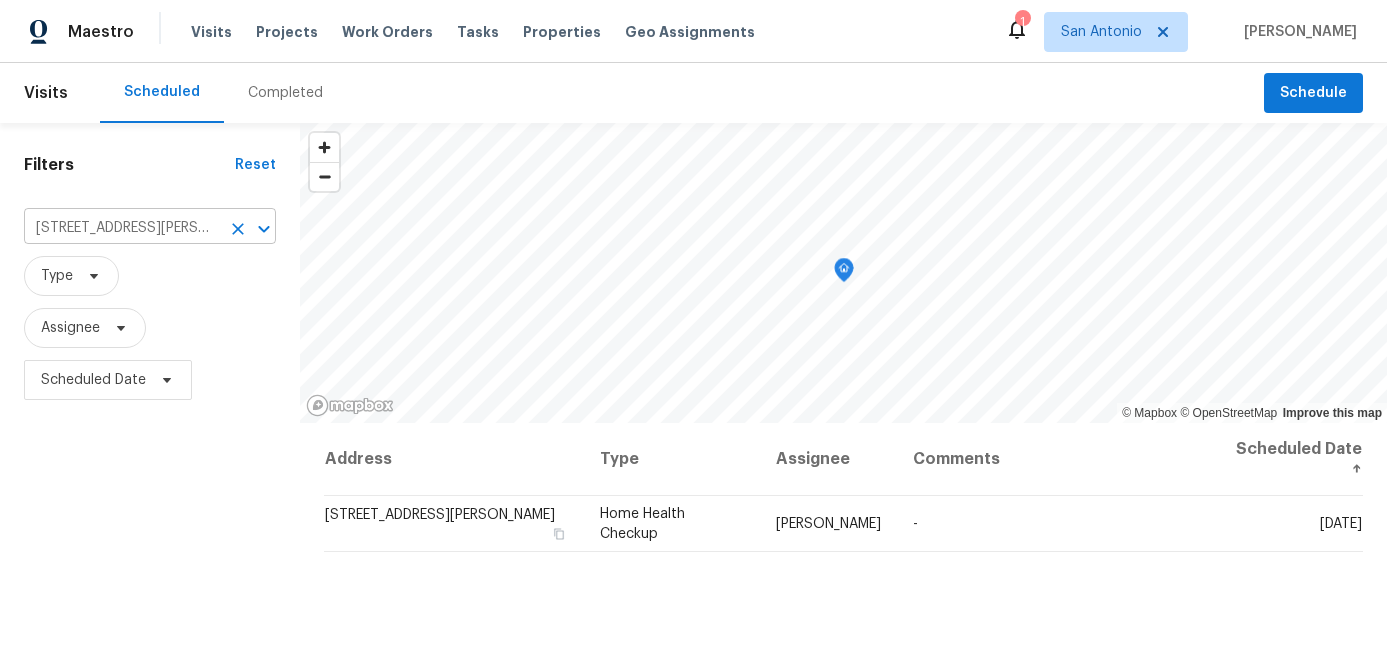 click 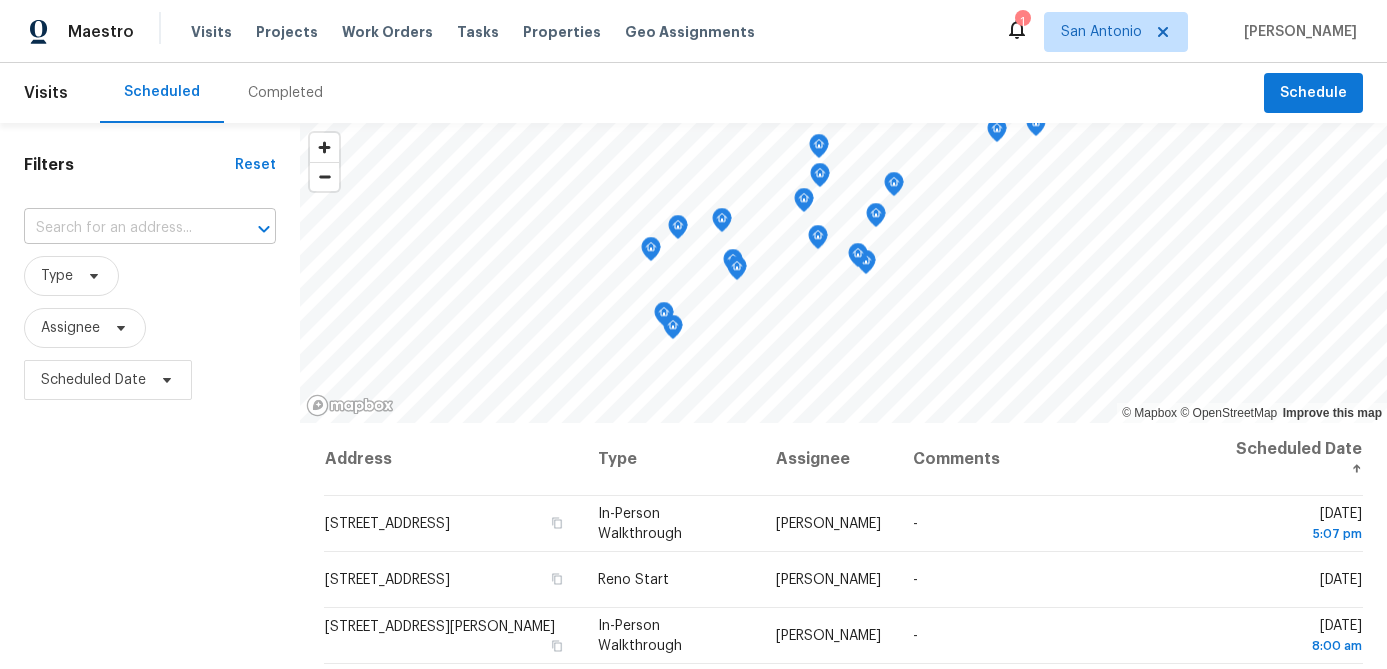 click at bounding box center [122, 228] 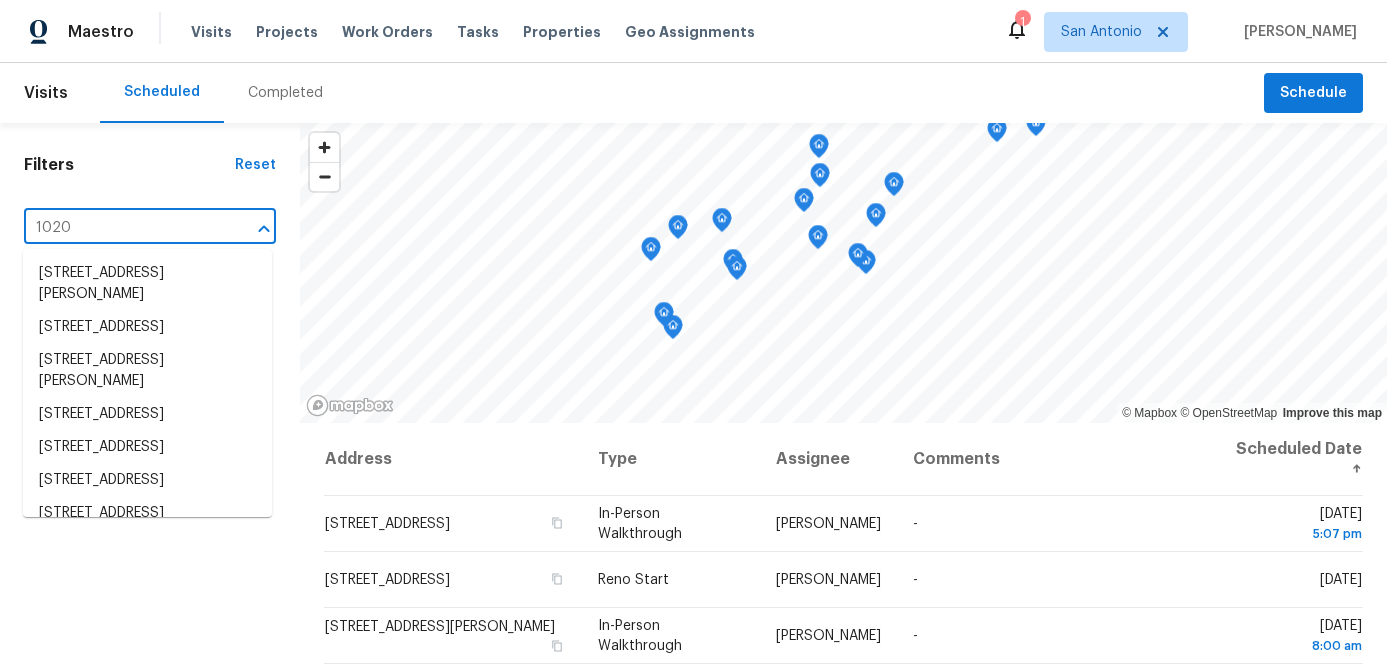 type on "10206" 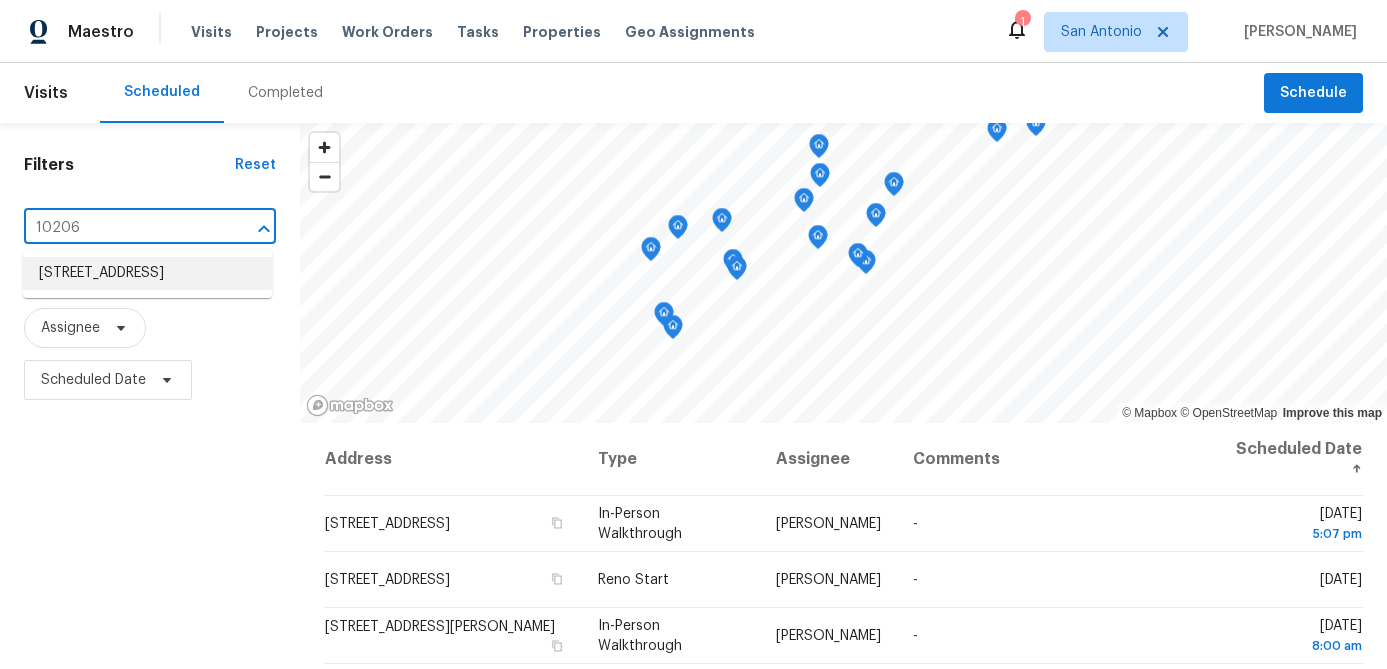 click on "10206 Canton Fld, San Antonio, TX 78245" at bounding box center [147, 273] 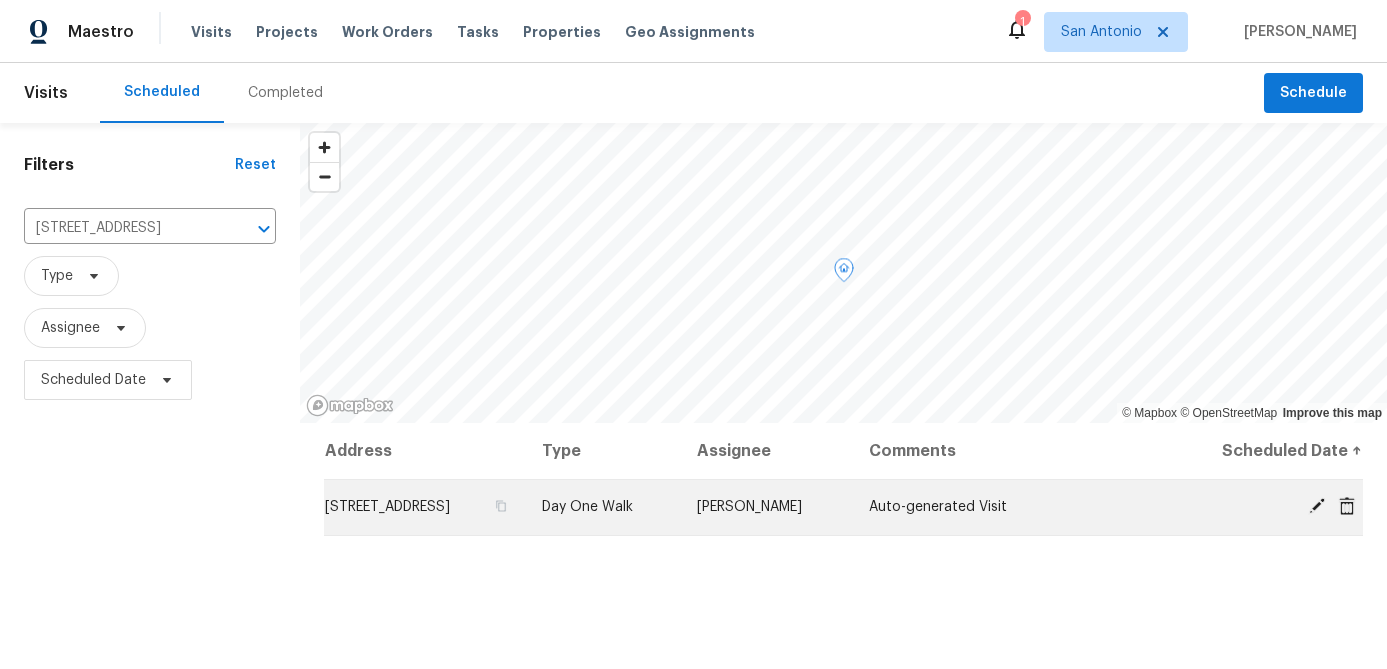 click 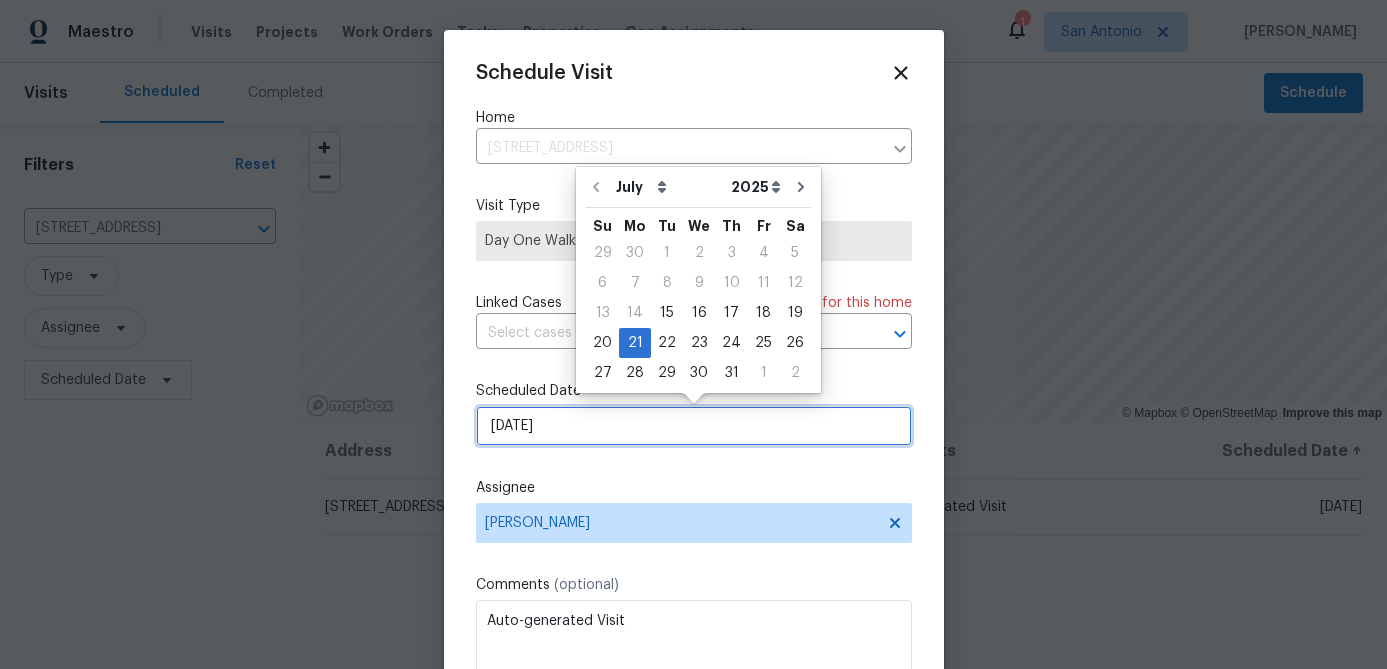 click on "7/21/2025" at bounding box center [694, 426] 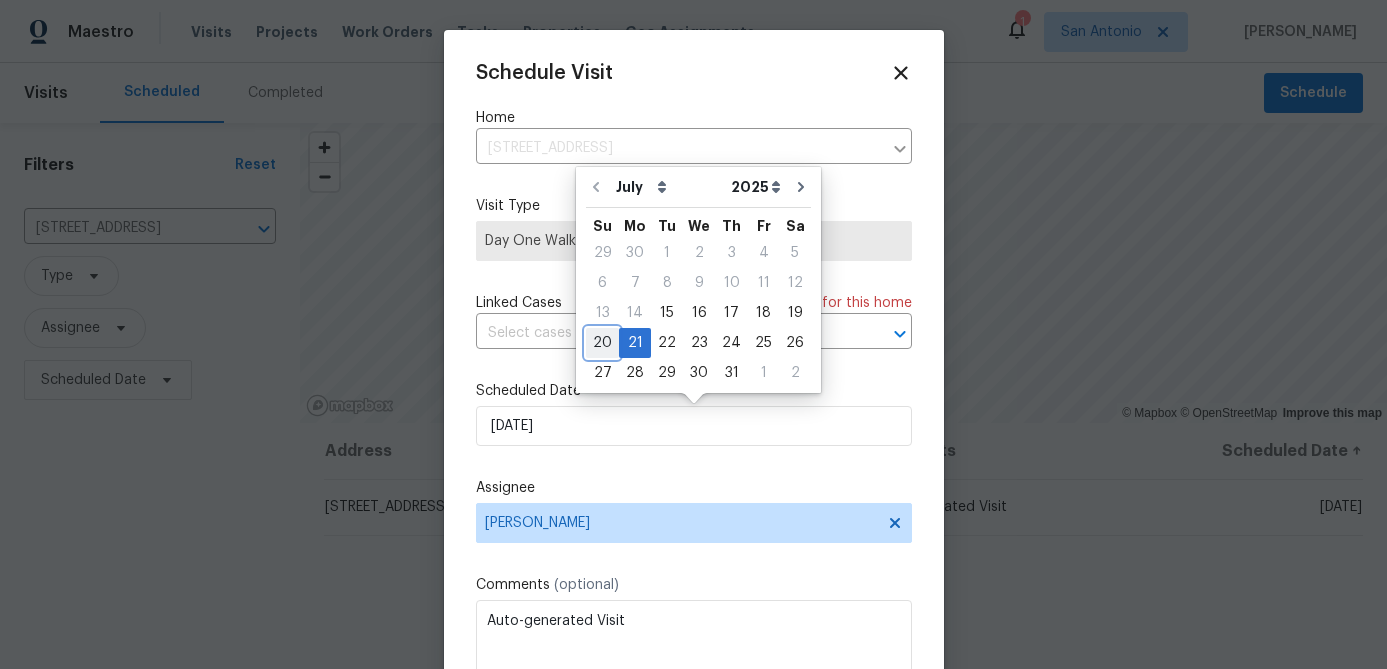 click on "20" at bounding box center (602, 343) 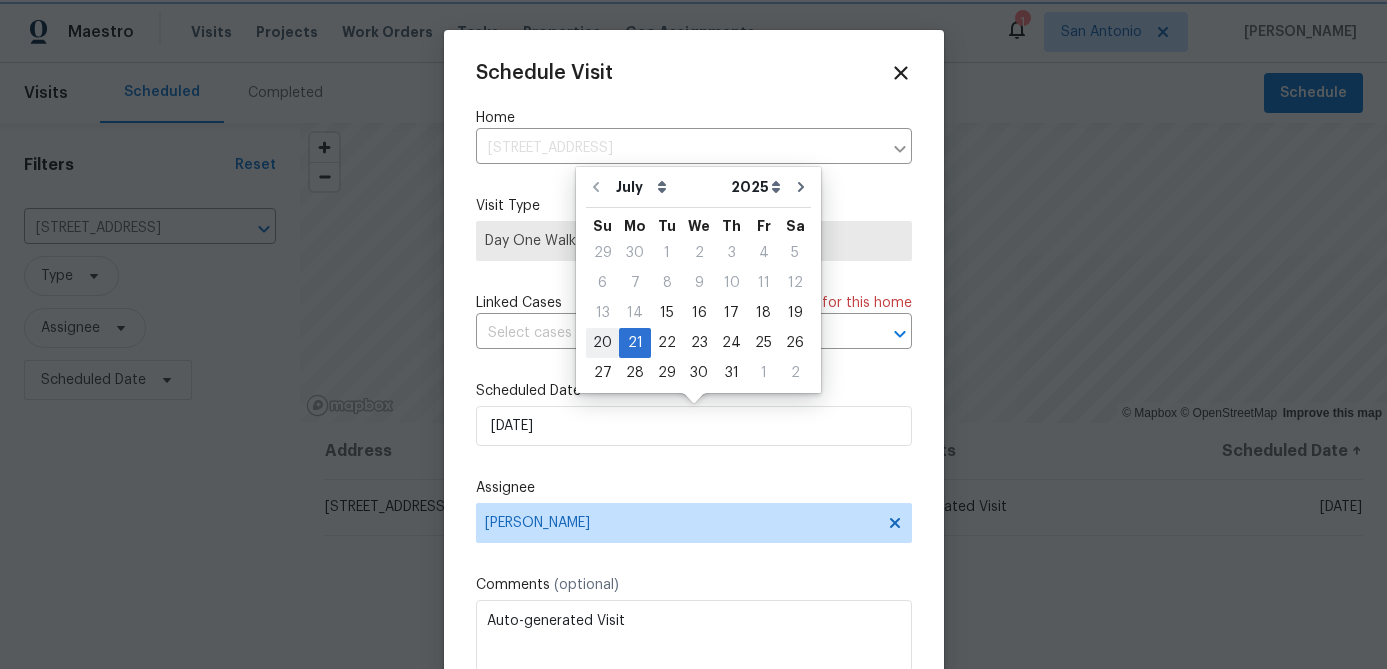 type on "7/20/2025" 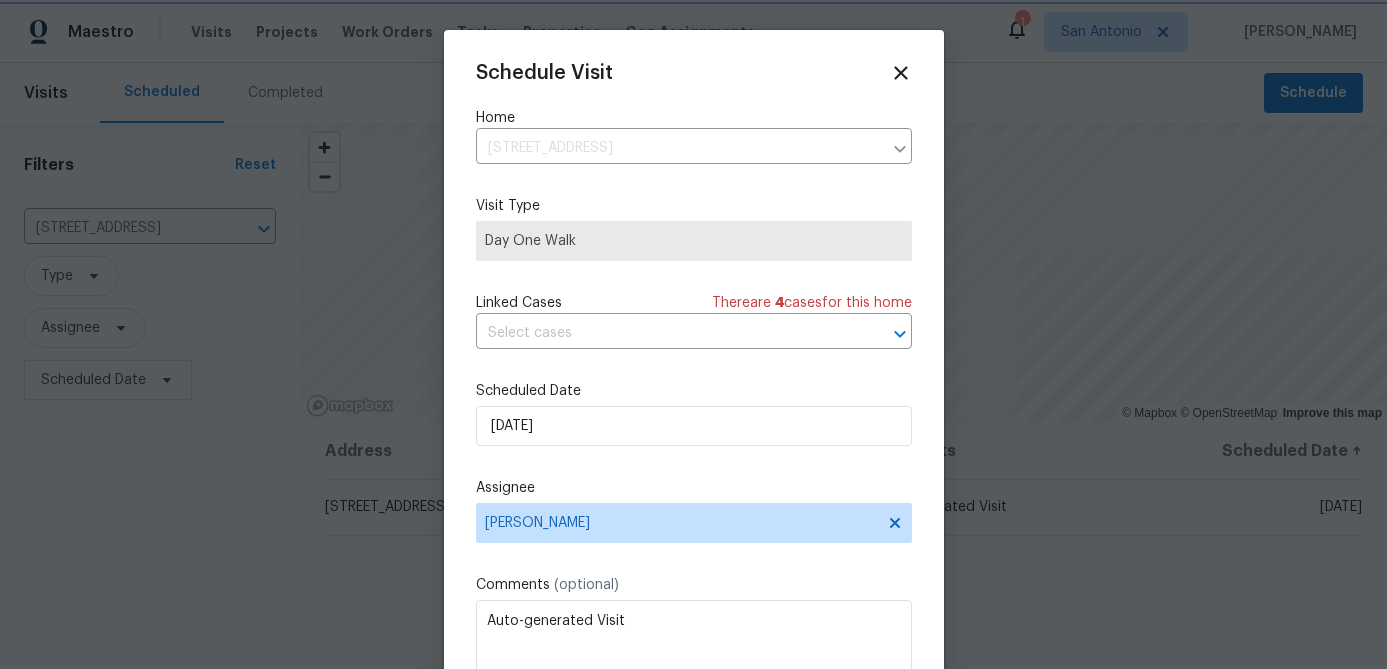 scroll, scrollTop: 36, scrollLeft: 0, axis: vertical 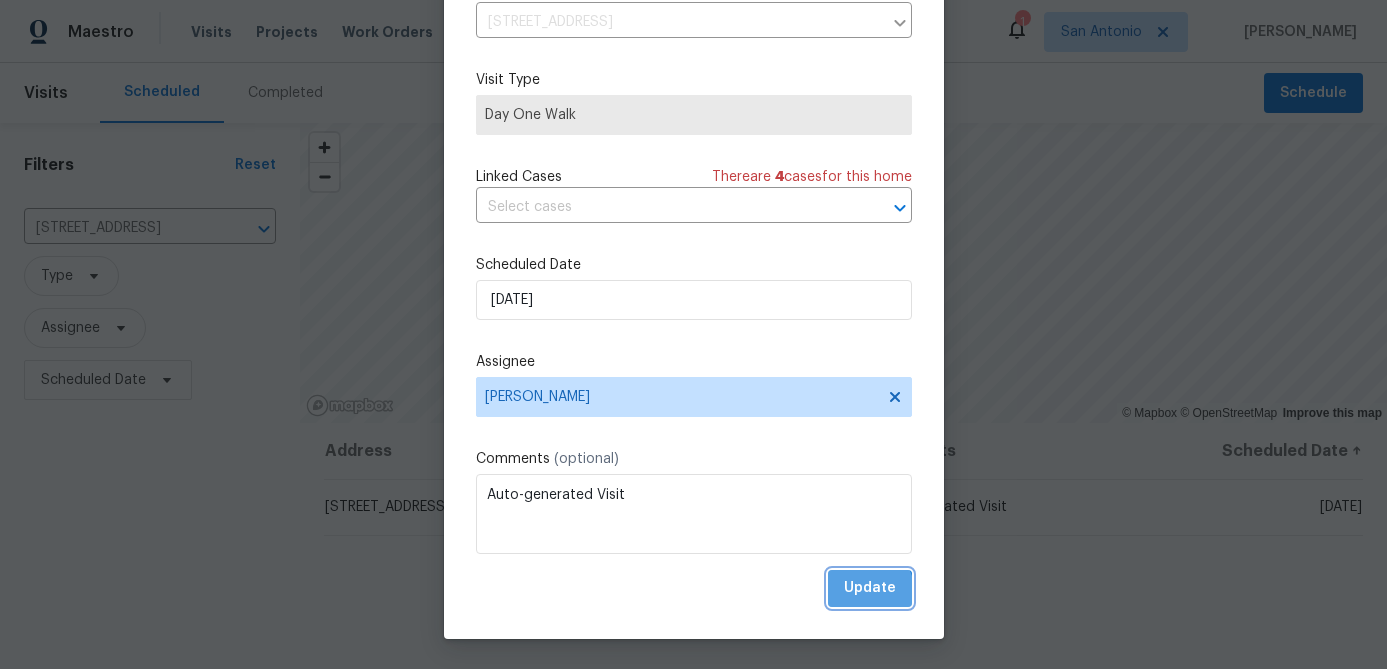 click on "Update" at bounding box center (870, 588) 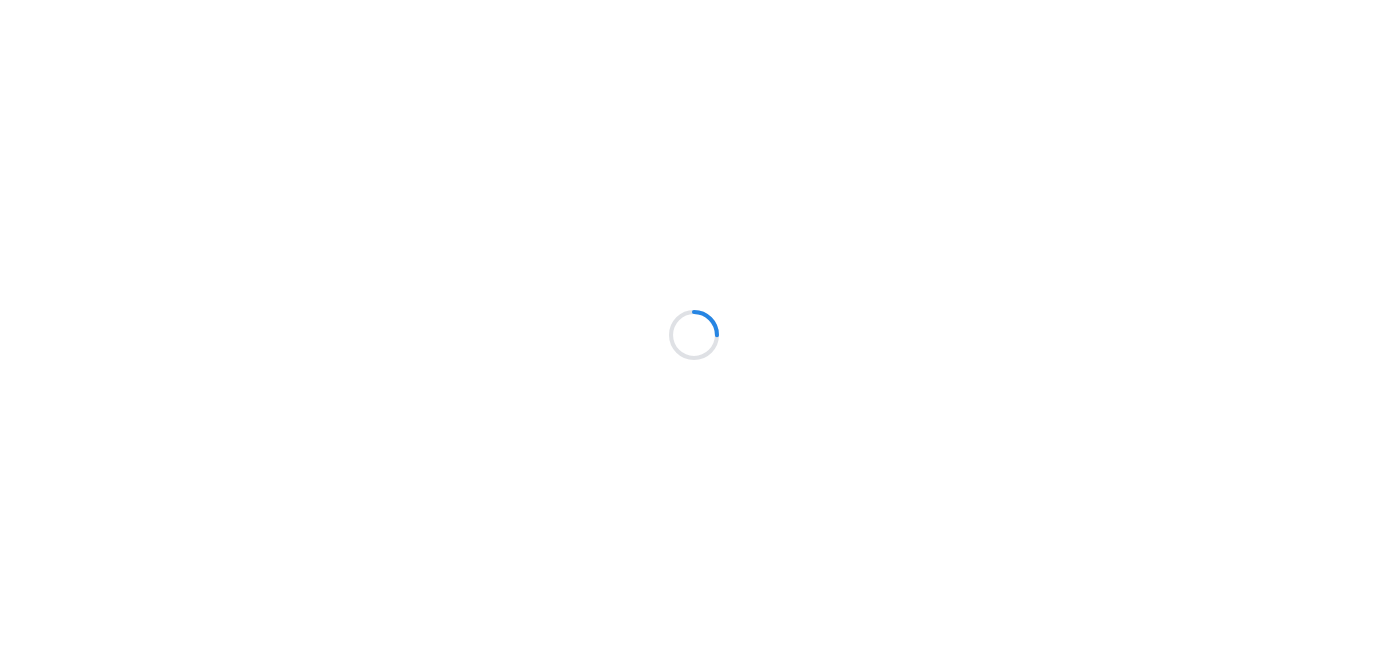 scroll, scrollTop: 0, scrollLeft: 0, axis: both 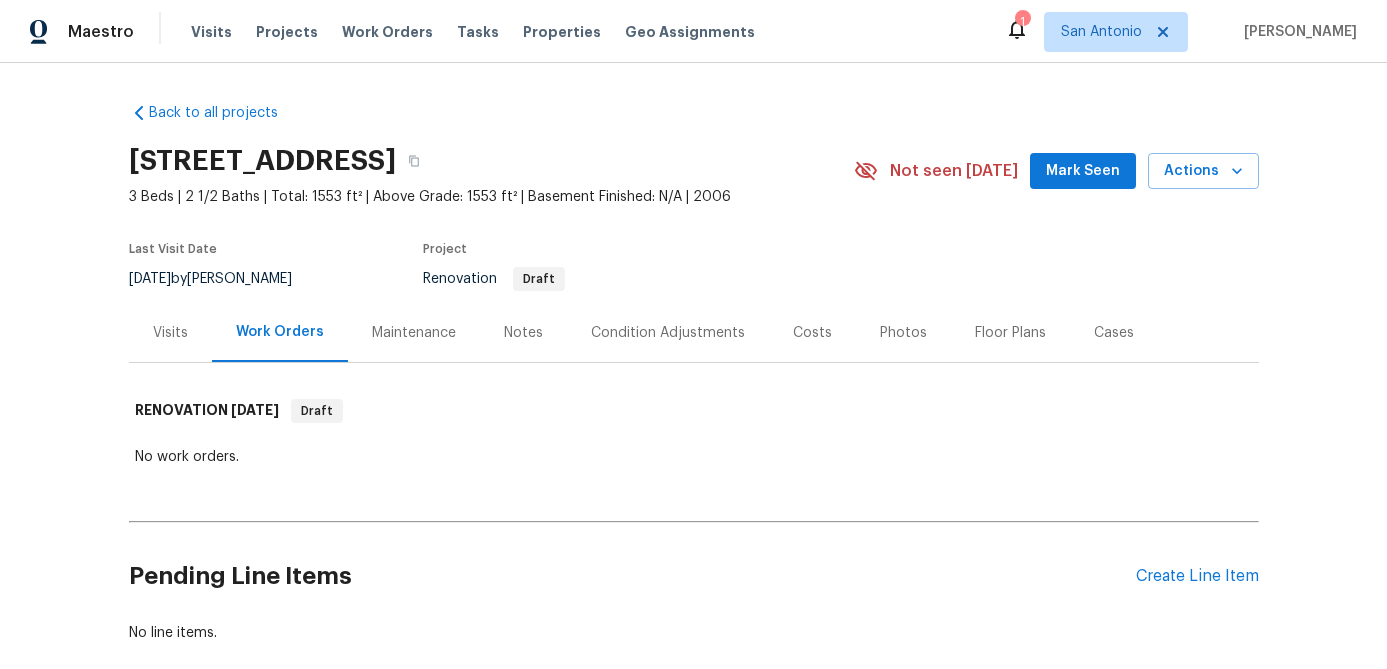 click on "Mark Seen" at bounding box center [1083, 171] 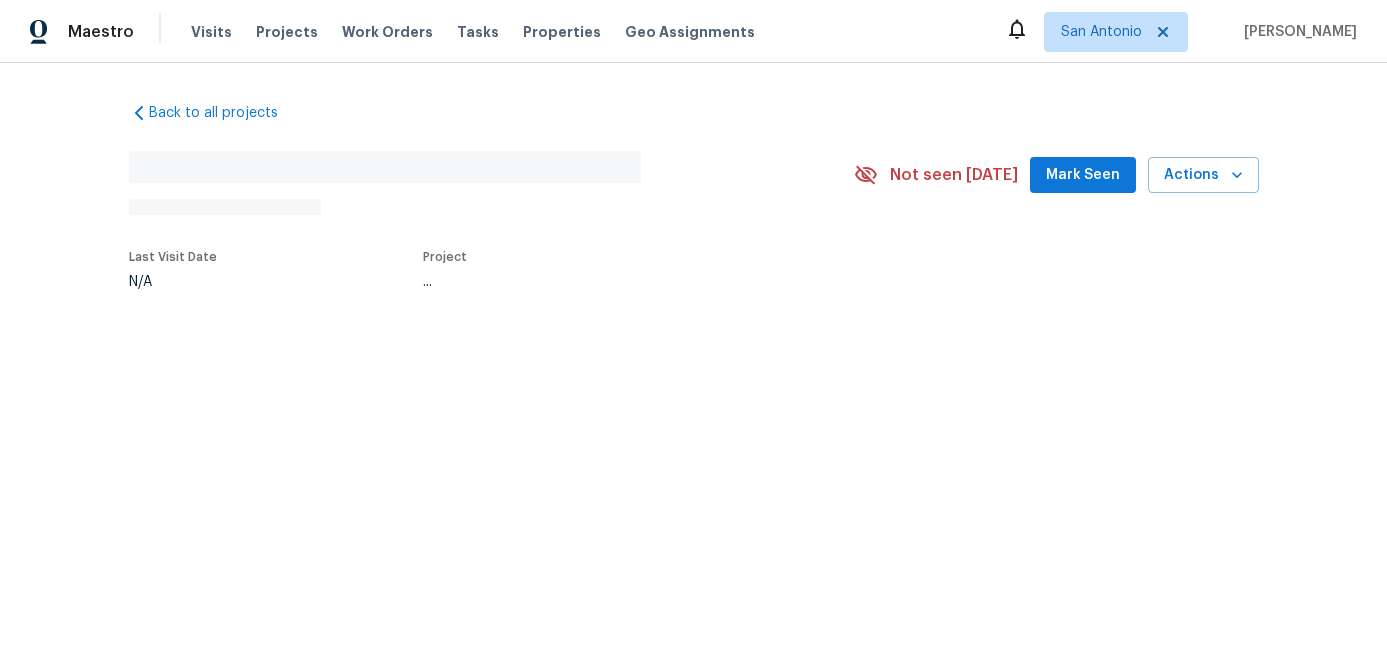 scroll, scrollTop: 0, scrollLeft: 0, axis: both 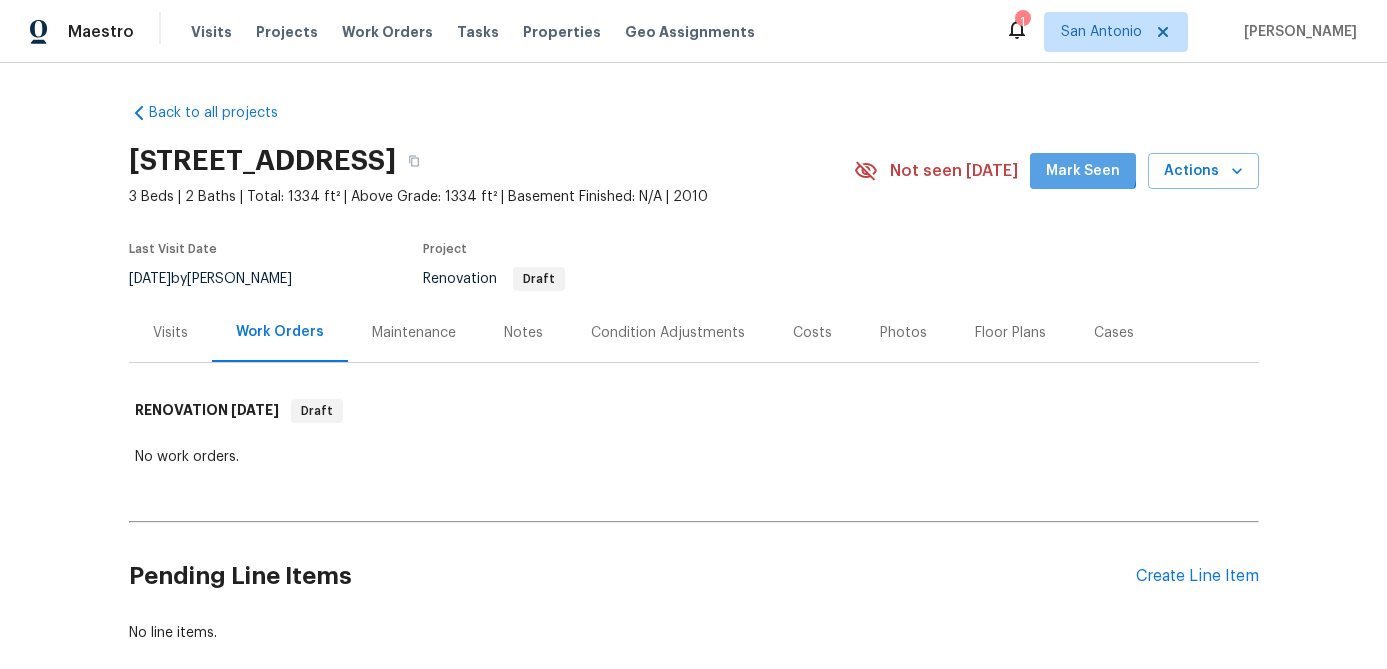 click on "Mark Seen" at bounding box center [1083, 171] 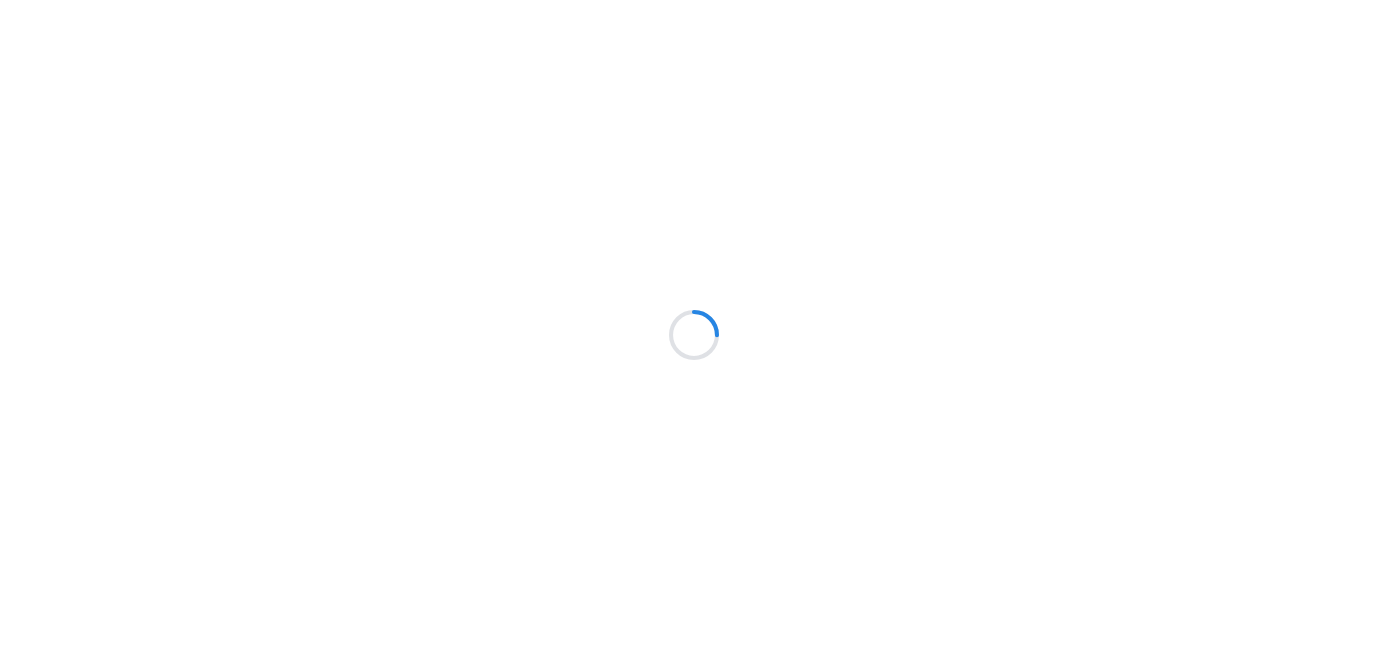 scroll, scrollTop: 0, scrollLeft: 0, axis: both 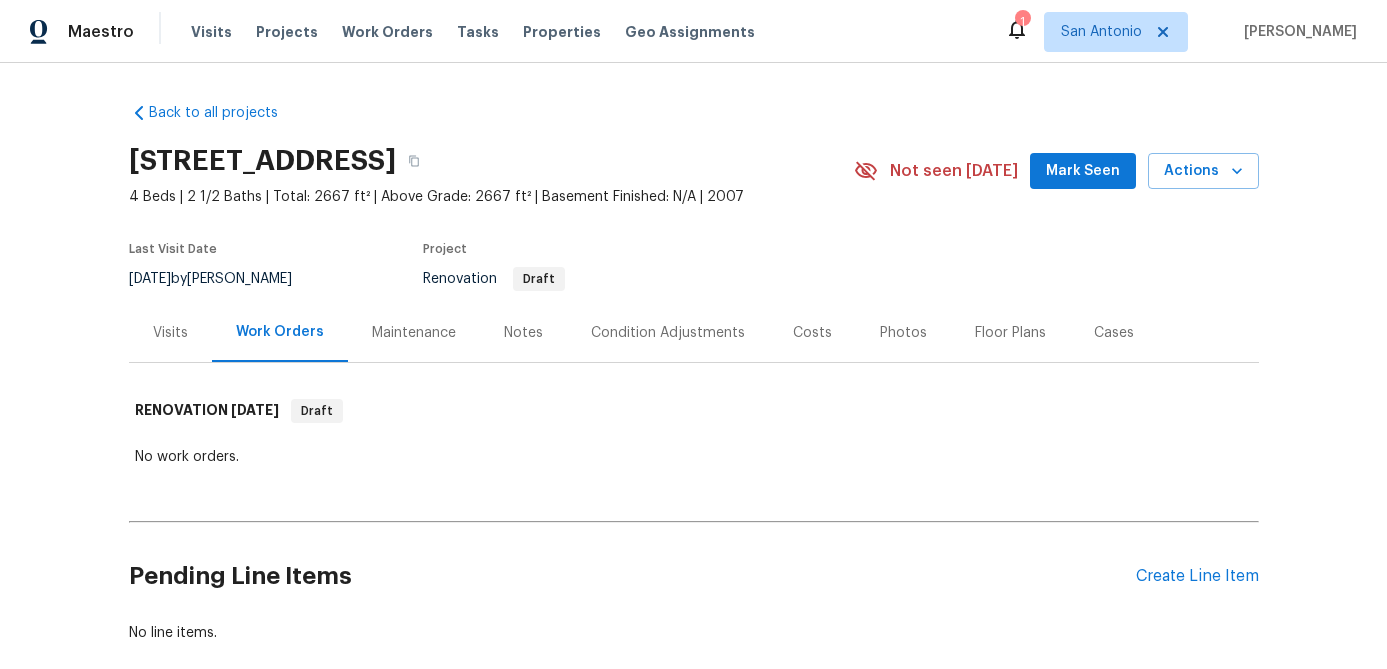 click on "Mark Seen" at bounding box center [1083, 171] 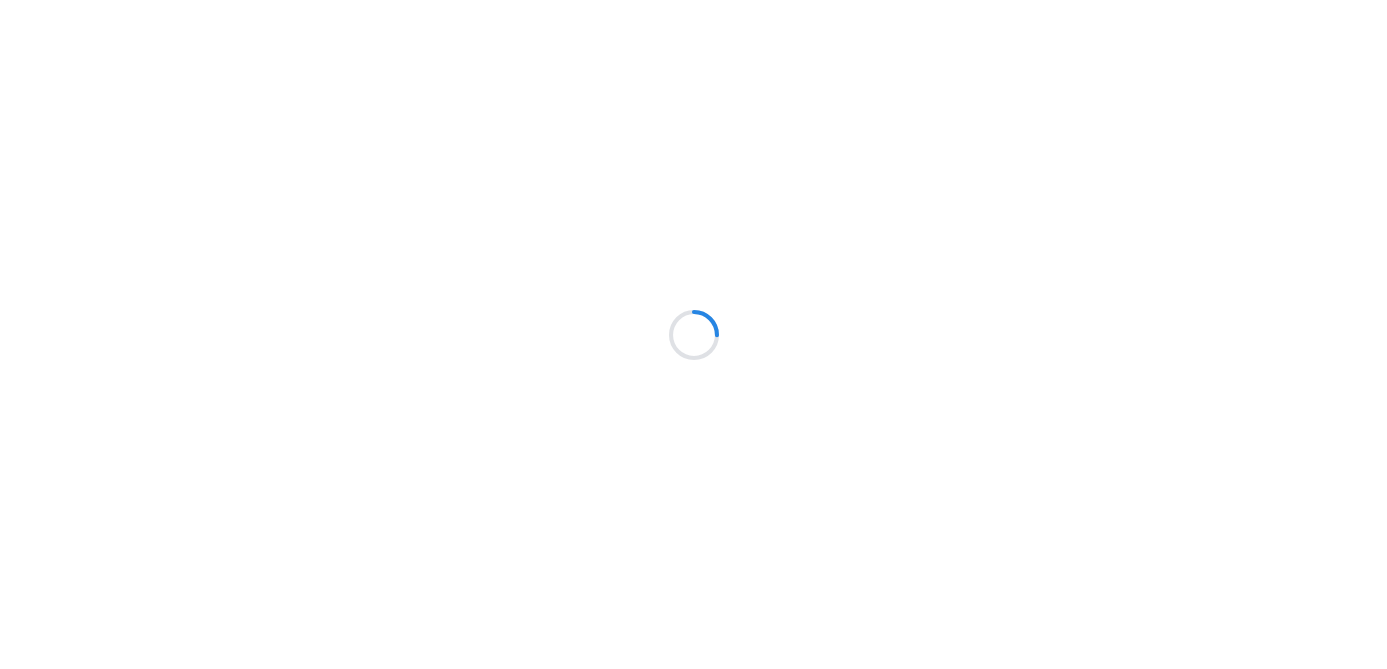 scroll, scrollTop: 0, scrollLeft: 0, axis: both 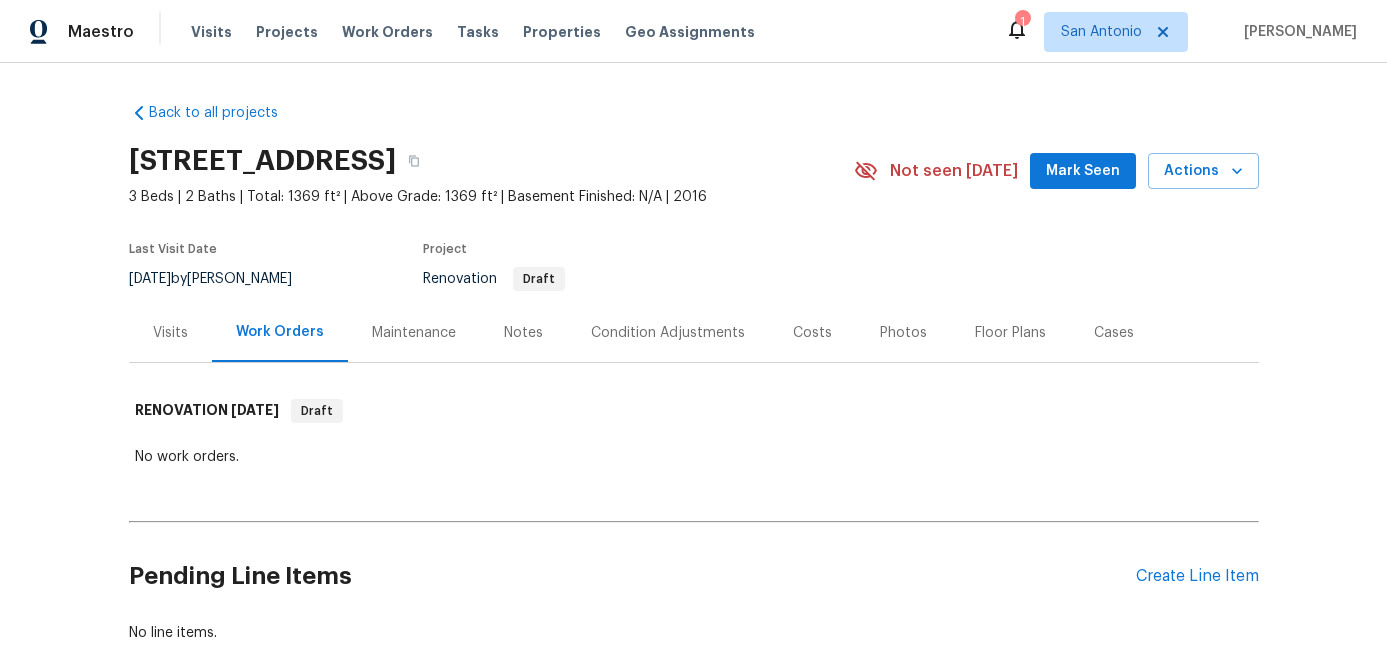 click on "Mark Seen" at bounding box center [1083, 171] 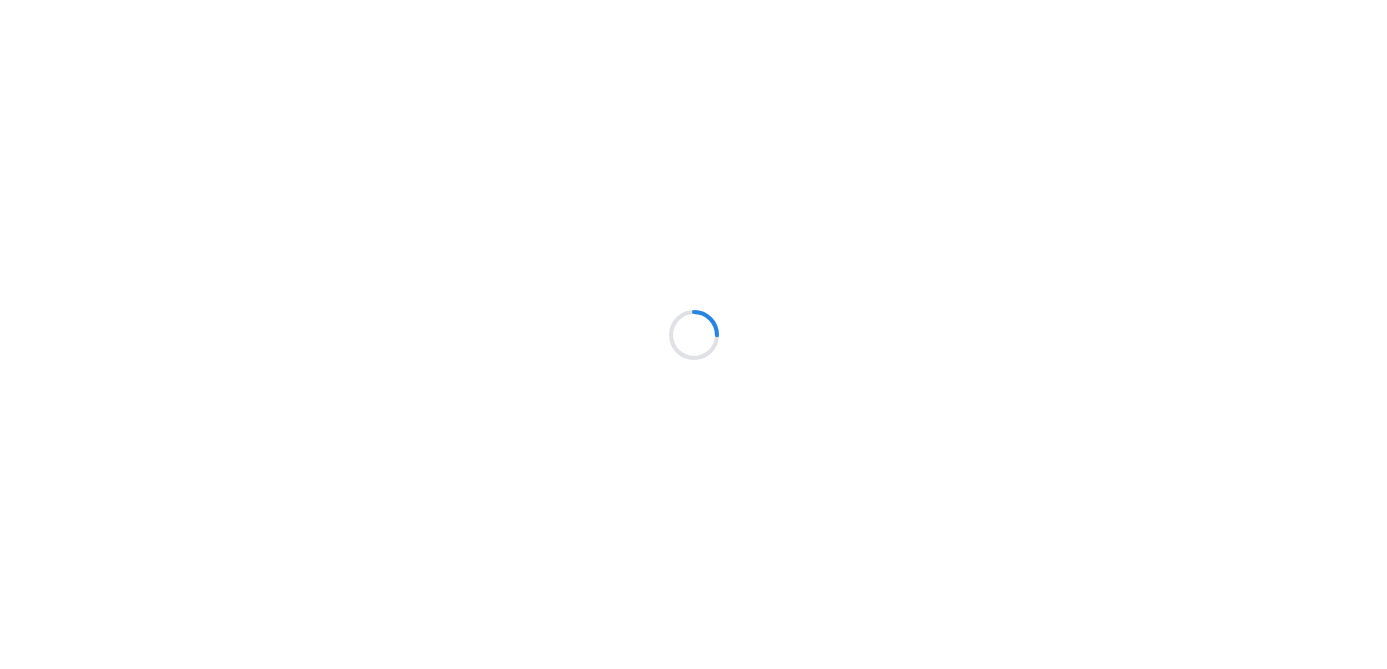 scroll, scrollTop: 0, scrollLeft: 0, axis: both 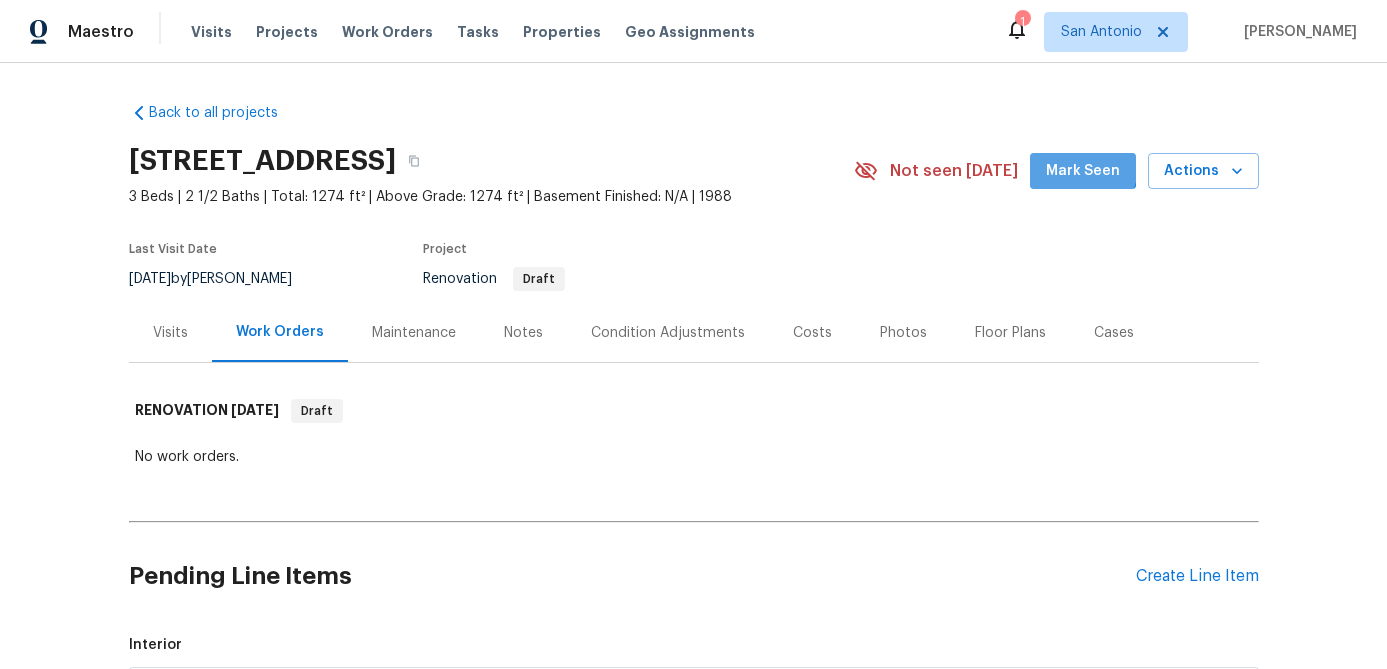 click on "Mark Seen" at bounding box center [1083, 171] 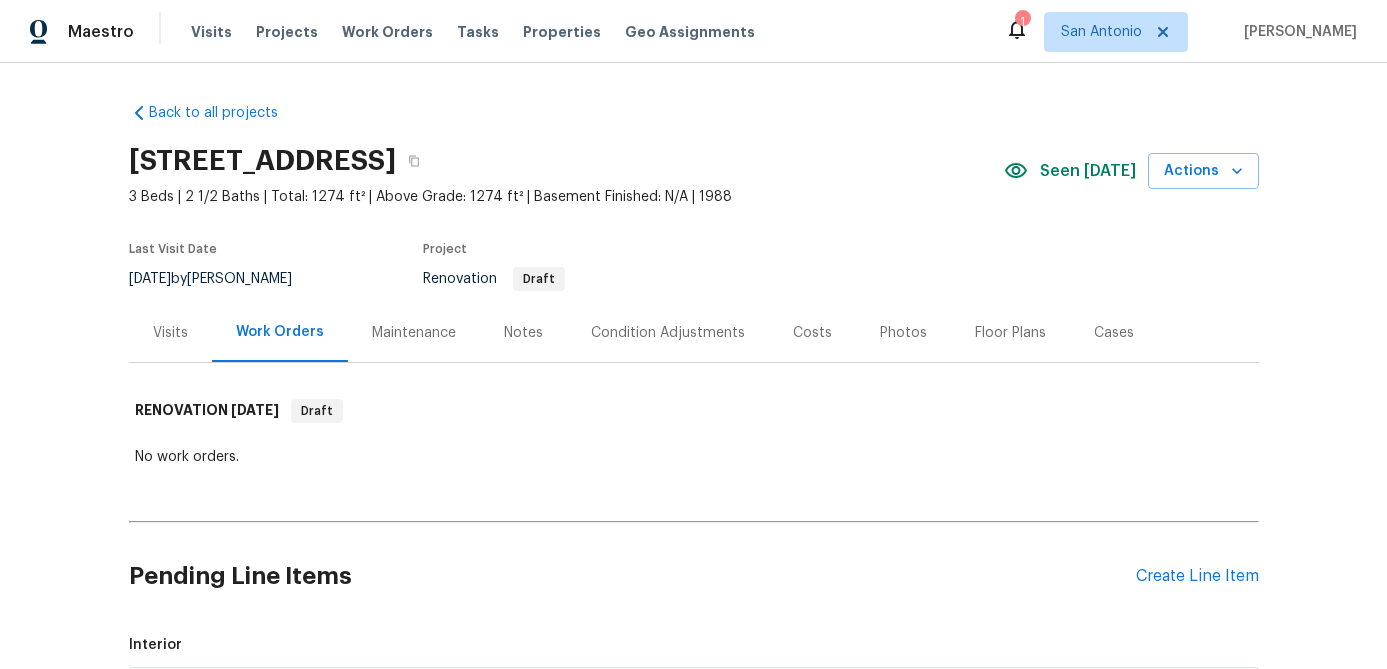 click on "Condition Adjustments" at bounding box center (668, 333) 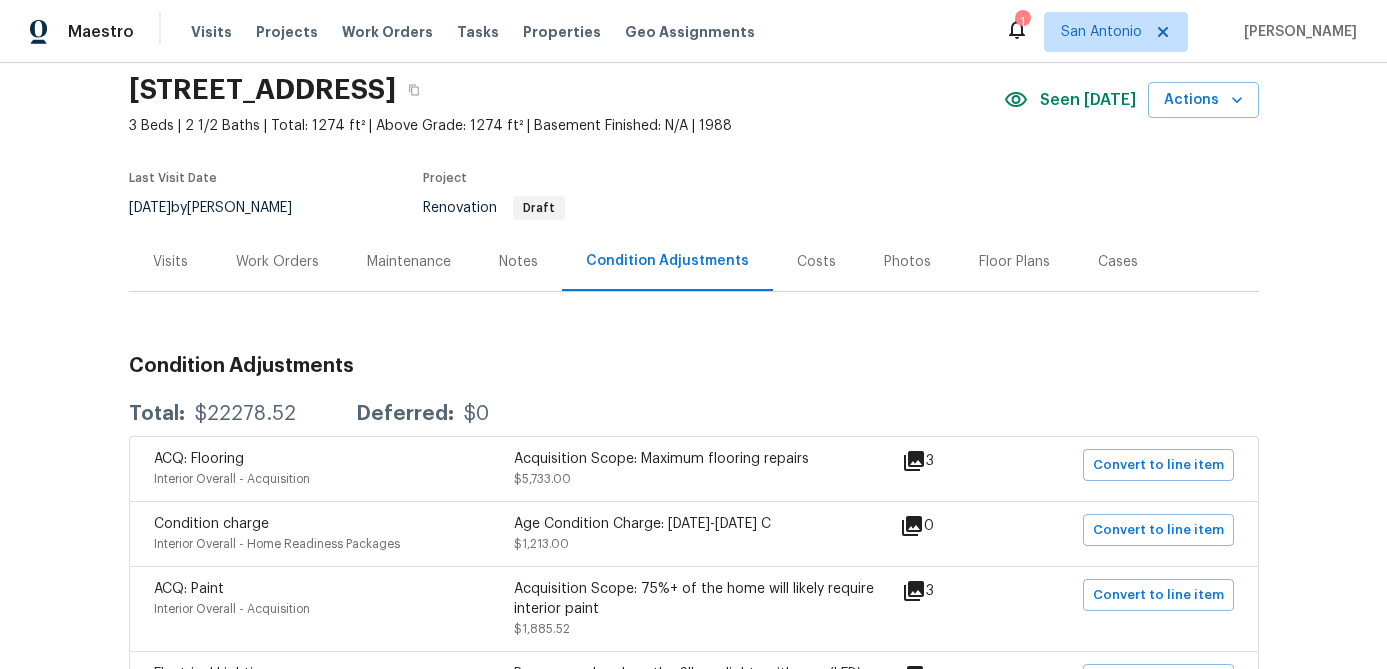 scroll, scrollTop: 0, scrollLeft: 0, axis: both 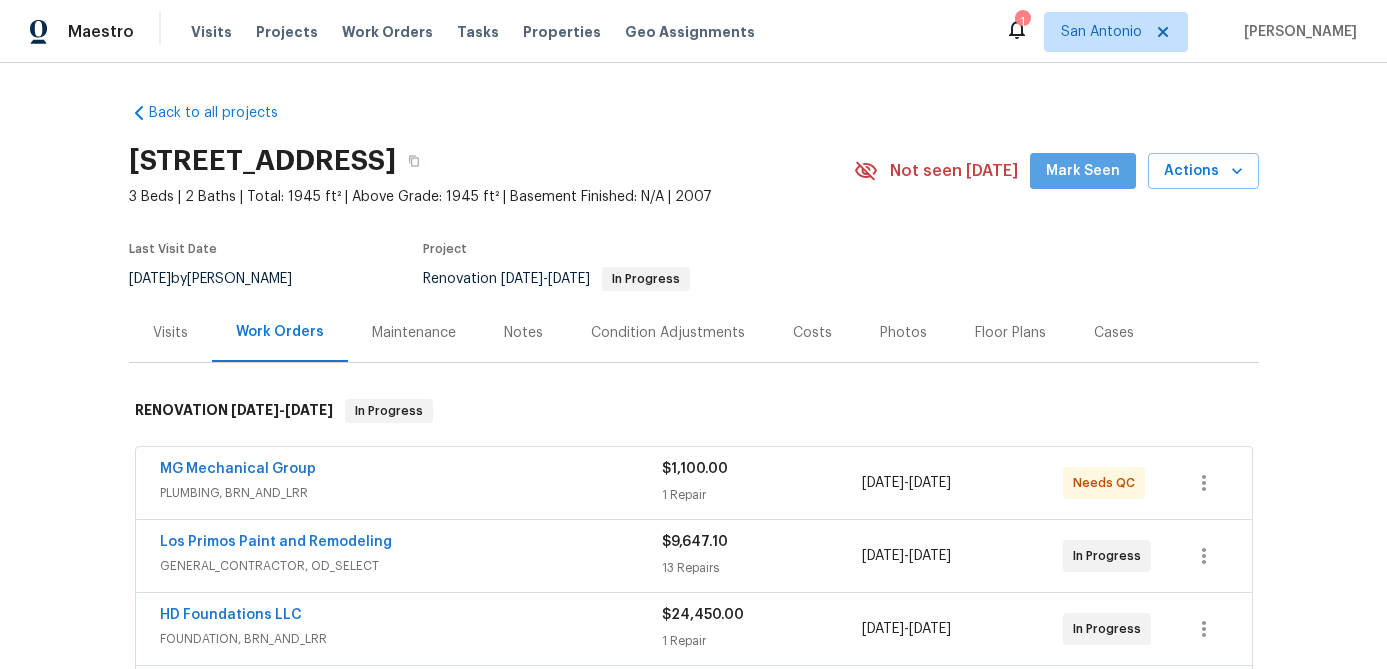 click on "Mark Seen" at bounding box center [1083, 171] 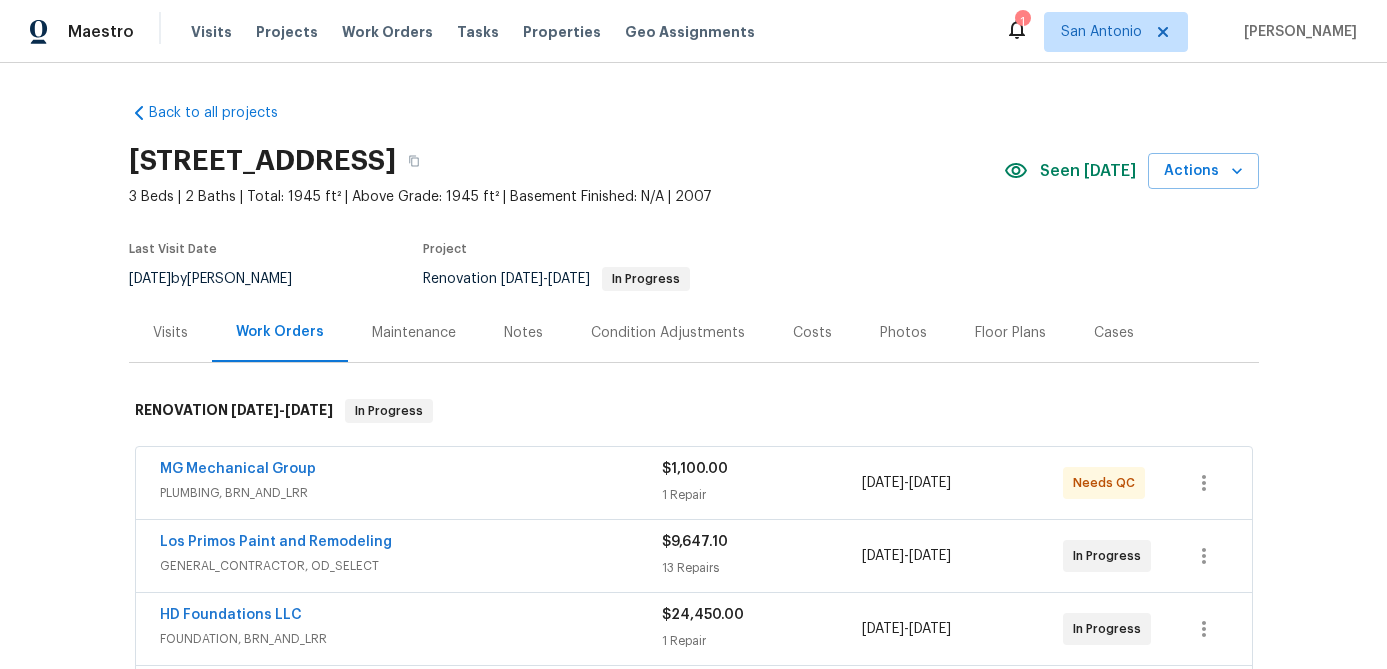 scroll, scrollTop: 101, scrollLeft: 0, axis: vertical 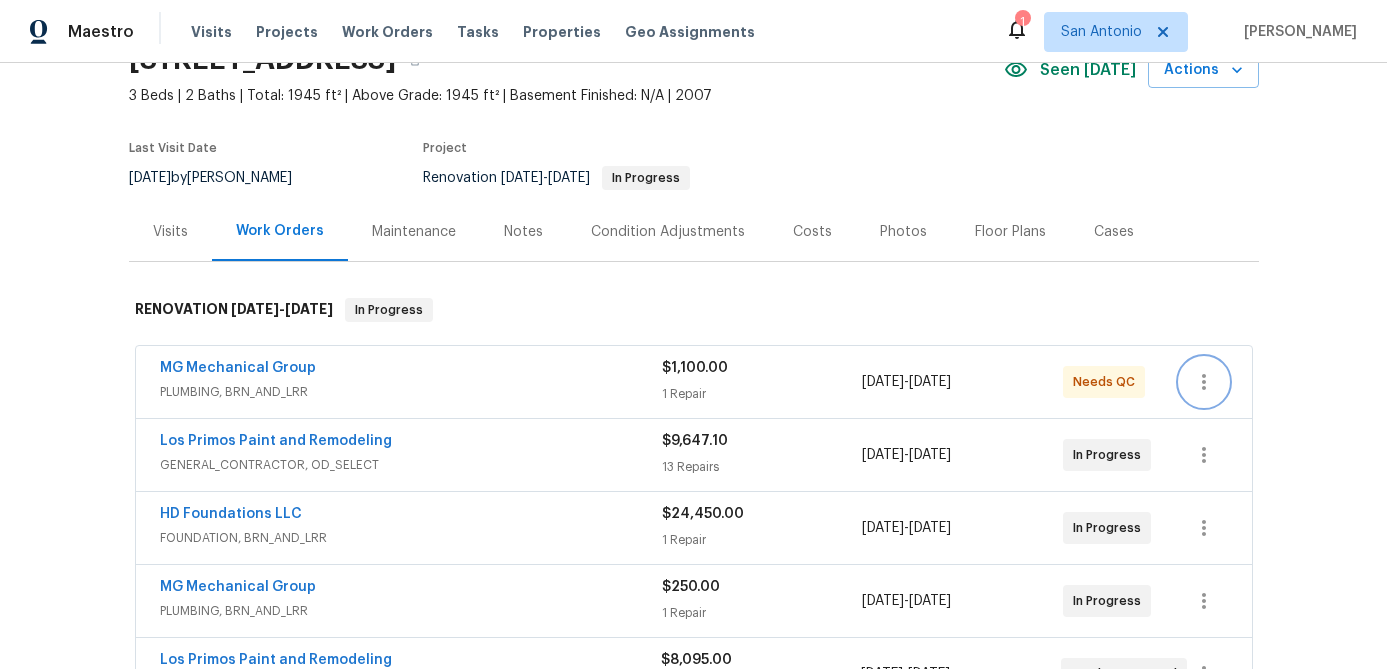 click 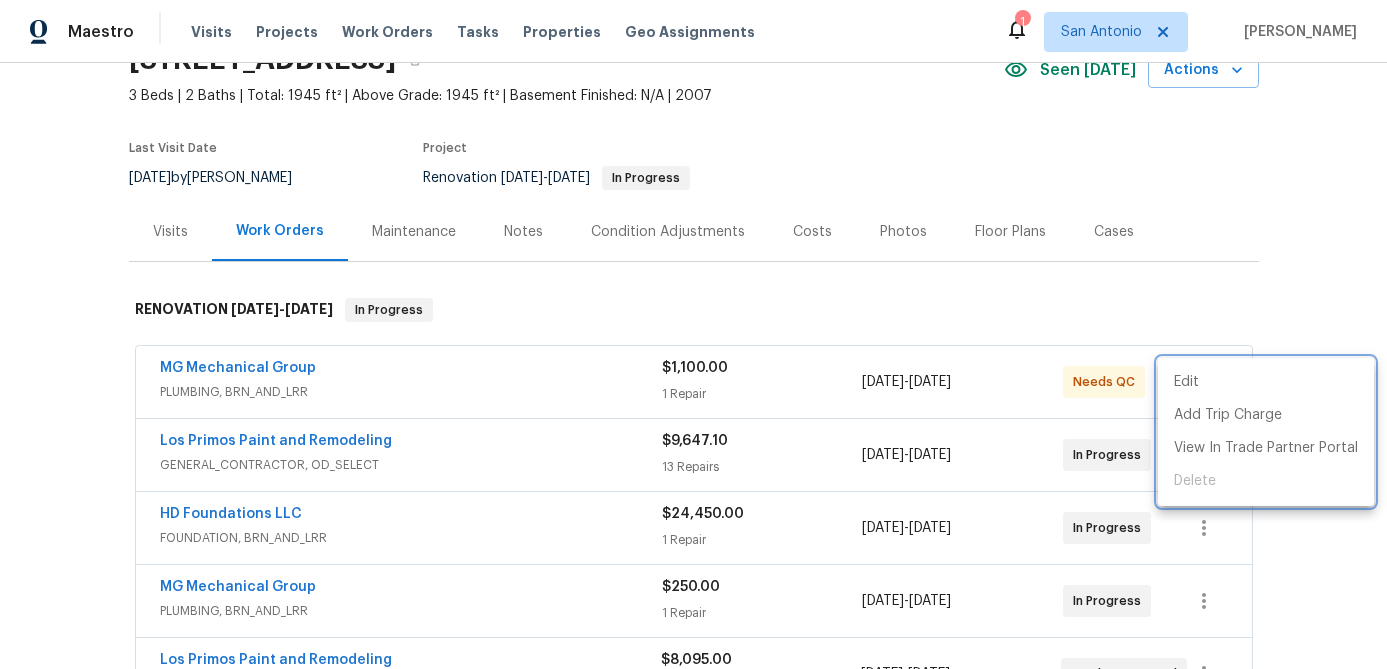 click at bounding box center [693, 334] 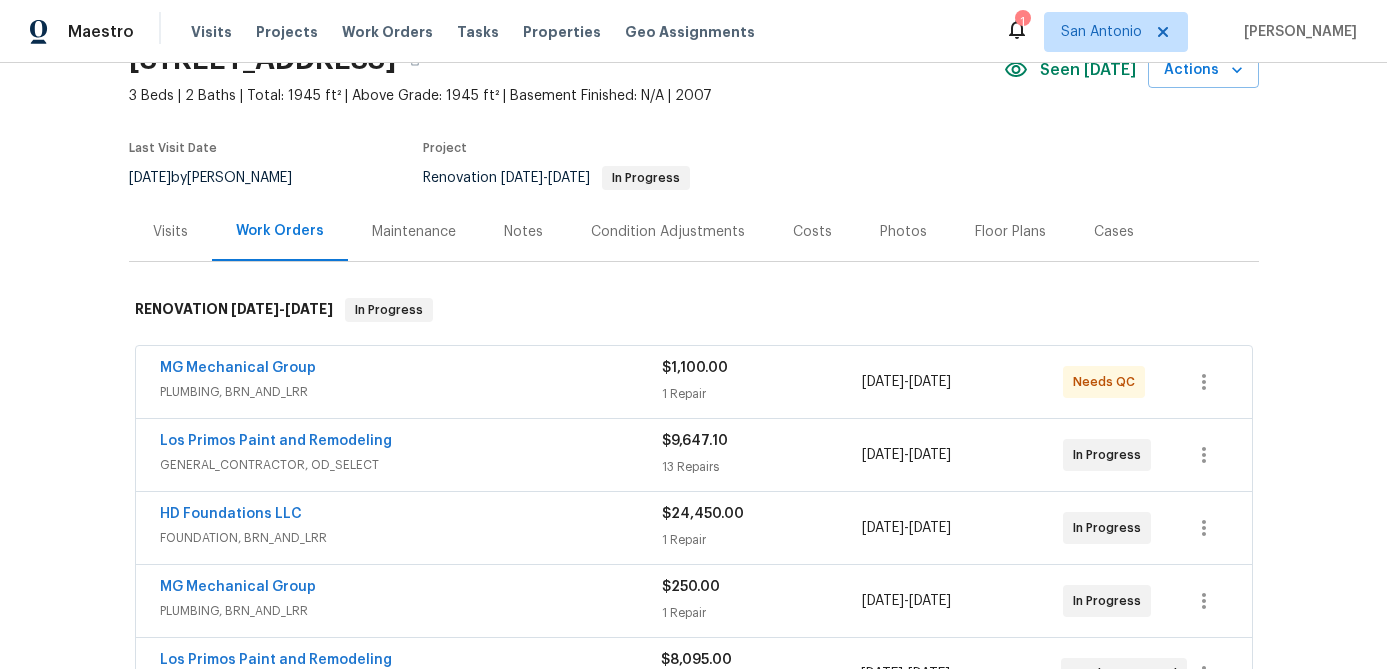 click on "MG Mechanical Group" at bounding box center [411, 370] 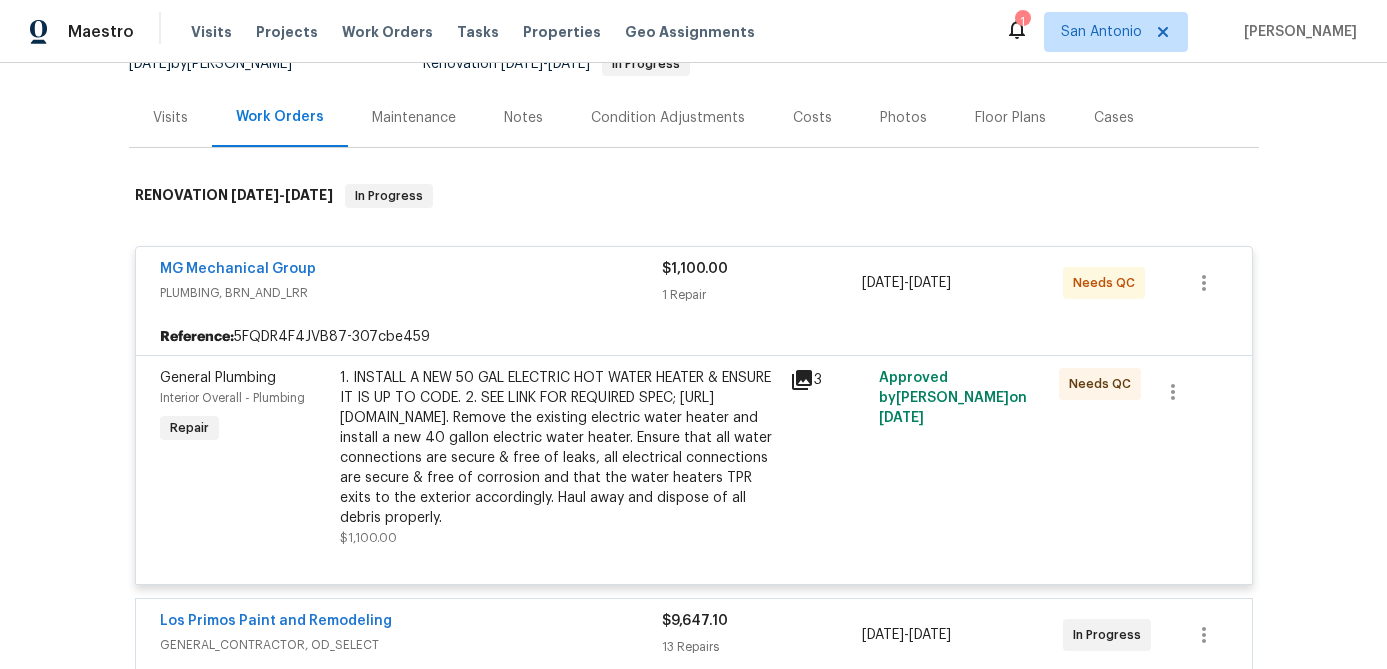 scroll, scrollTop: 198, scrollLeft: 0, axis: vertical 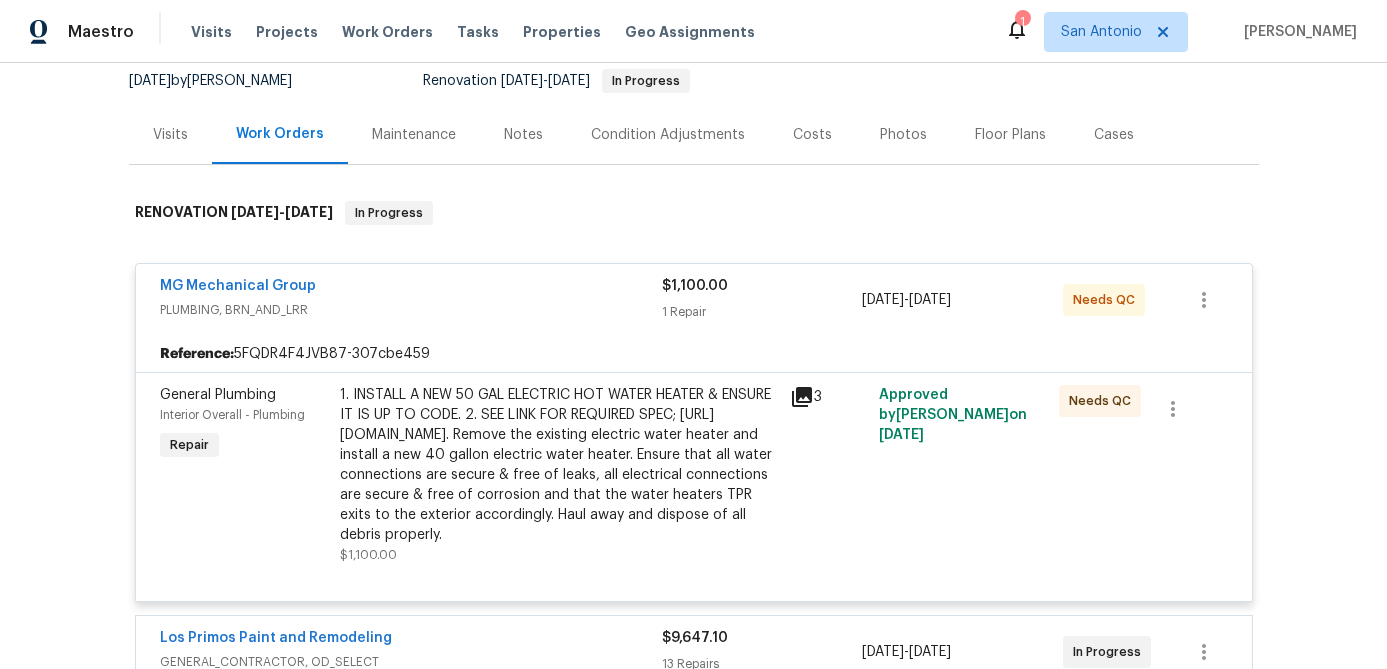 click on "1.  INSTALL A NEW 50 GAL ELECTRIC HOT WATER HEATER & ENSURE IT IS UP TO CODE.
2.  SEE LINK FOR REQUIRED SPEC; [URL][DOMAIN_NAME].
Remove the existing electric water heater and install a new 40 gallon electric water heater. Ensure that all water connections are secure & free of leaks, all electrical connections are secure & free of corrosion and that the water heaters TPR exits to the exterior accordingly. Haul away and dispose of all debris properly." at bounding box center (559, 465) 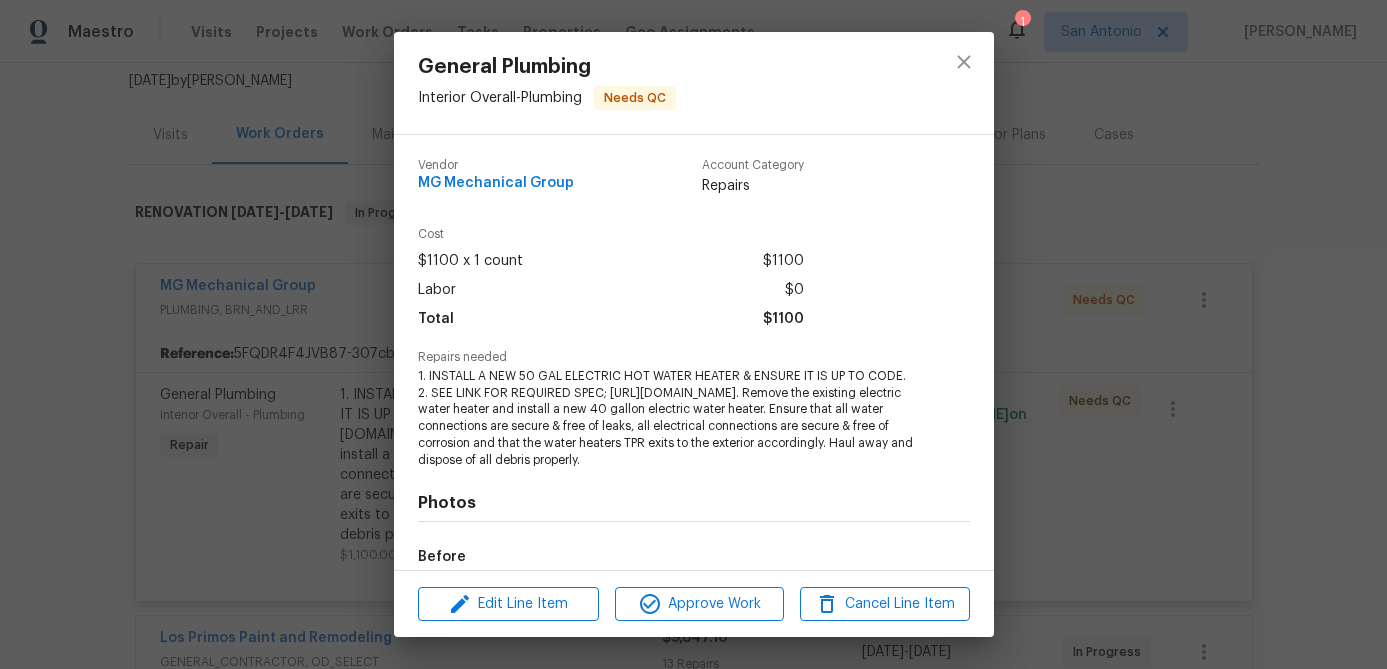 scroll, scrollTop: 269, scrollLeft: 0, axis: vertical 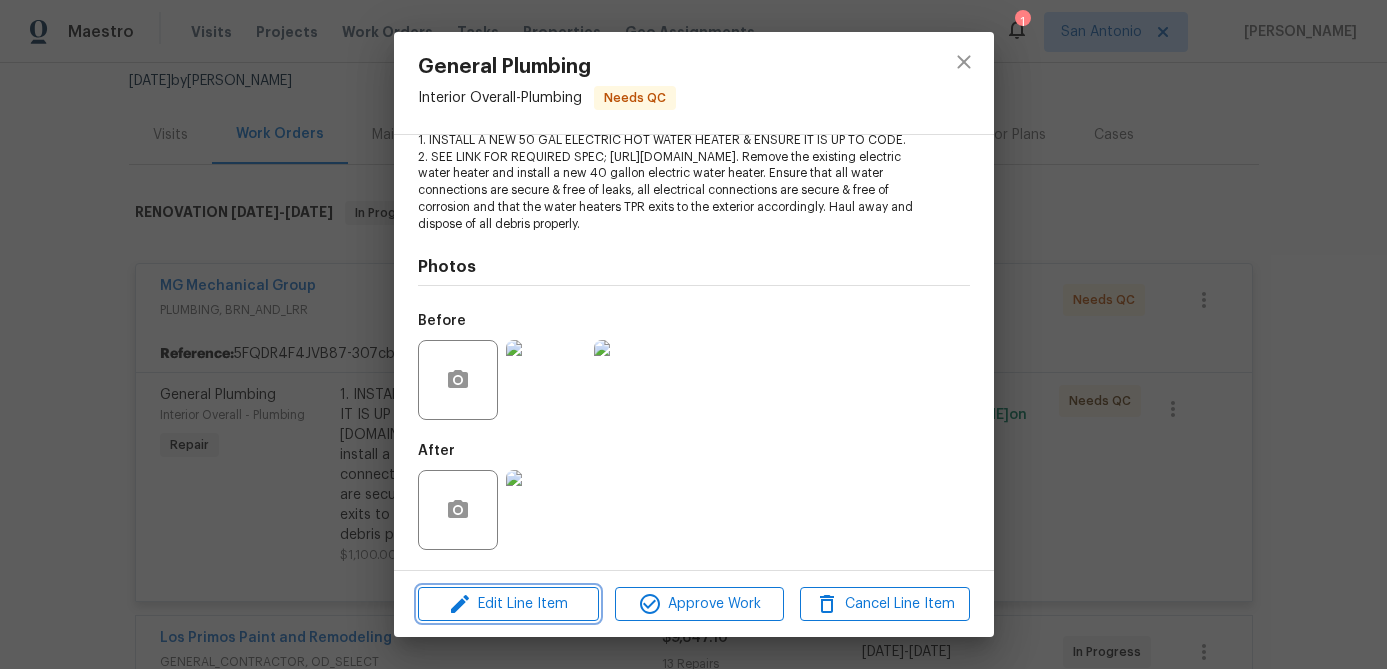 click on "Edit Line Item" at bounding box center [508, 604] 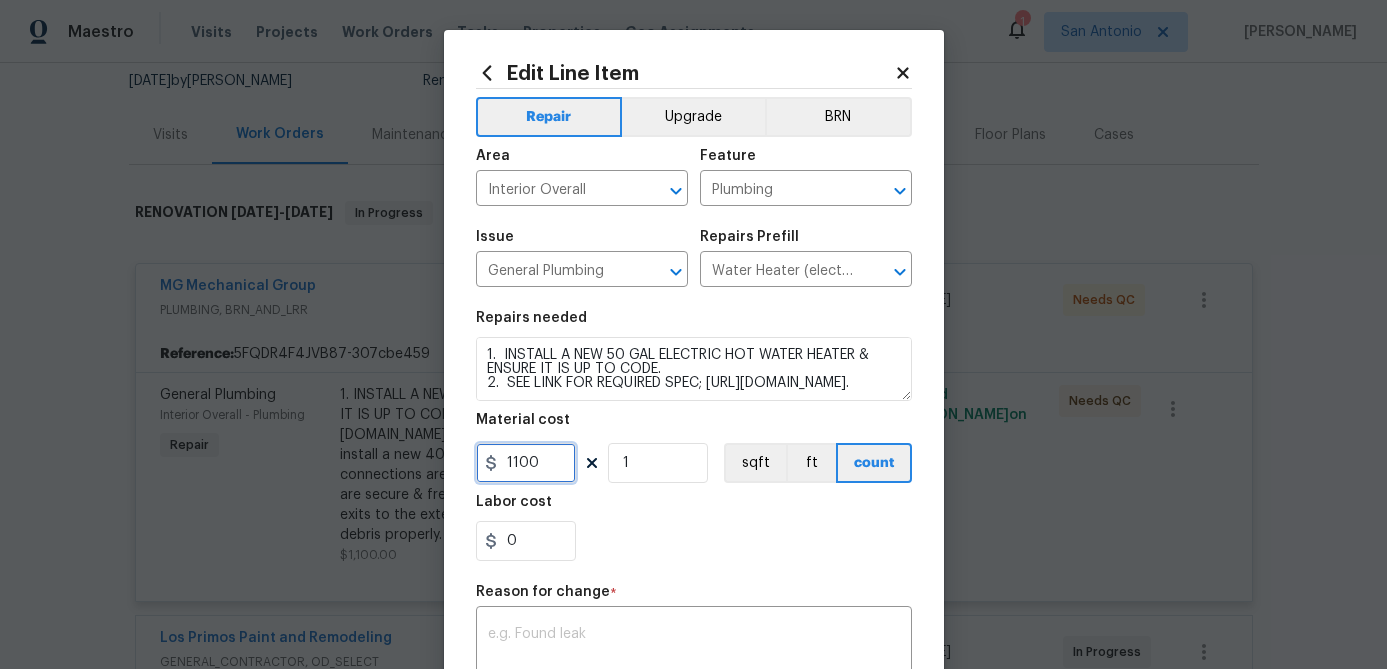 click on "1100" at bounding box center [526, 463] 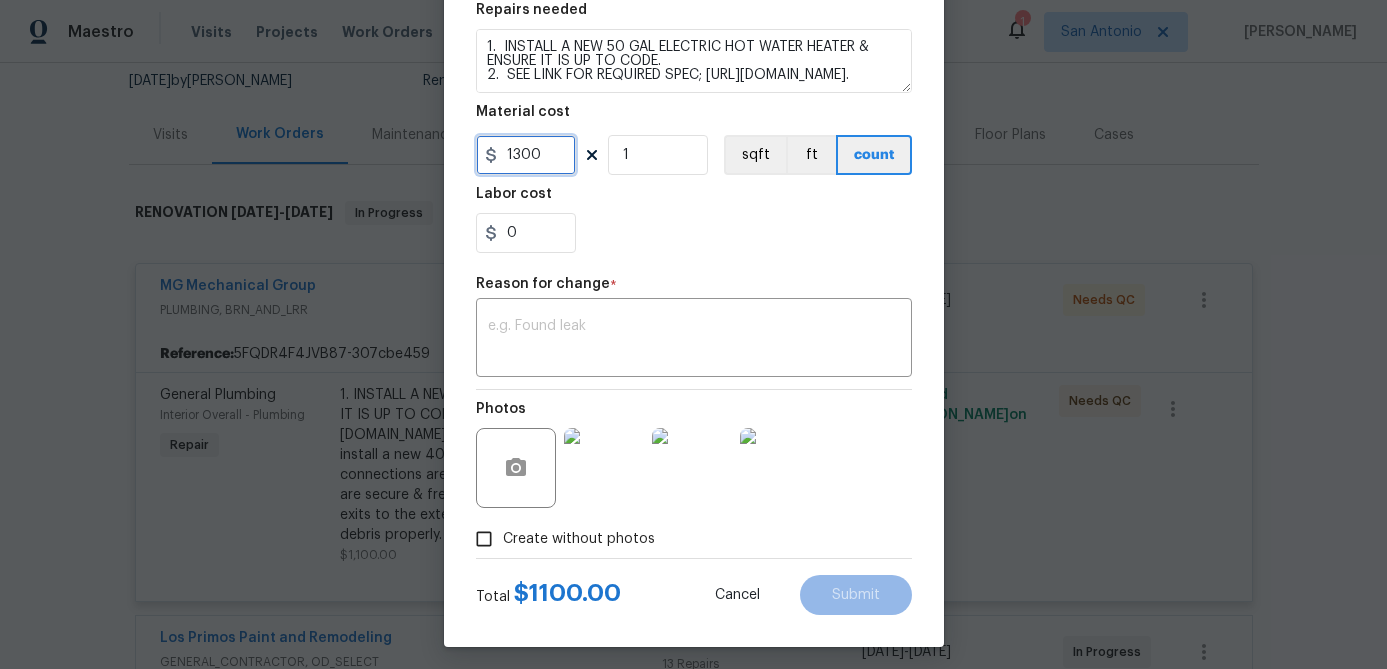 scroll, scrollTop: 317, scrollLeft: 0, axis: vertical 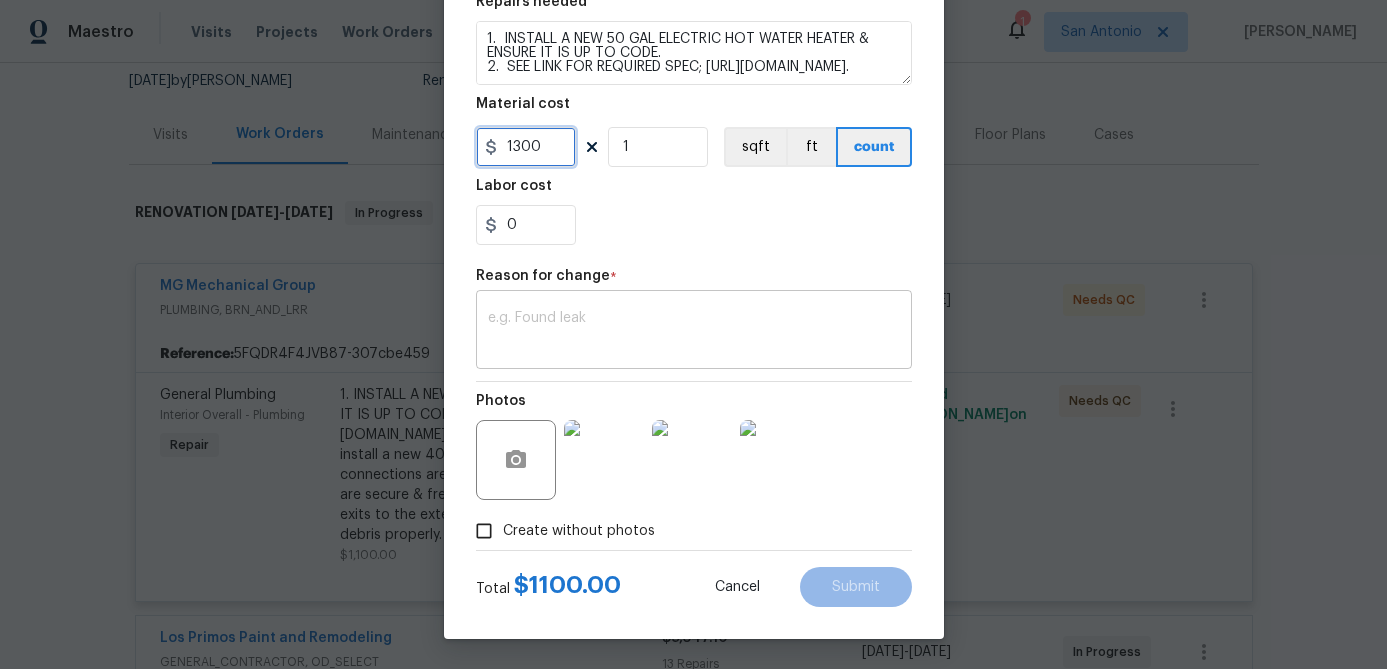 type on "1300" 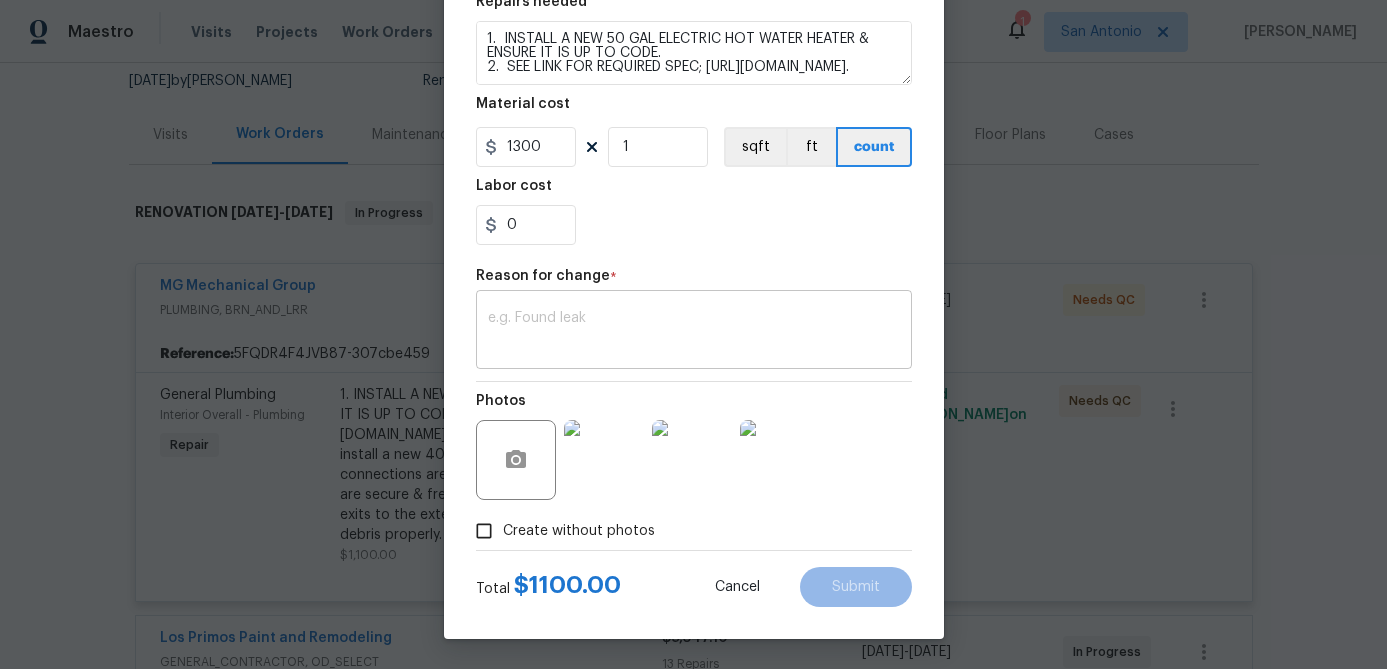 click at bounding box center [694, 332] 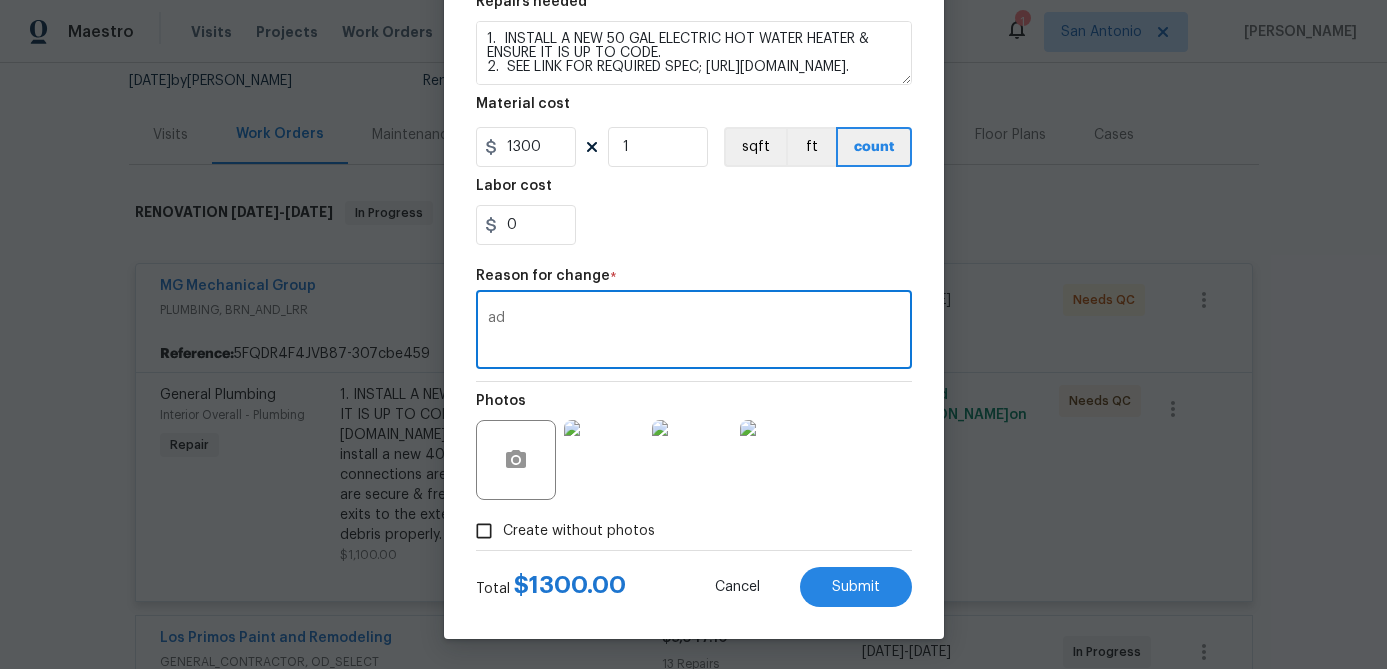 type on "a" 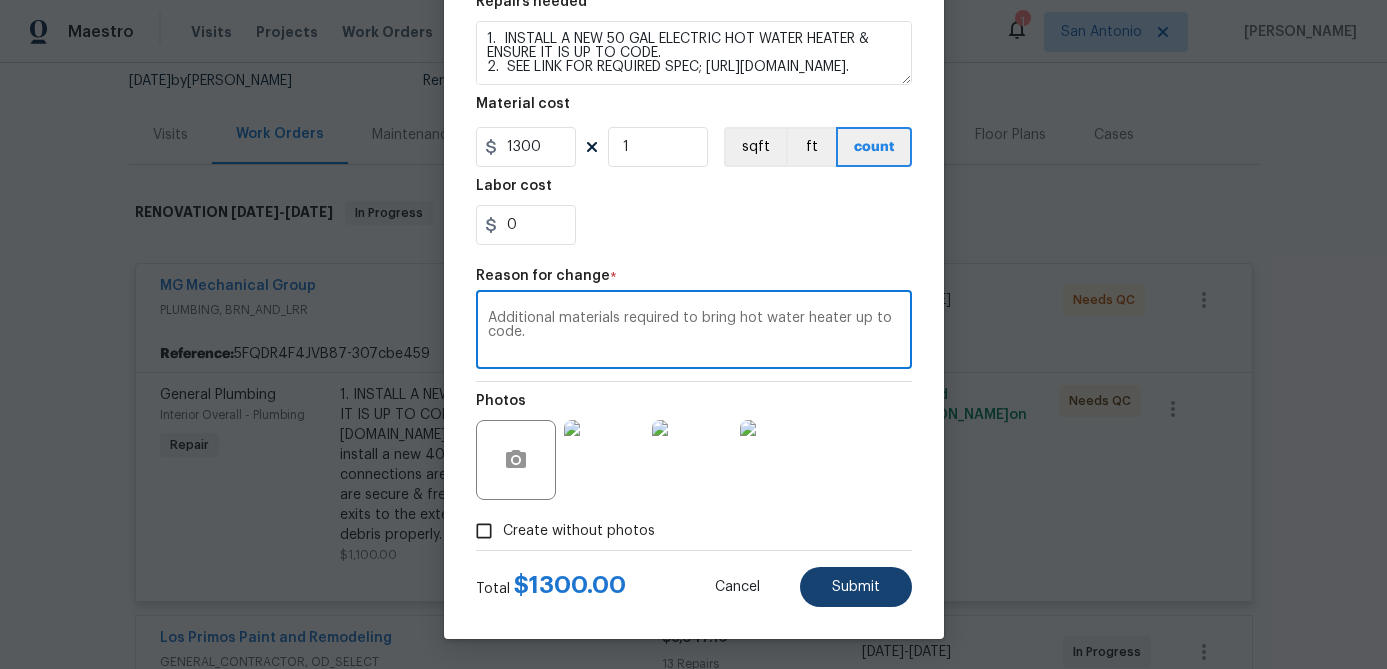 type on "Additional materials required to bring hot water heater up to code." 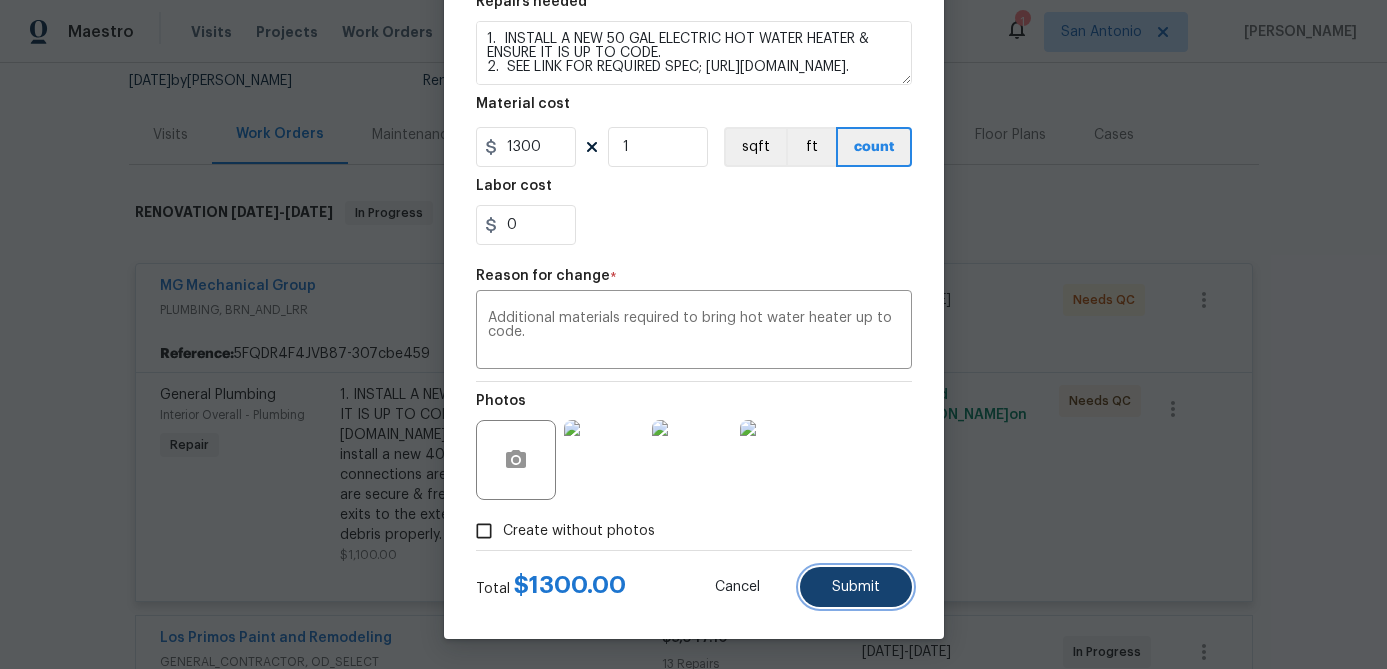 click on "Submit" at bounding box center (856, 587) 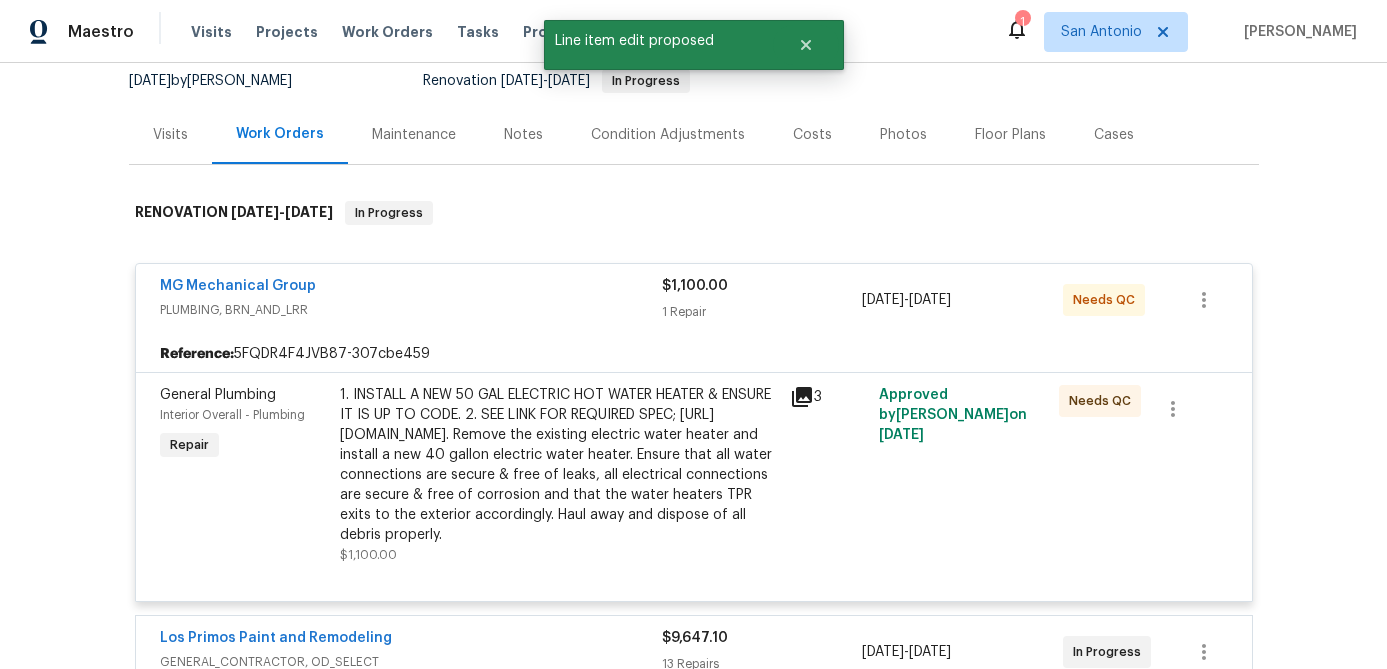 scroll, scrollTop: 0, scrollLeft: 0, axis: both 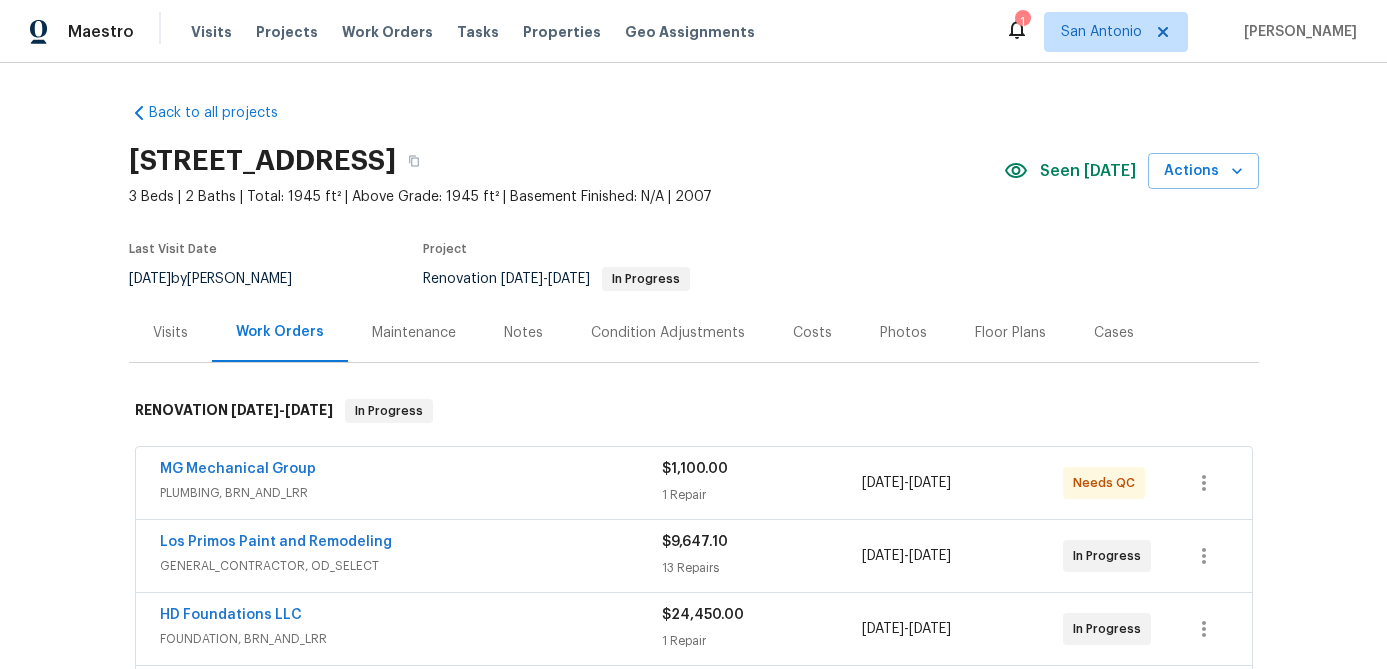click on "MG Mechanical Group" at bounding box center [411, 471] 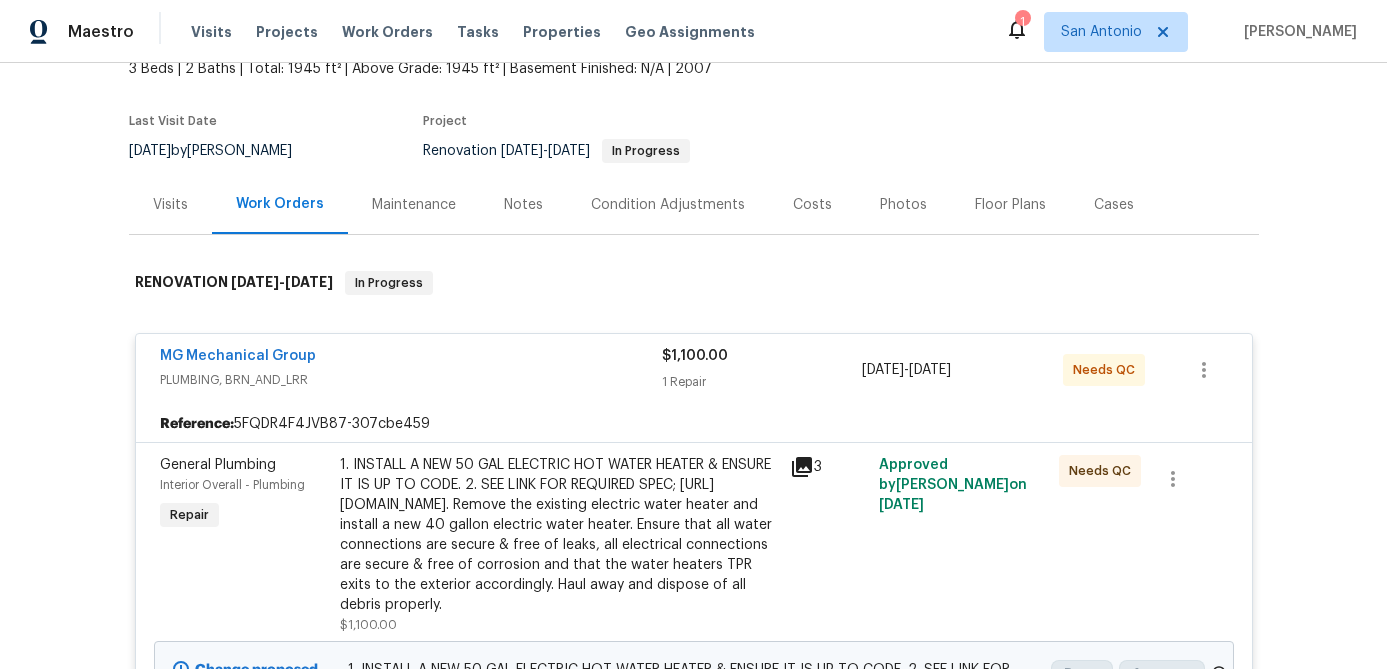 scroll, scrollTop: 129, scrollLeft: 0, axis: vertical 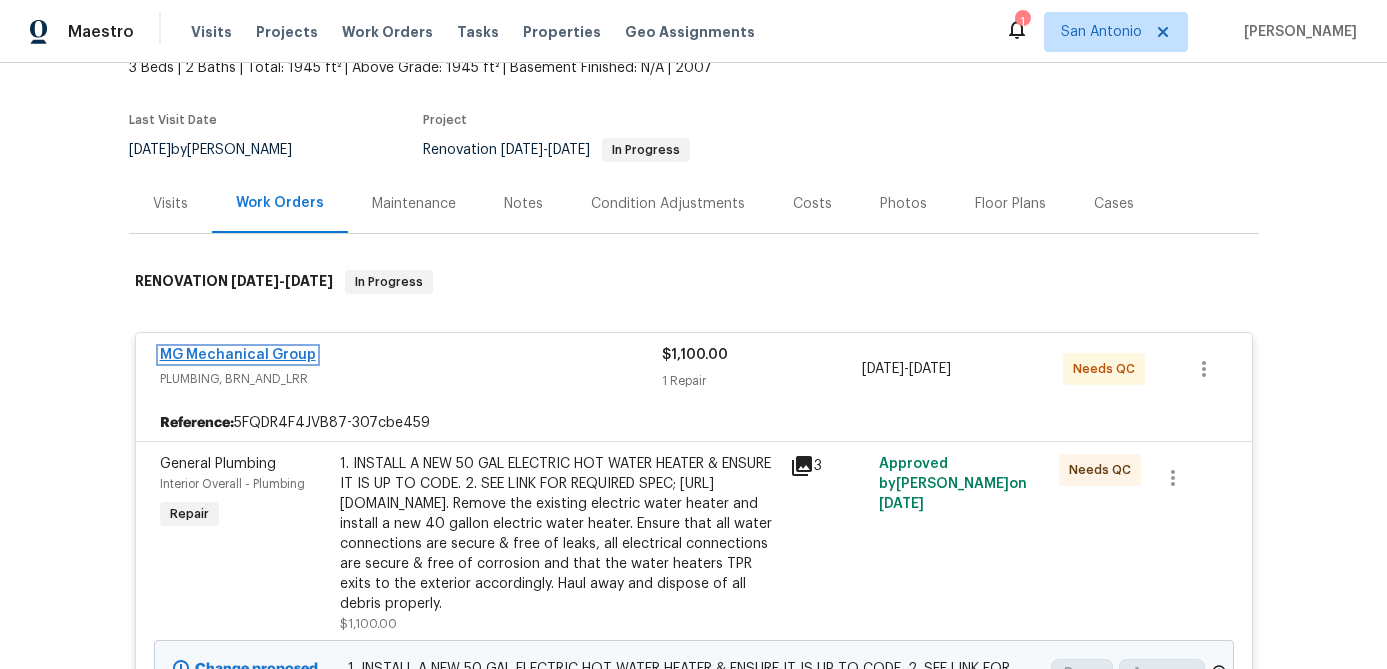 click on "MG Mechanical Group" at bounding box center [238, 355] 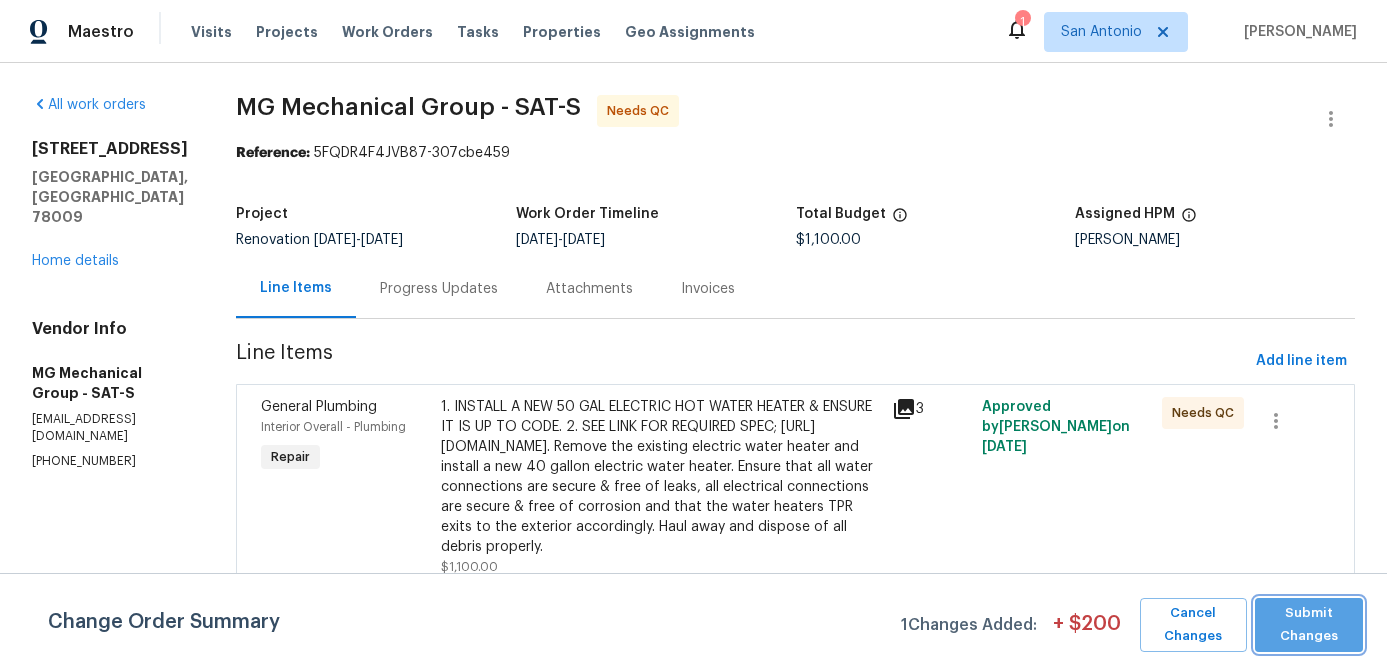 click on "Submit Changes" at bounding box center [1309, 625] 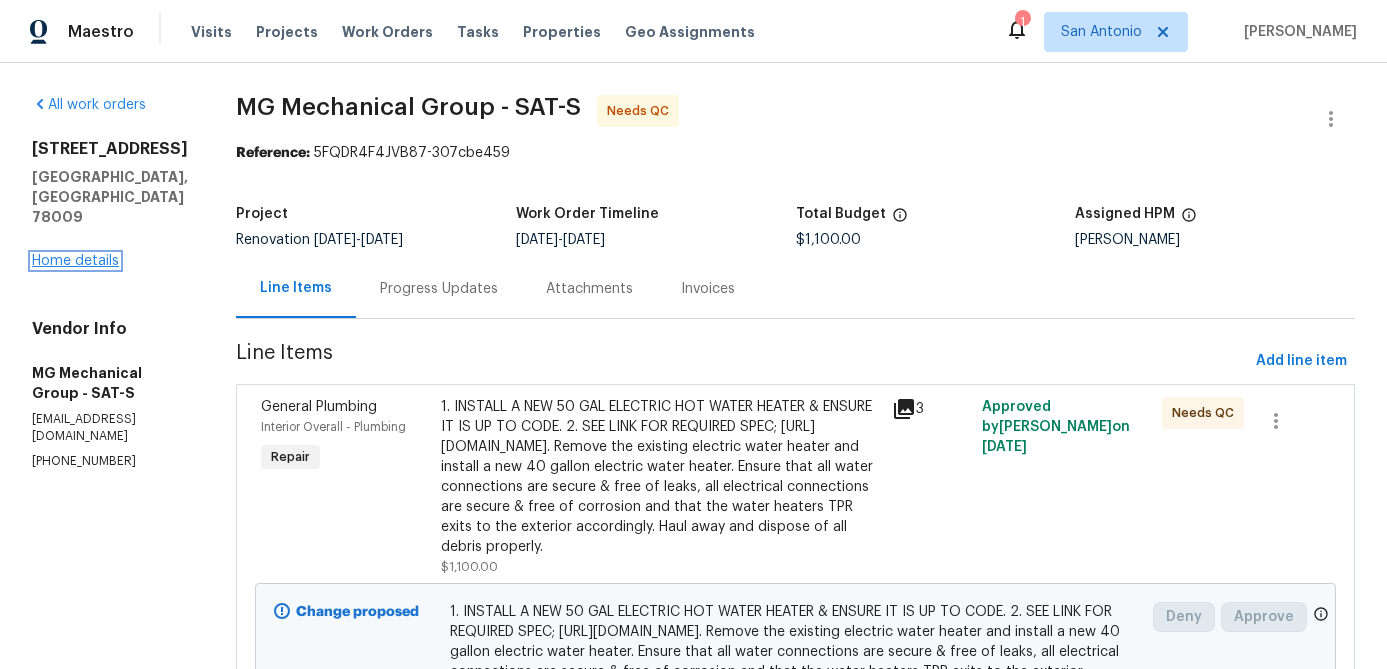 click on "Home details" at bounding box center [75, 261] 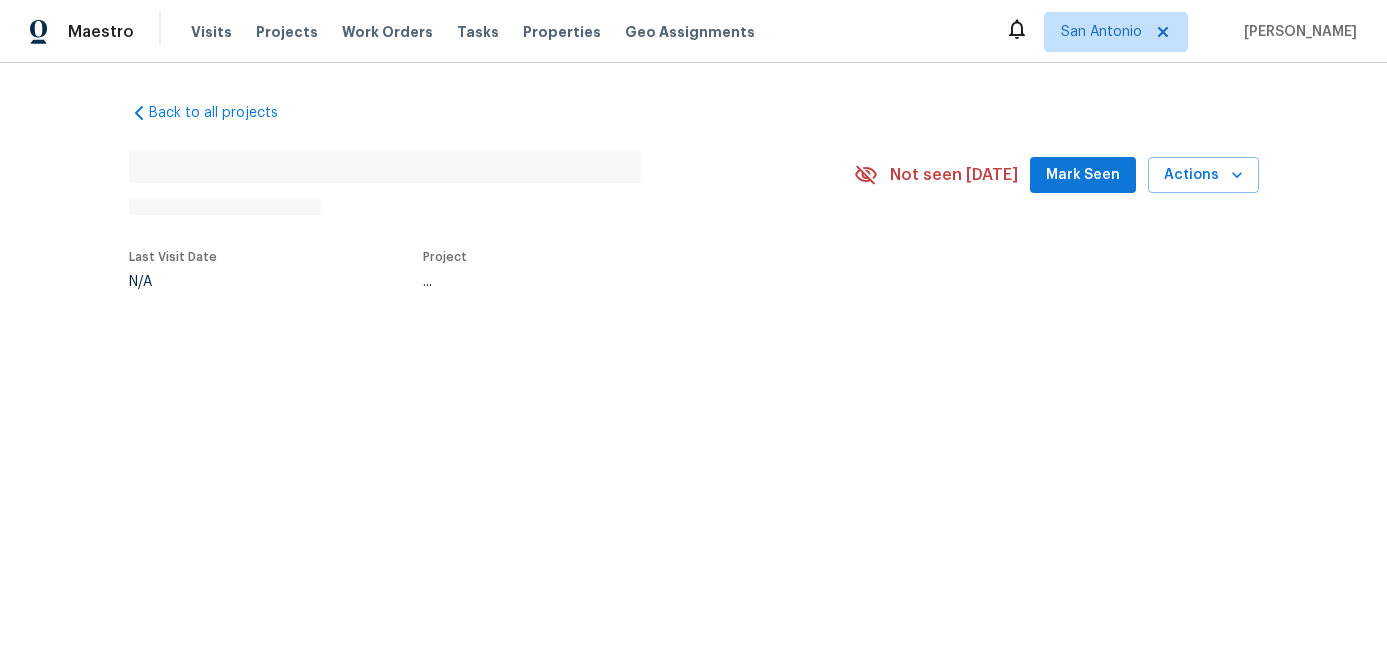 scroll, scrollTop: 0, scrollLeft: 0, axis: both 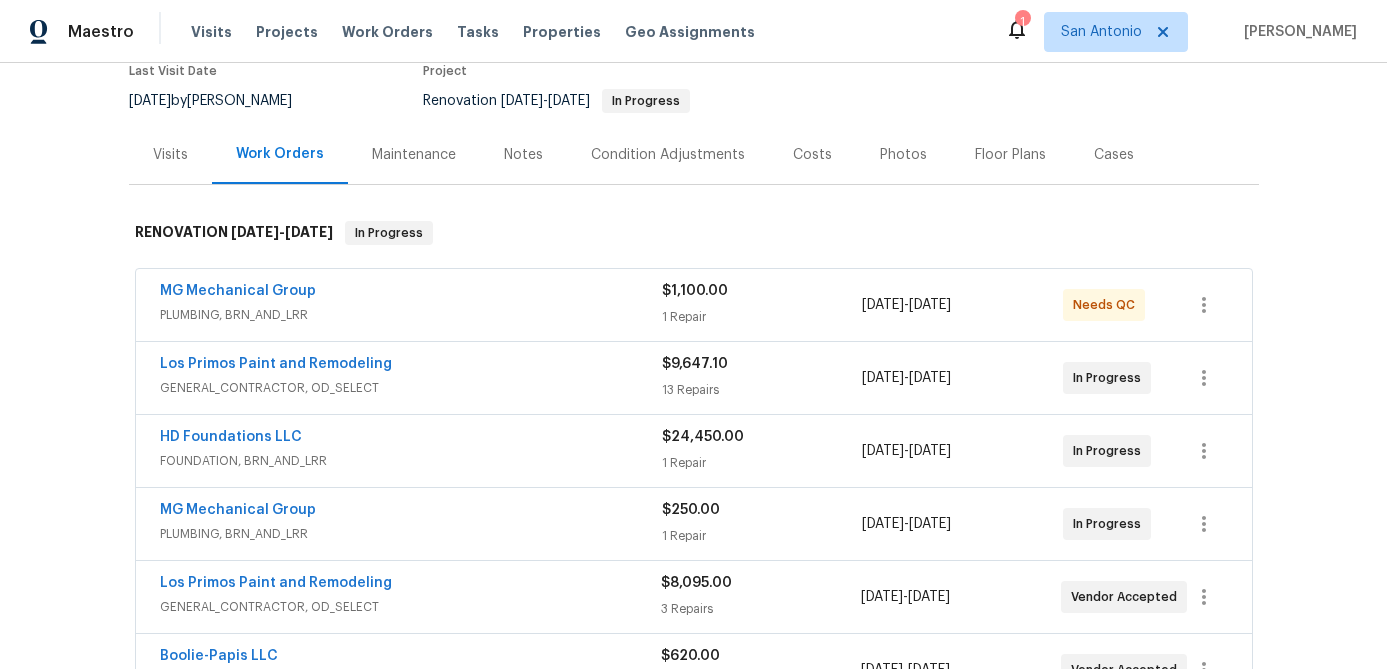 click on "MG Mechanical Group" at bounding box center (411, 293) 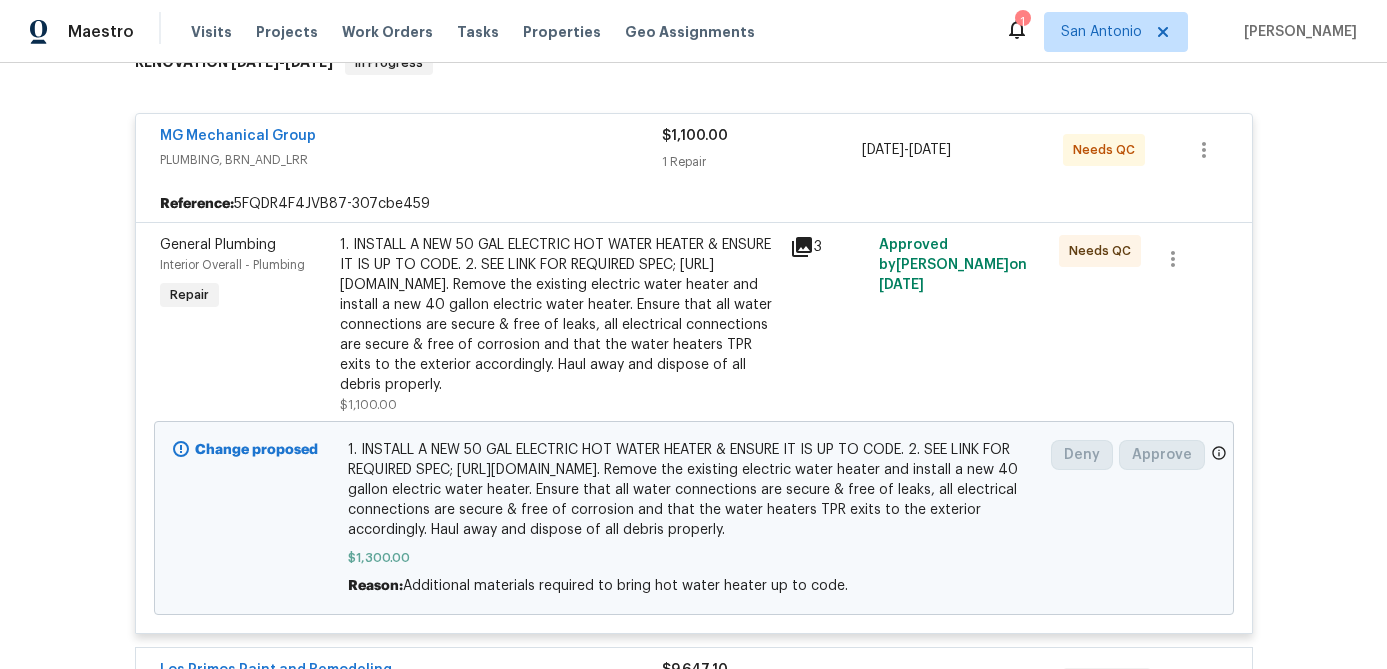 scroll, scrollTop: 270, scrollLeft: 0, axis: vertical 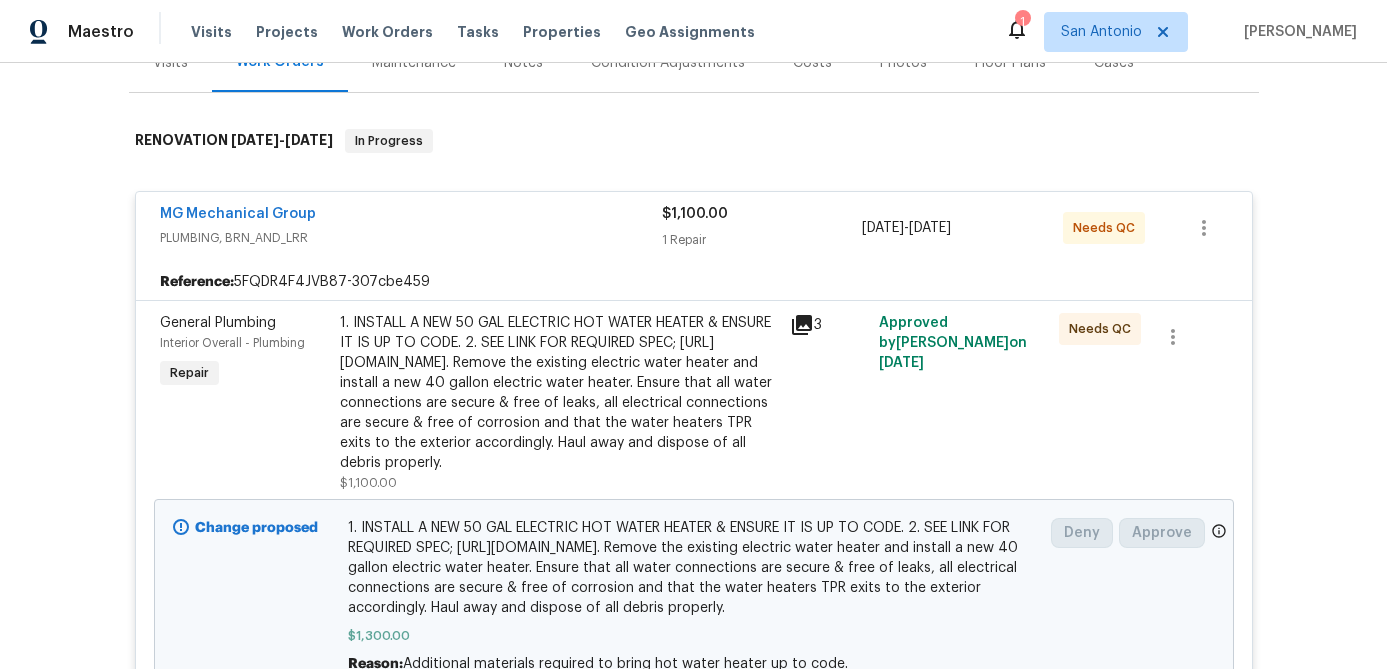 click on "PLUMBING, BRN_AND_LRR" at bounding box center (411, 238) 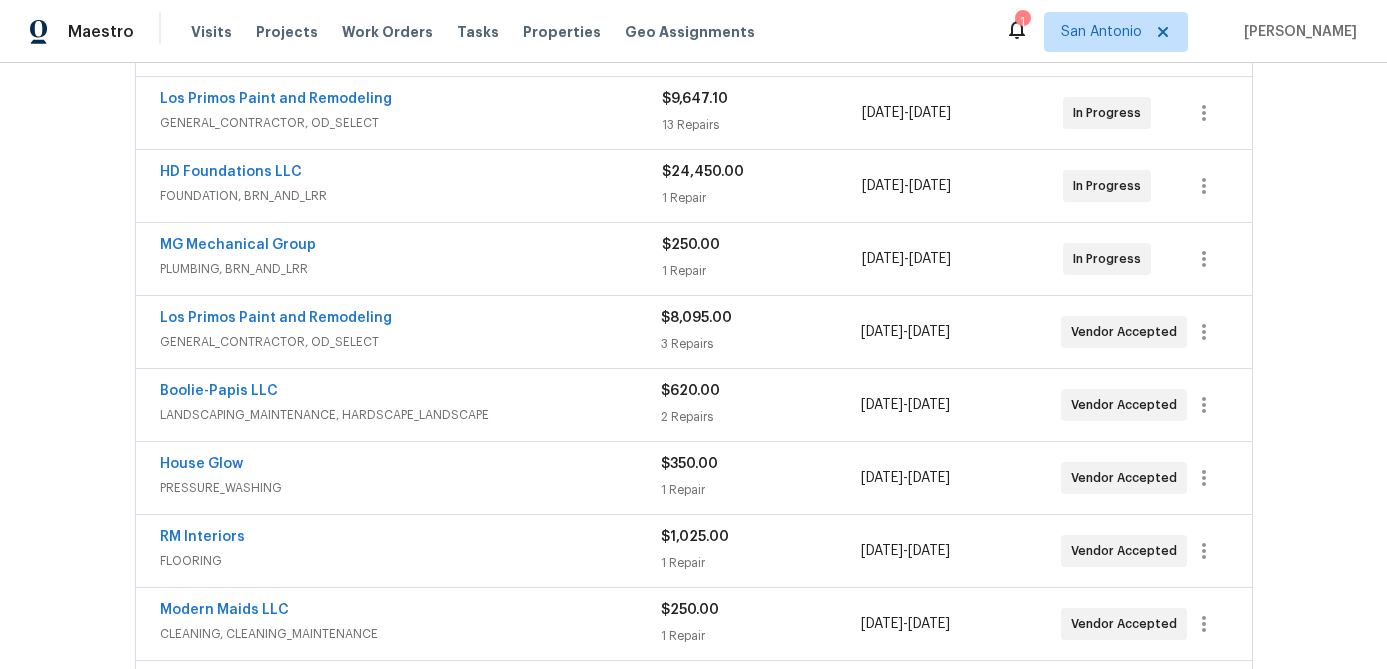 scroll, scrollTop: 457, scrollLeft: 0, axis: vertical 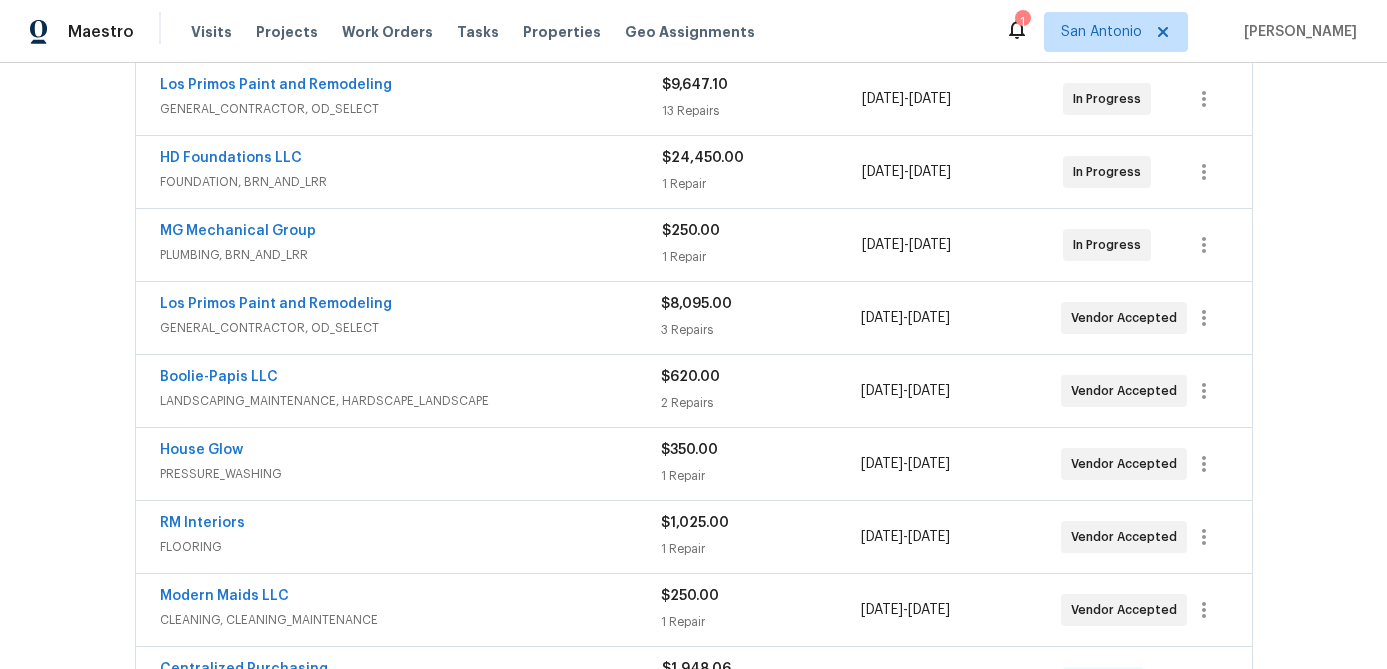 click on "FOUNDATION, BRN_AND_LRR" at bounding box center [411, 182] 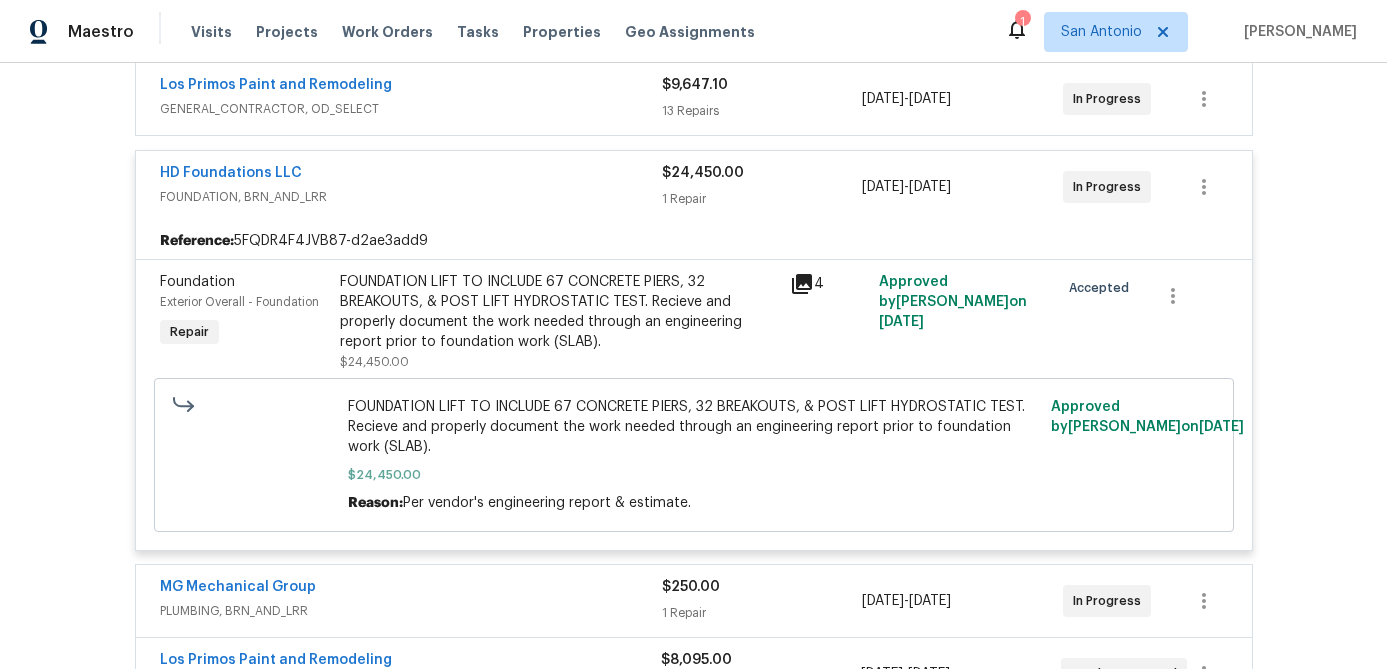 click on "HD Foundations LLC" at bounding box center (411, 175) 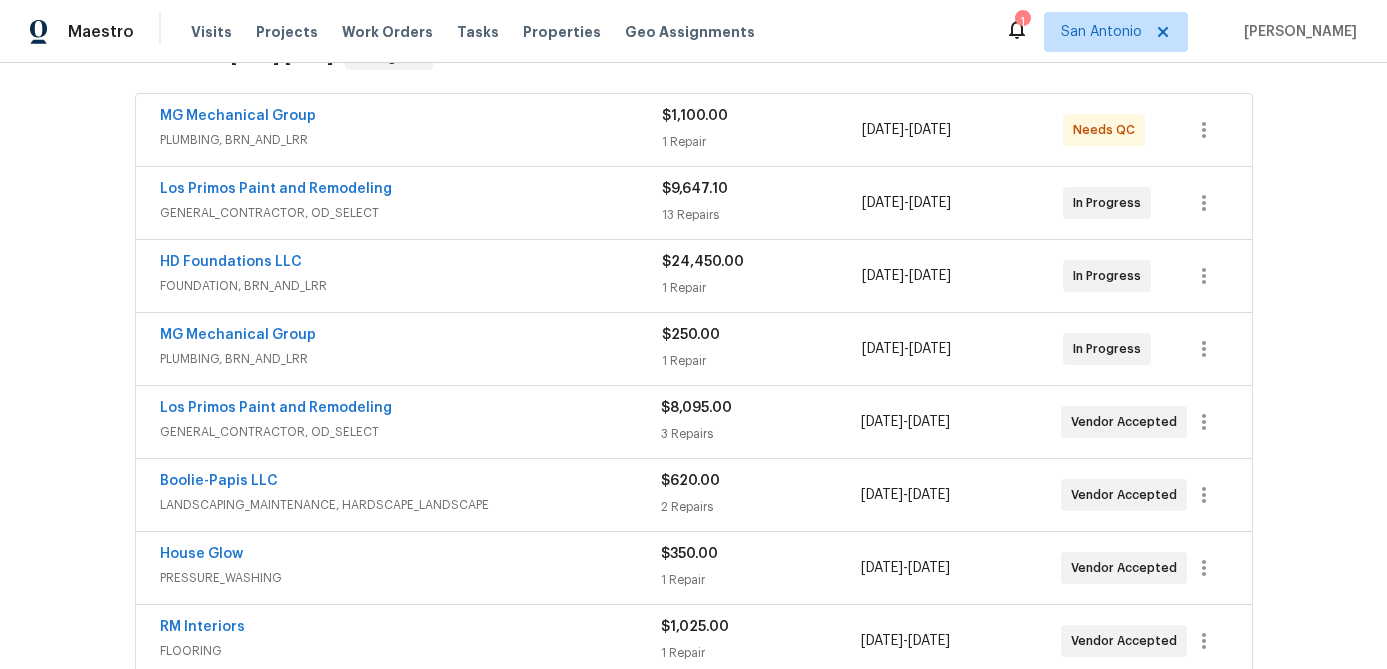 scroll, scrollTop: 0, scrollLeft: 0, axis: both 